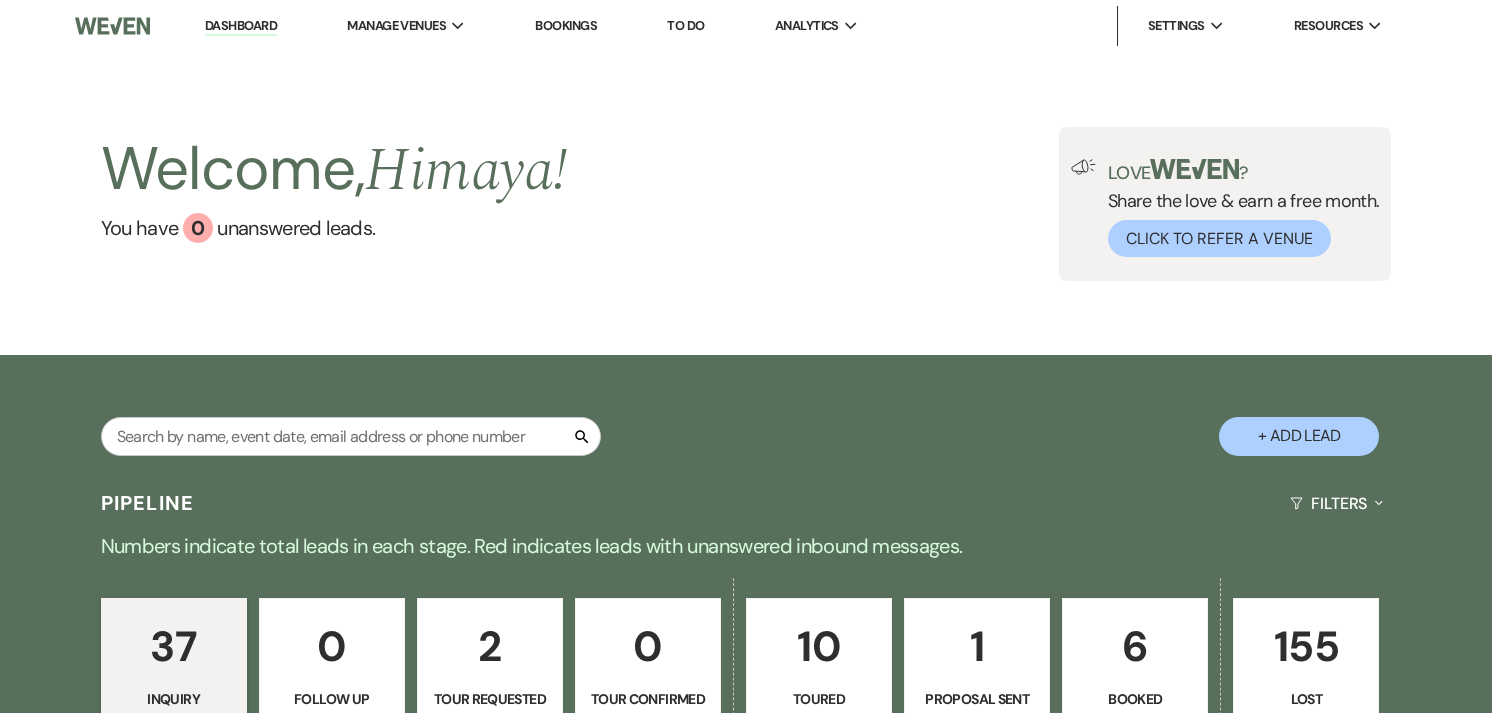 scroll, scrollTop: 0, scrollLeft: 0, axis: both 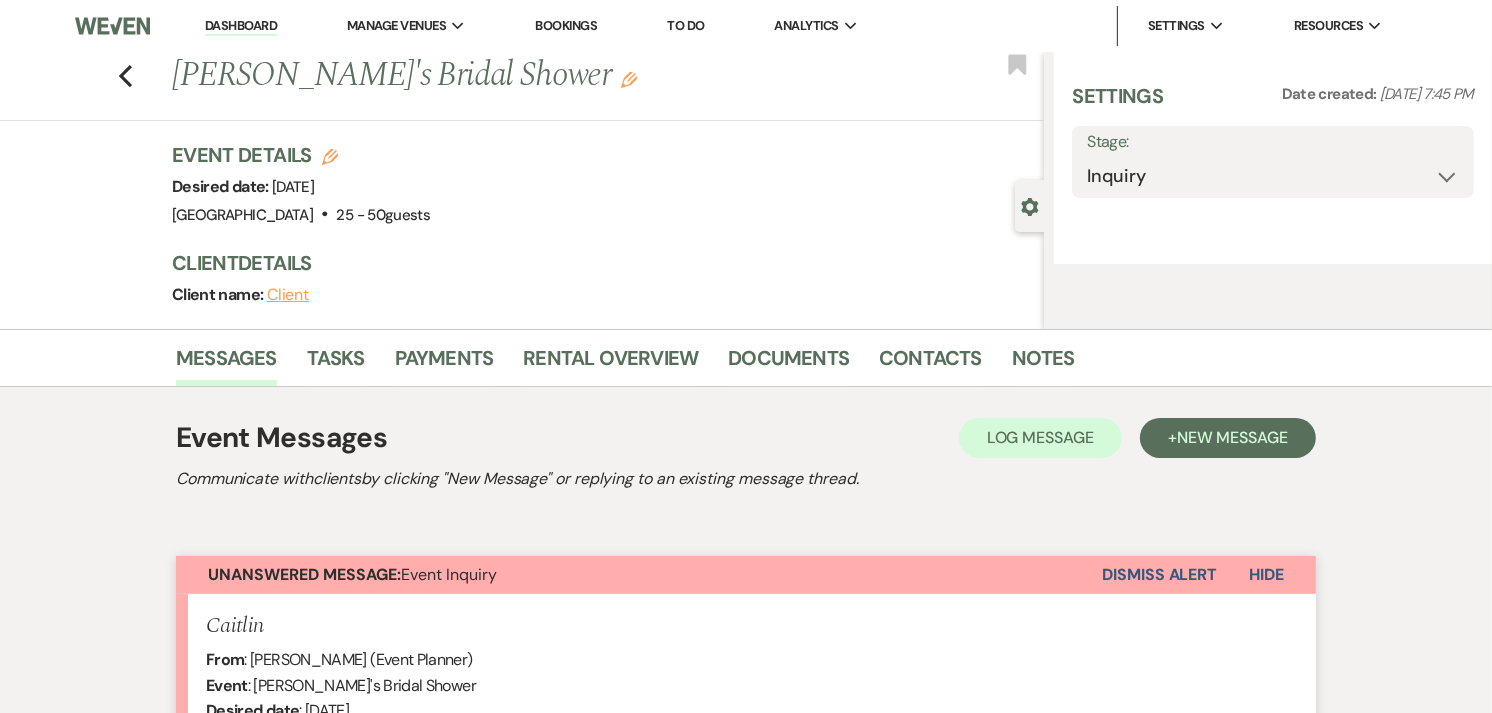 select on "5" 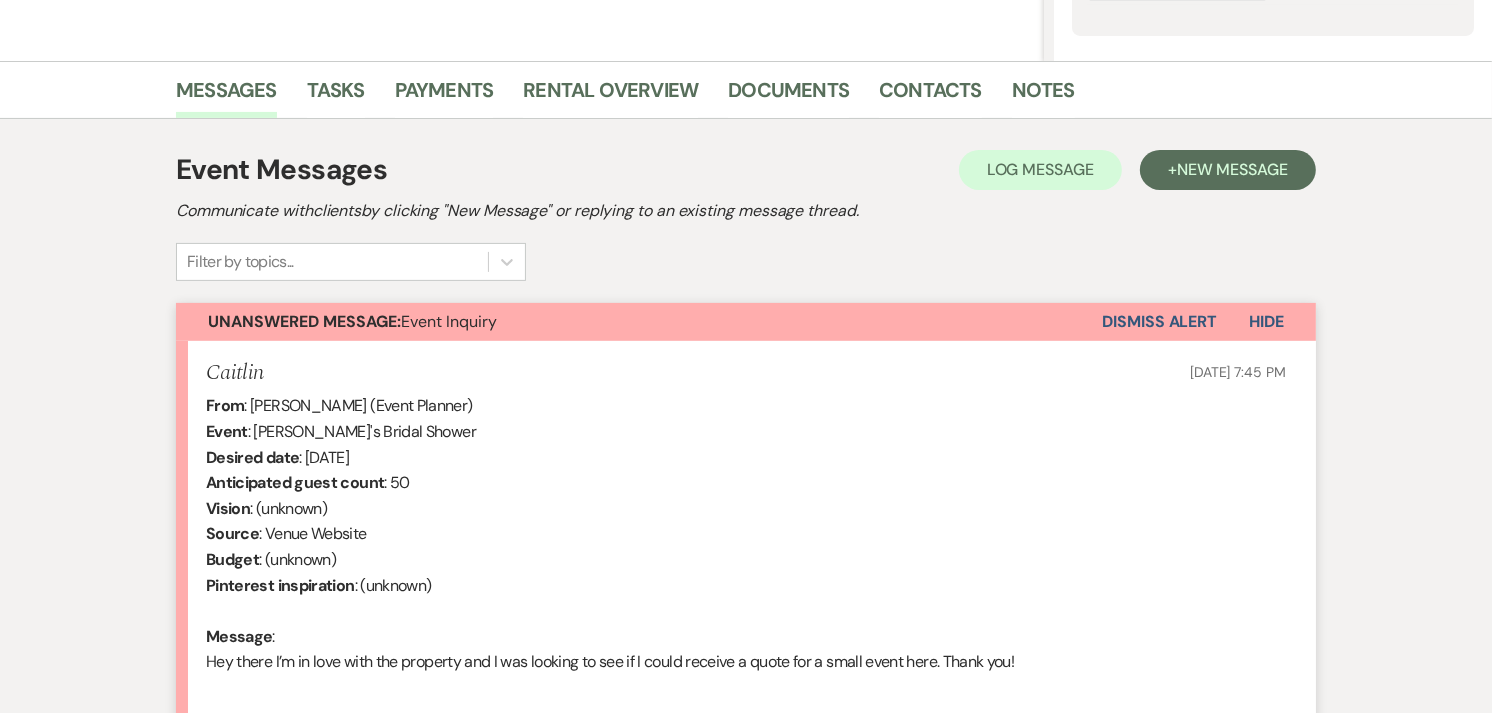 scroll, scrollTop: 664, scrollLeft: 0, axis: vertical 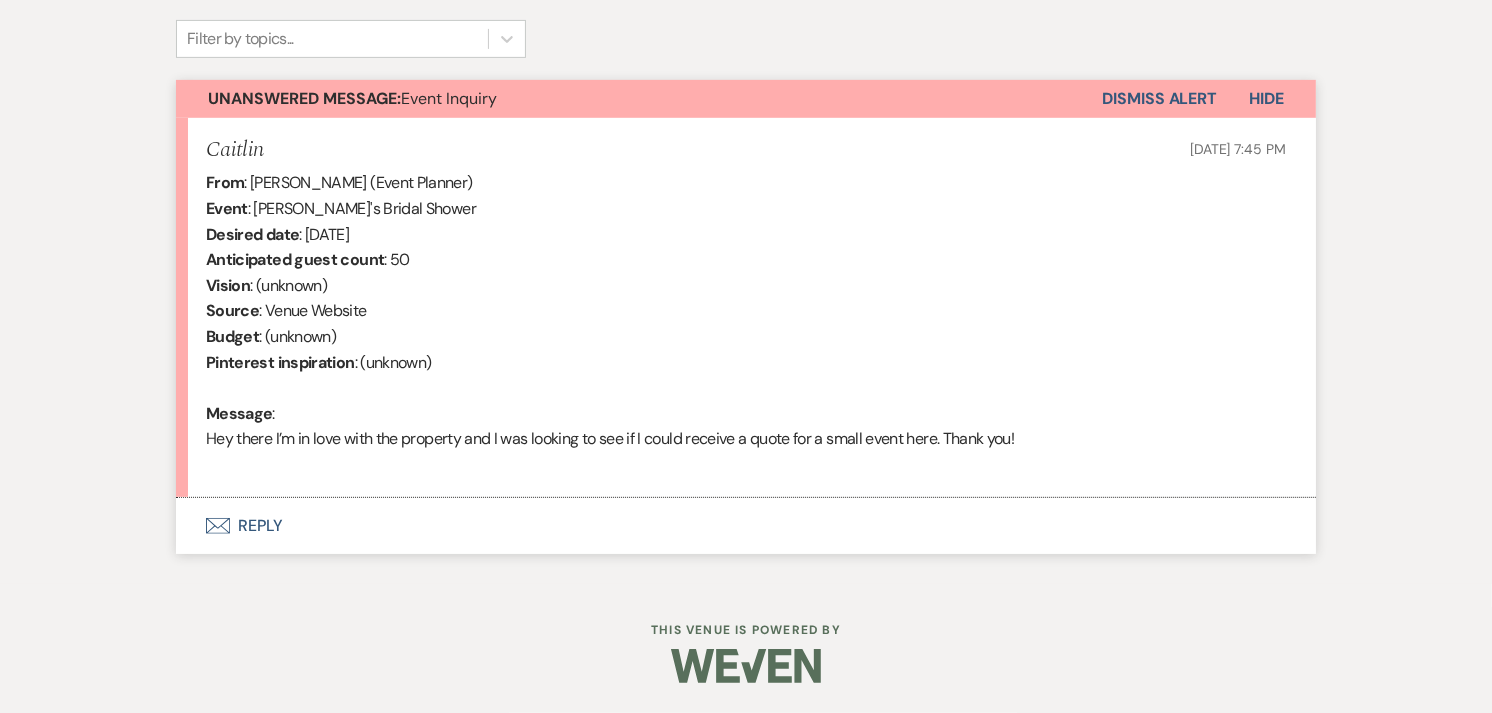 click on "Envelope Reply" at bounding box center [746, 526] 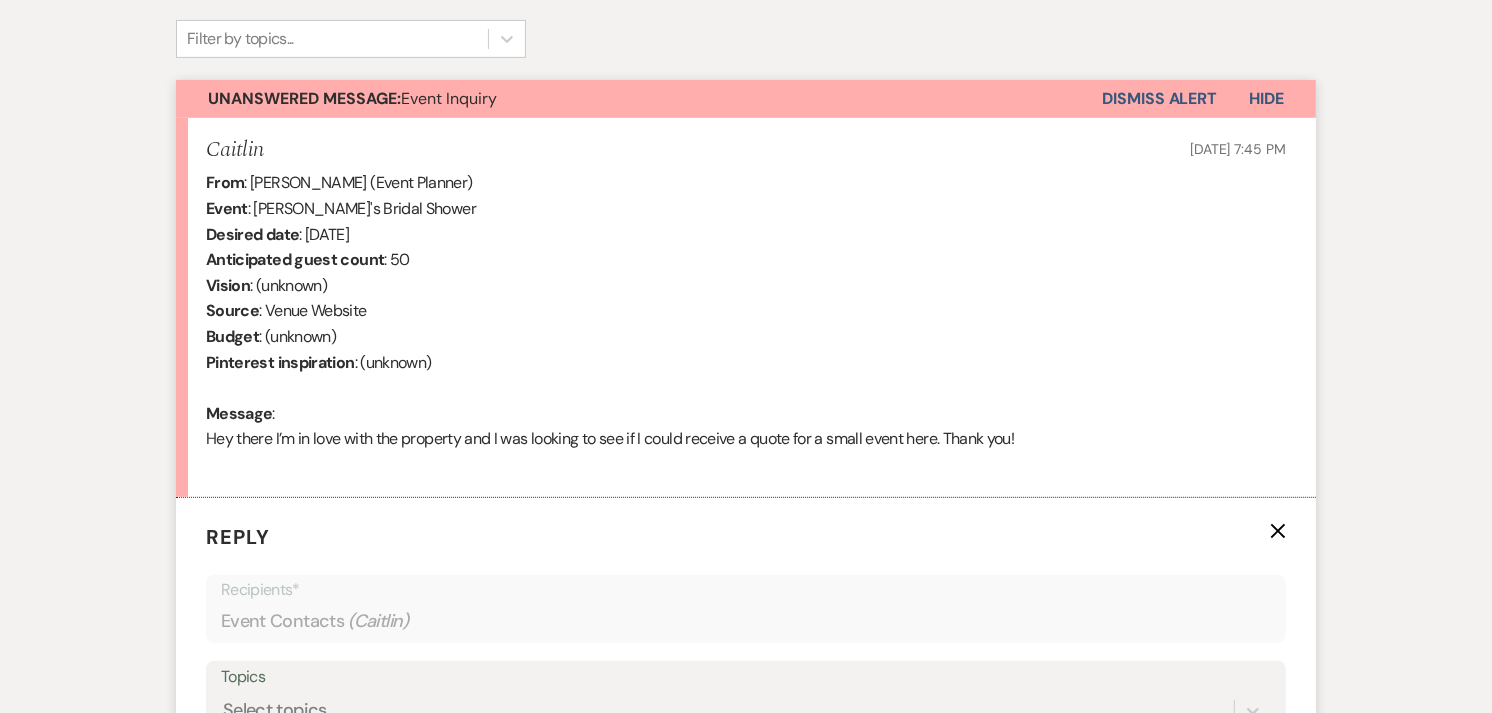 scroll, scrollTop: 1013, scrollLeft: 0, axis: vertical 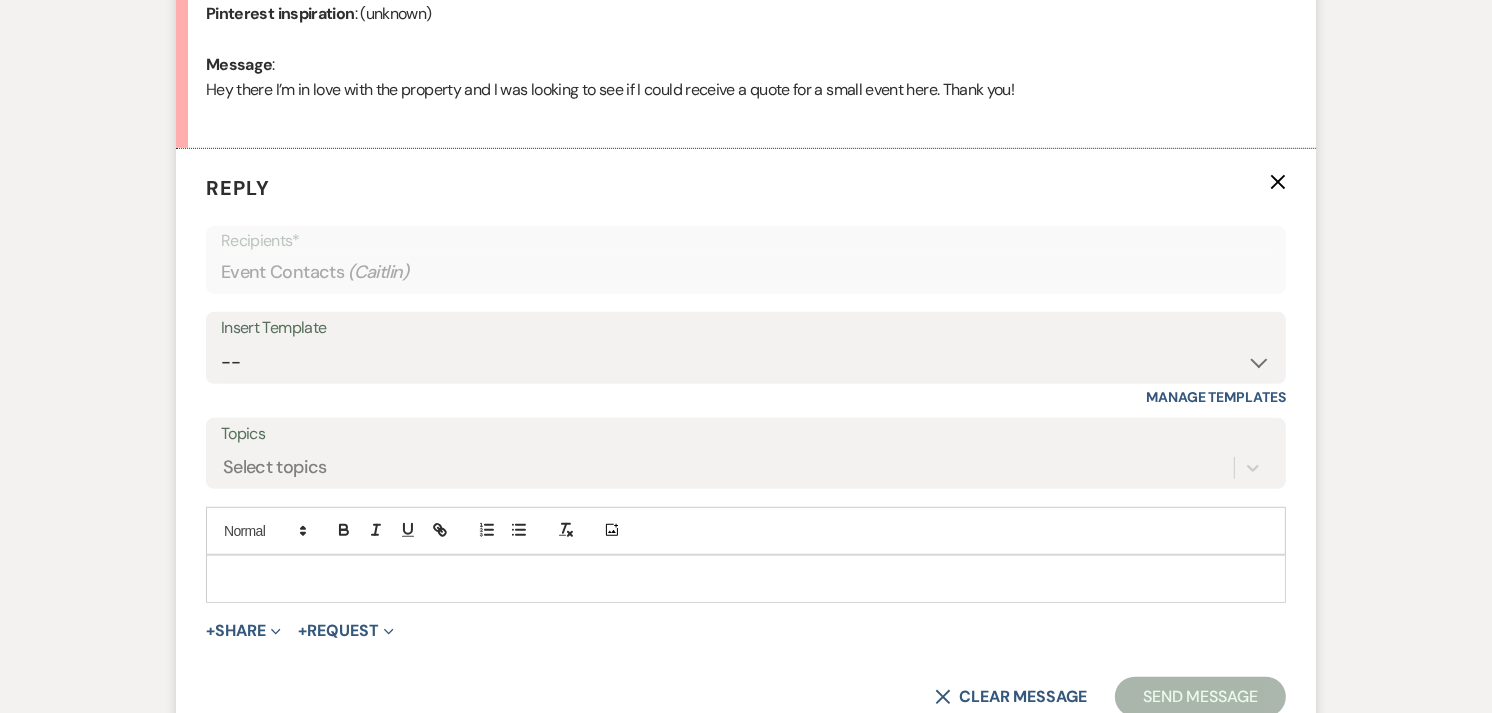 drag, startPoint x: 346, startPoint y: 578, endPoint x: 334, endPoint y: 573, distance: 13 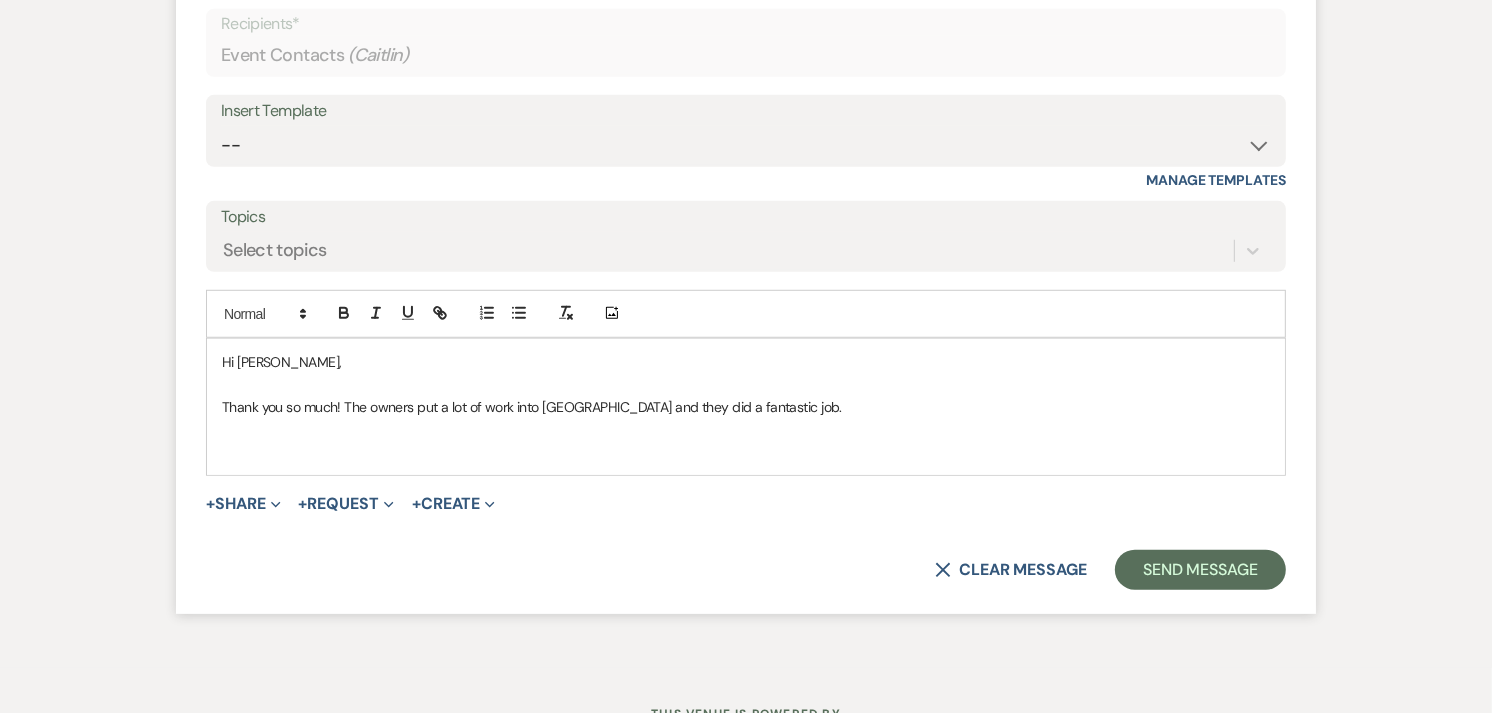 scroll, scrollTop: 1235, scrollLeft: 0, axis: vertical 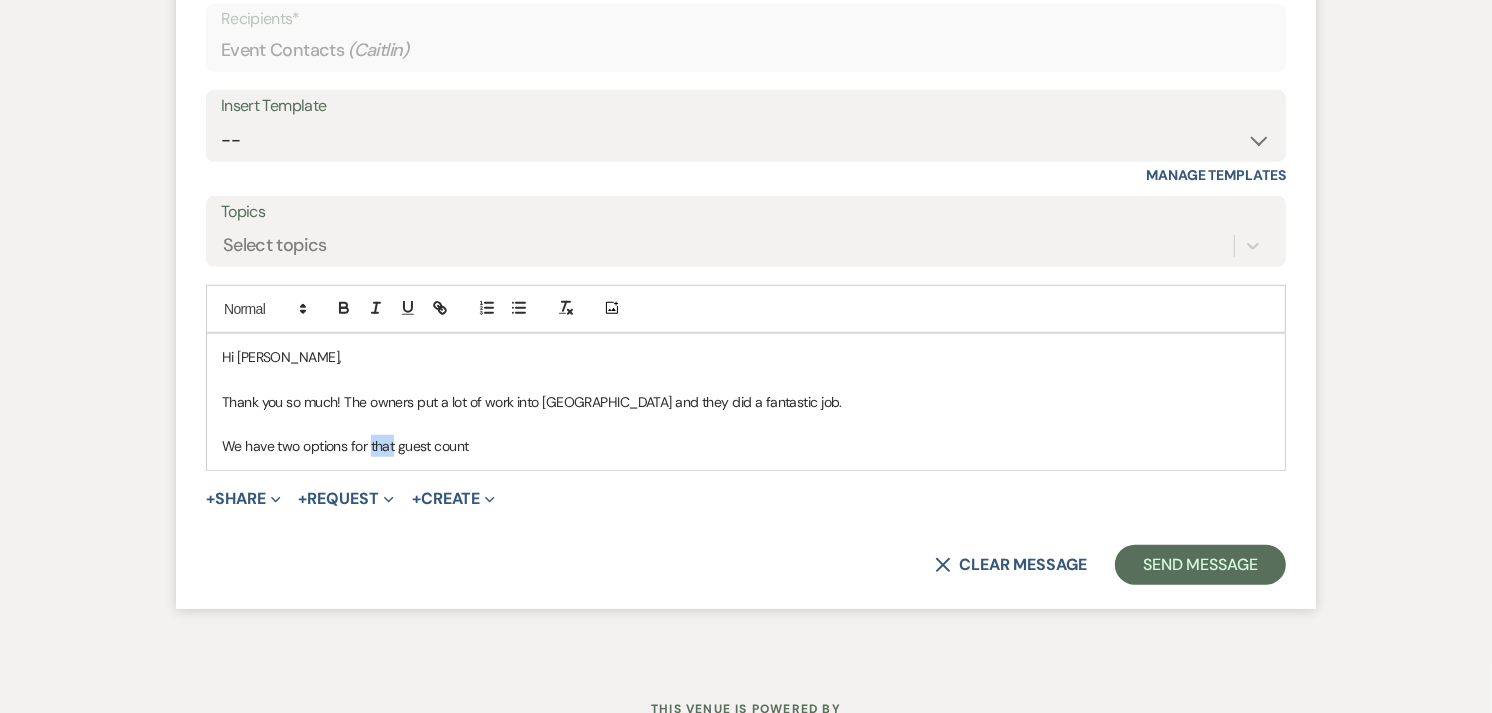drag, startPoint x: 368, startPoint y: 445, endPoint x: 392, endPoint y: 446, distance: 24.020824 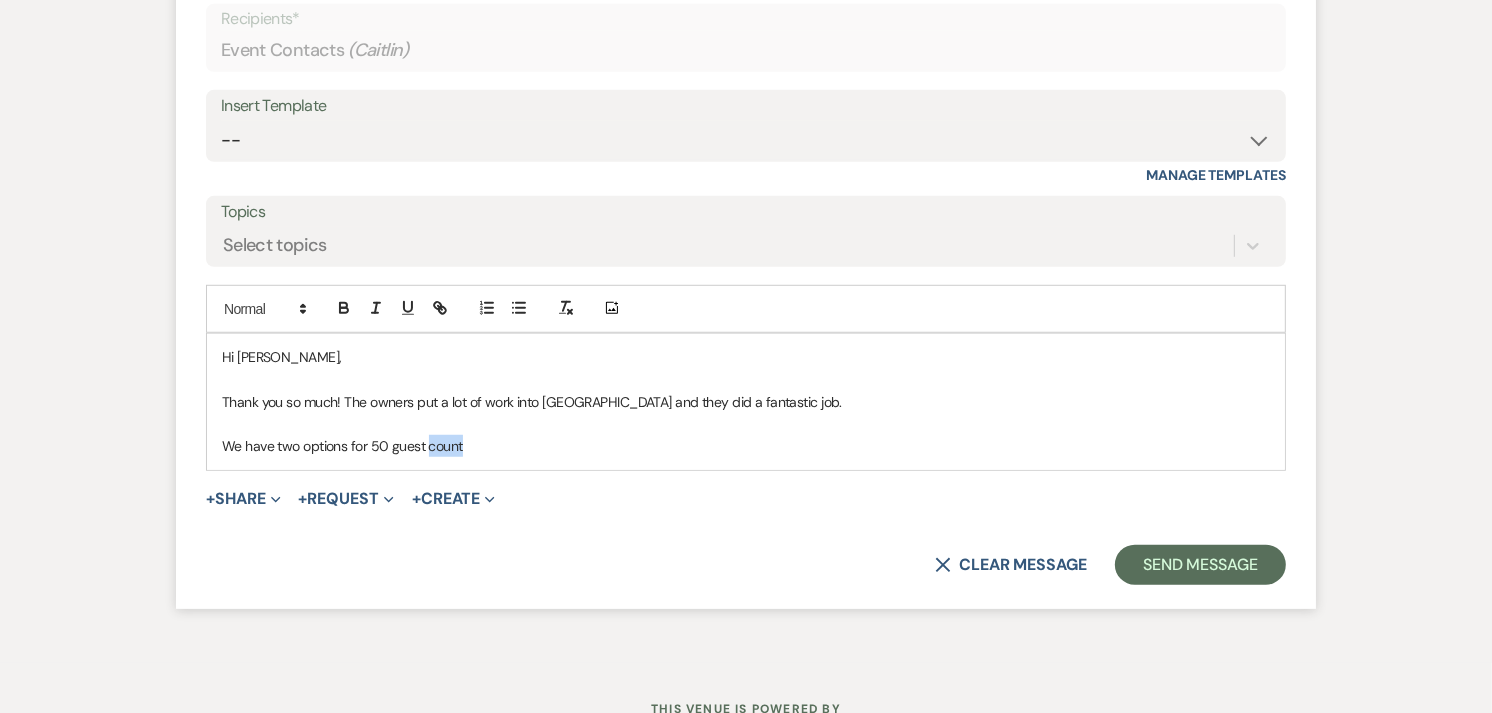 drag, startPoint x: 427, startPoint y: 446, endPoint x: 503, endPoint y: 441, distance: 76.1643 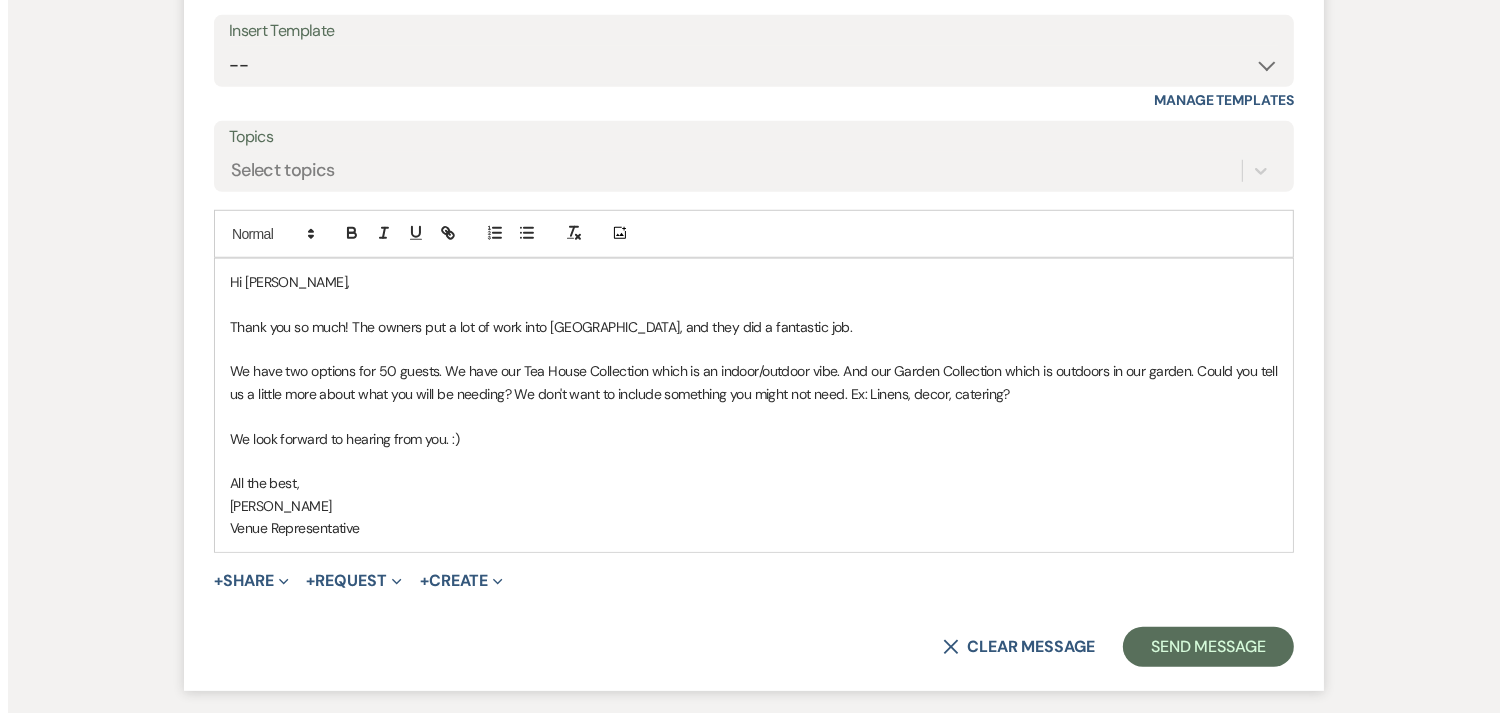 scroll, scrollTop: 1346, scrollLeft: 0, axis: vertical 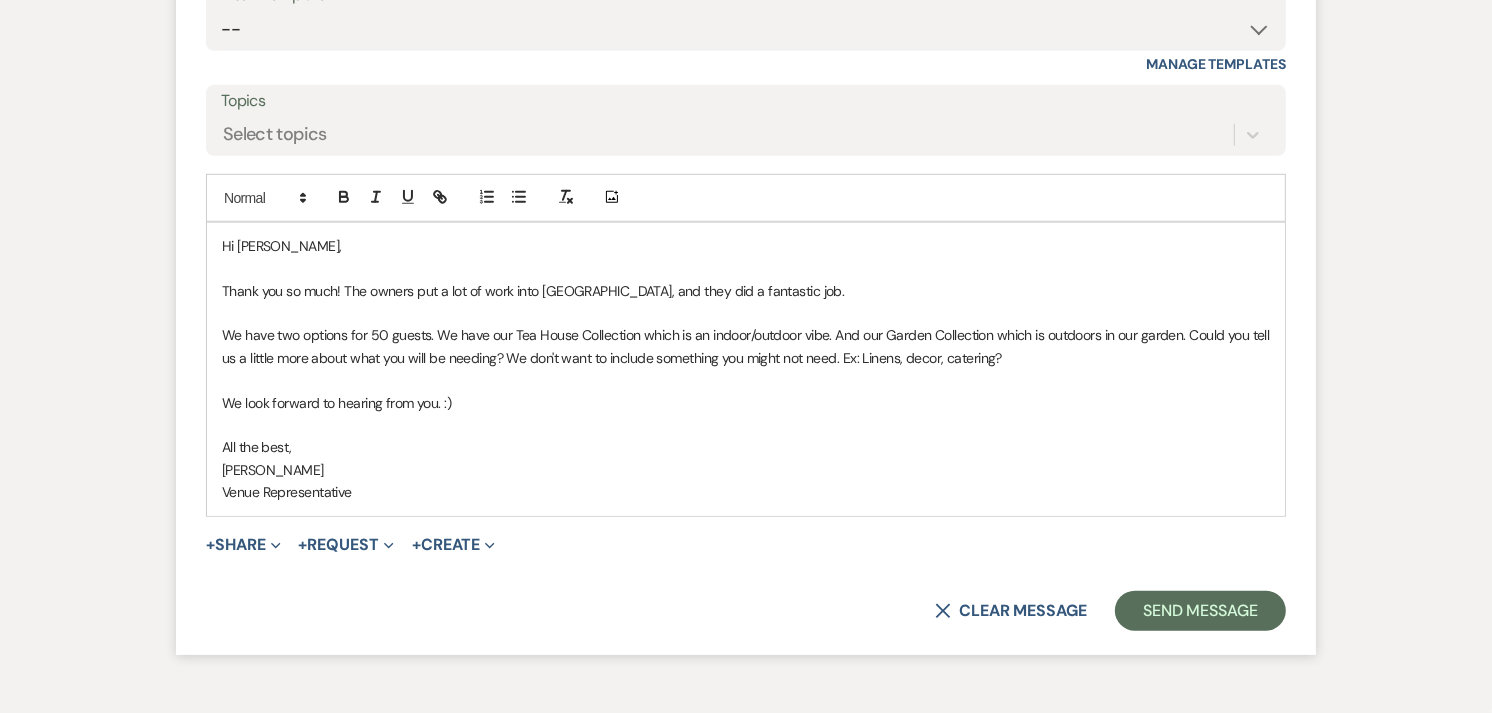click on "We have two options for 50 guests. We have our Tea House Collection which is an indoor/outdoor vibe. And our Garden Collection which is outdoors in our garden. Could you tell us a little more about what you will be needing? We don't want to include something you might not need. Ex: Linens, decor, catering?" at bounding box center (746, 346) 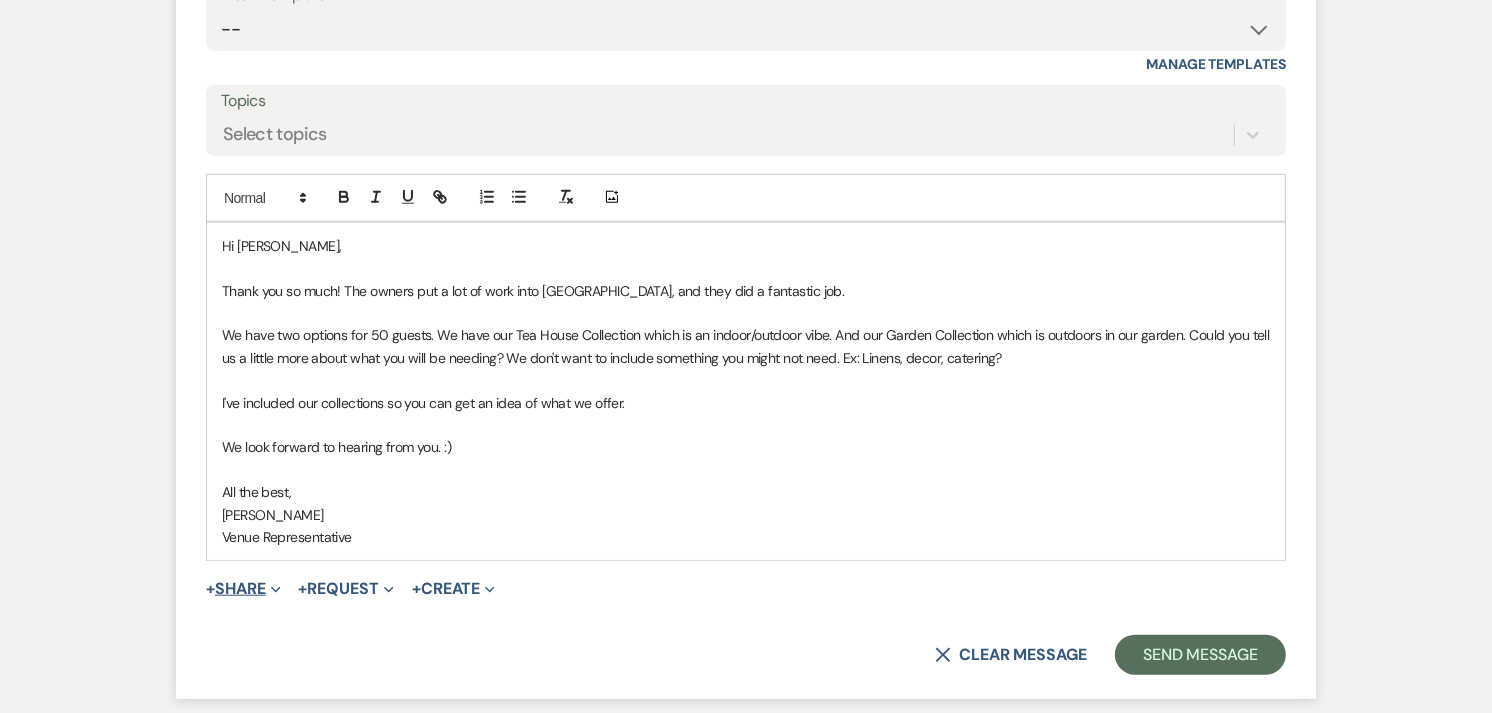 click on "Expand" 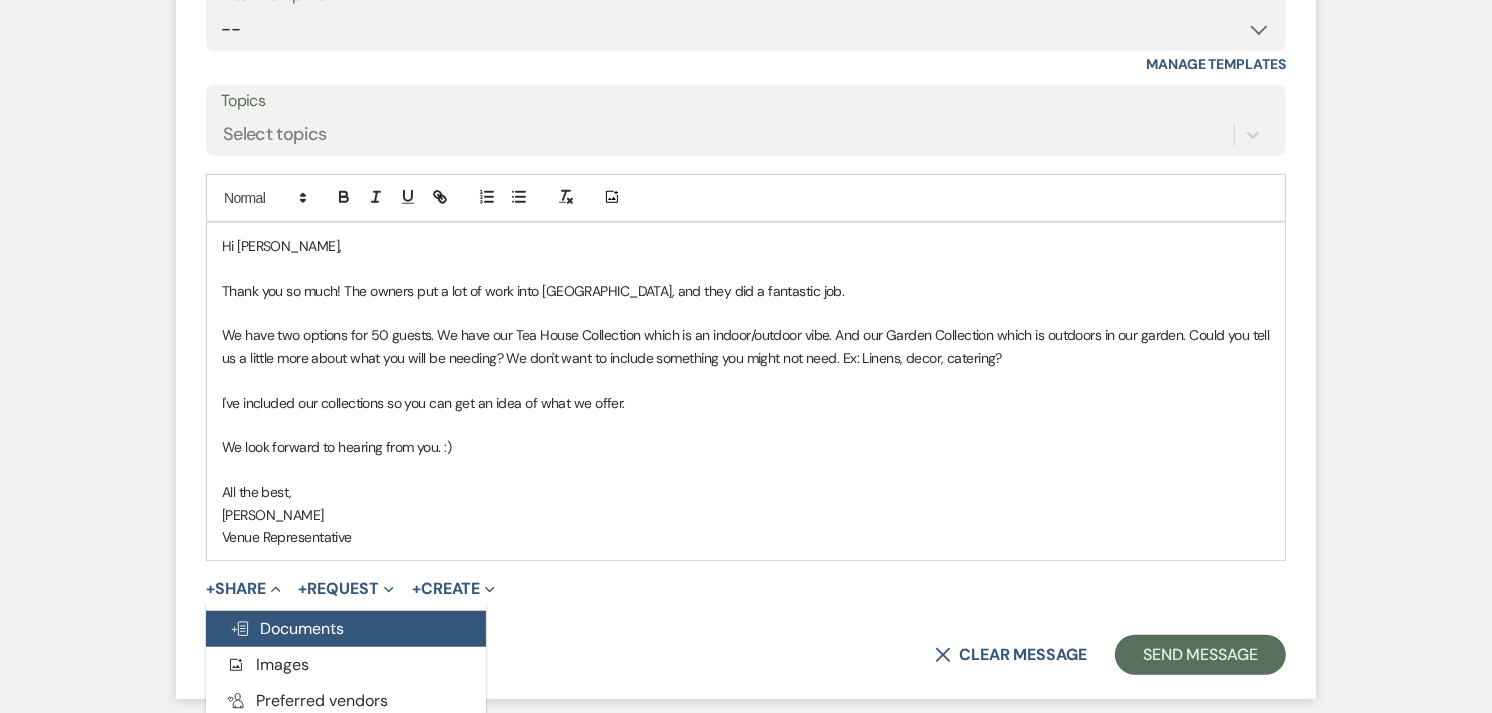 click on "Doc Upload Documents" at bounding box center (287, 628) 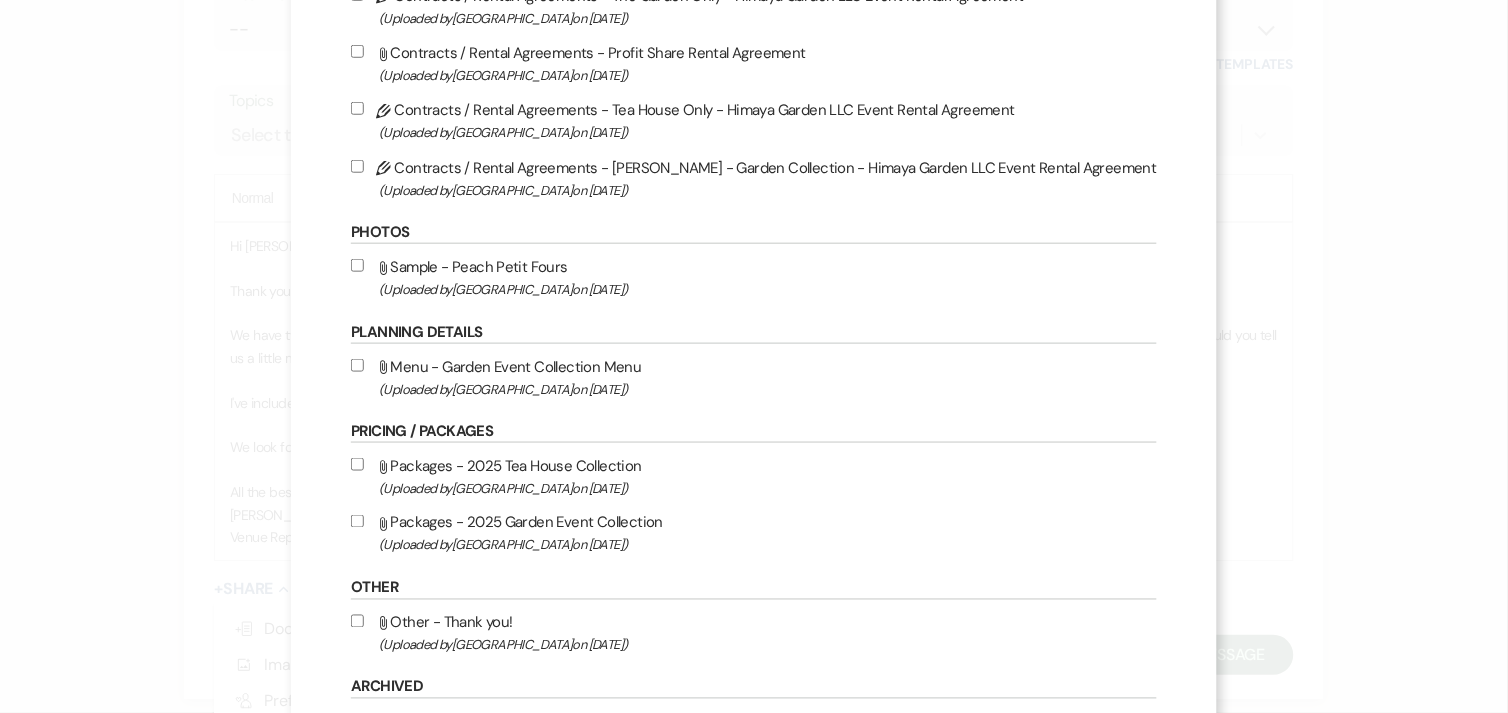 scroll, scrollTop: 333, scrollLeft: 0, axis: vertical 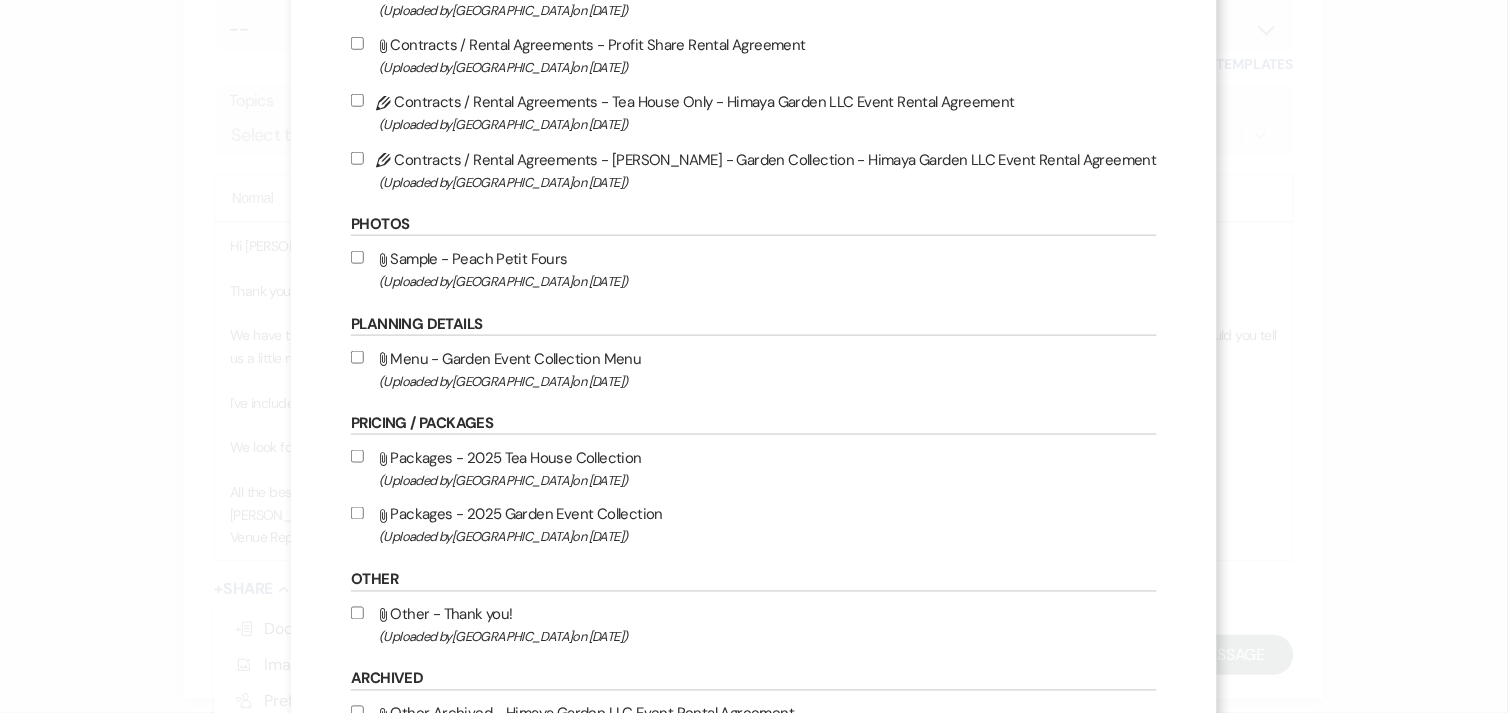 click on "Attach File Packages - 2025 Tea House Collection (Uploaded by  Himaya Garden  on   May 1st, 2025 )" at bounding box center [357, 456] 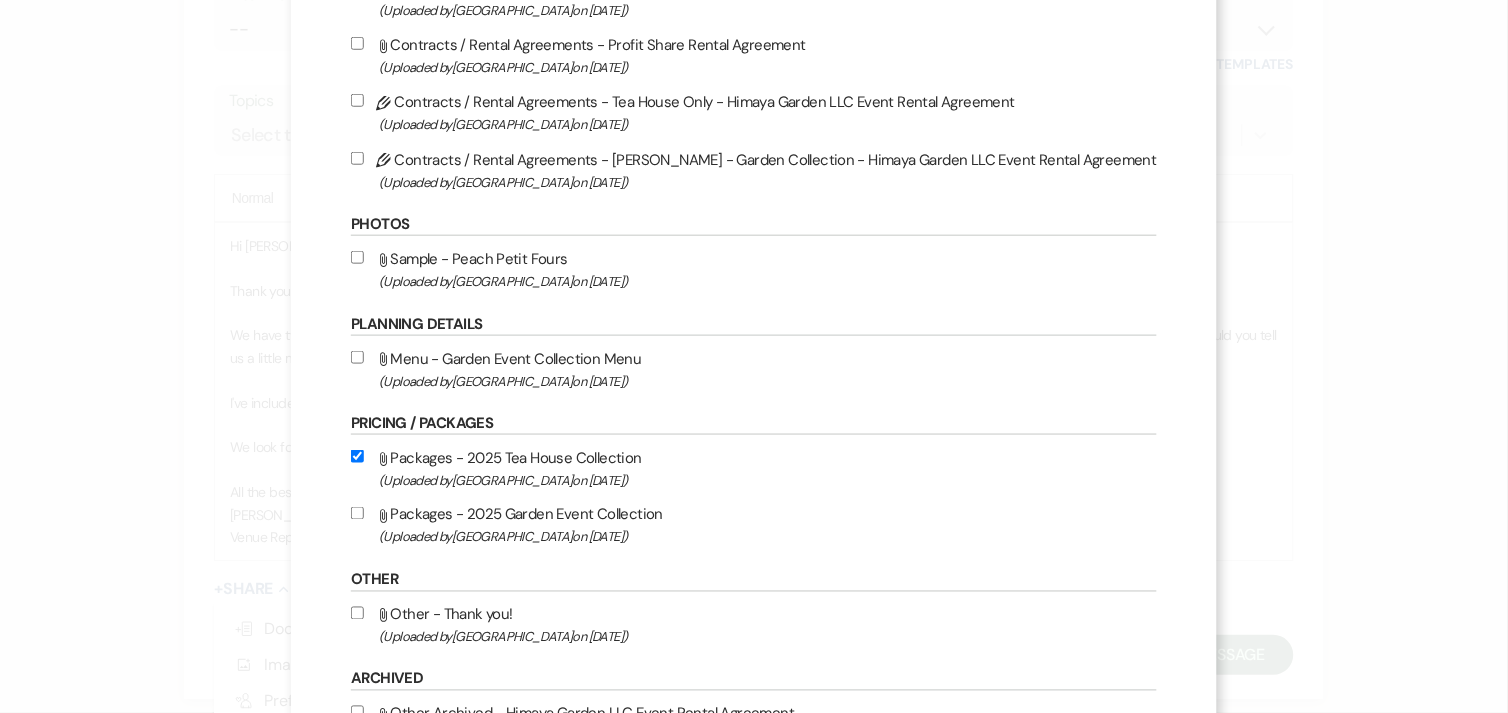 checkbox on "true" 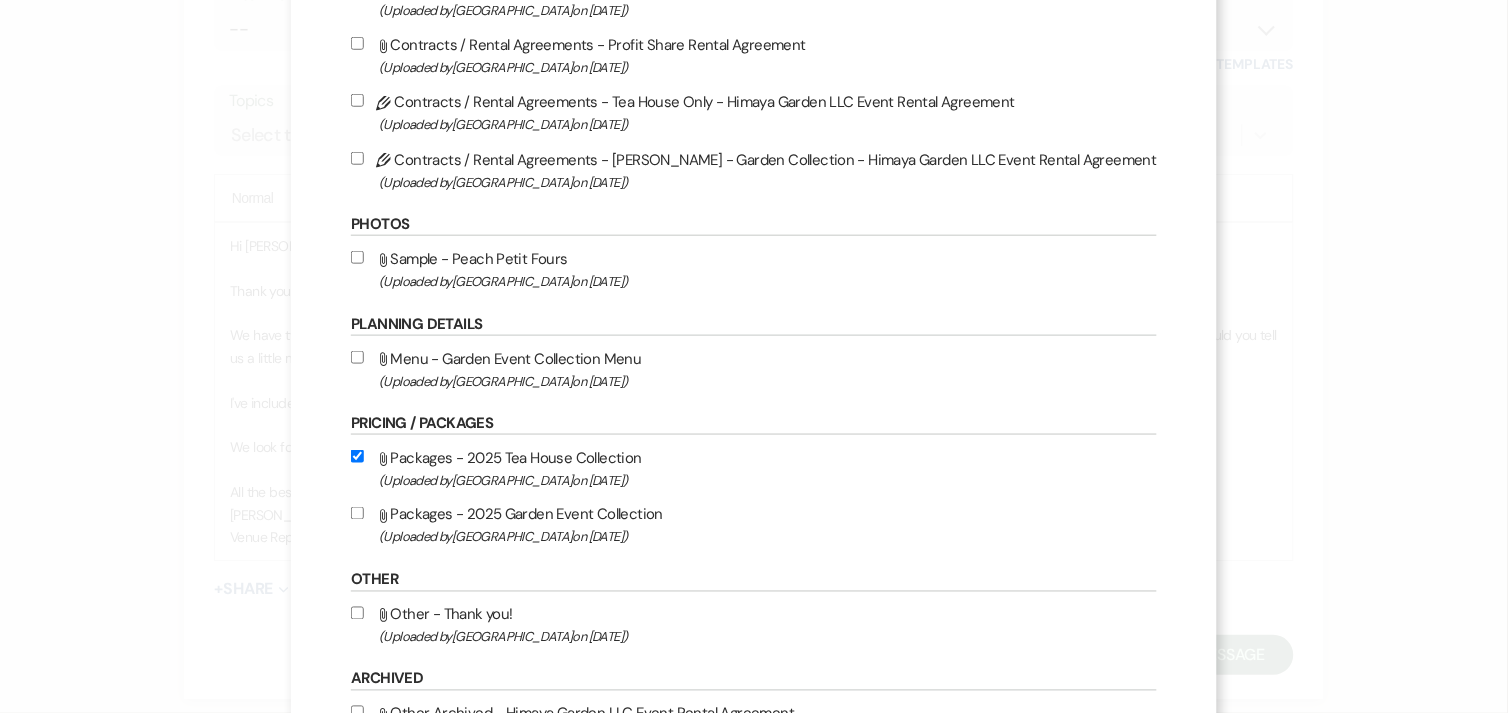 click on "Attach File Packages - 2025 Garden Event Collection (Uploaded by  Himaya Garden  on   Jun 19th, 2025 )" at bounding box center [357, 513] 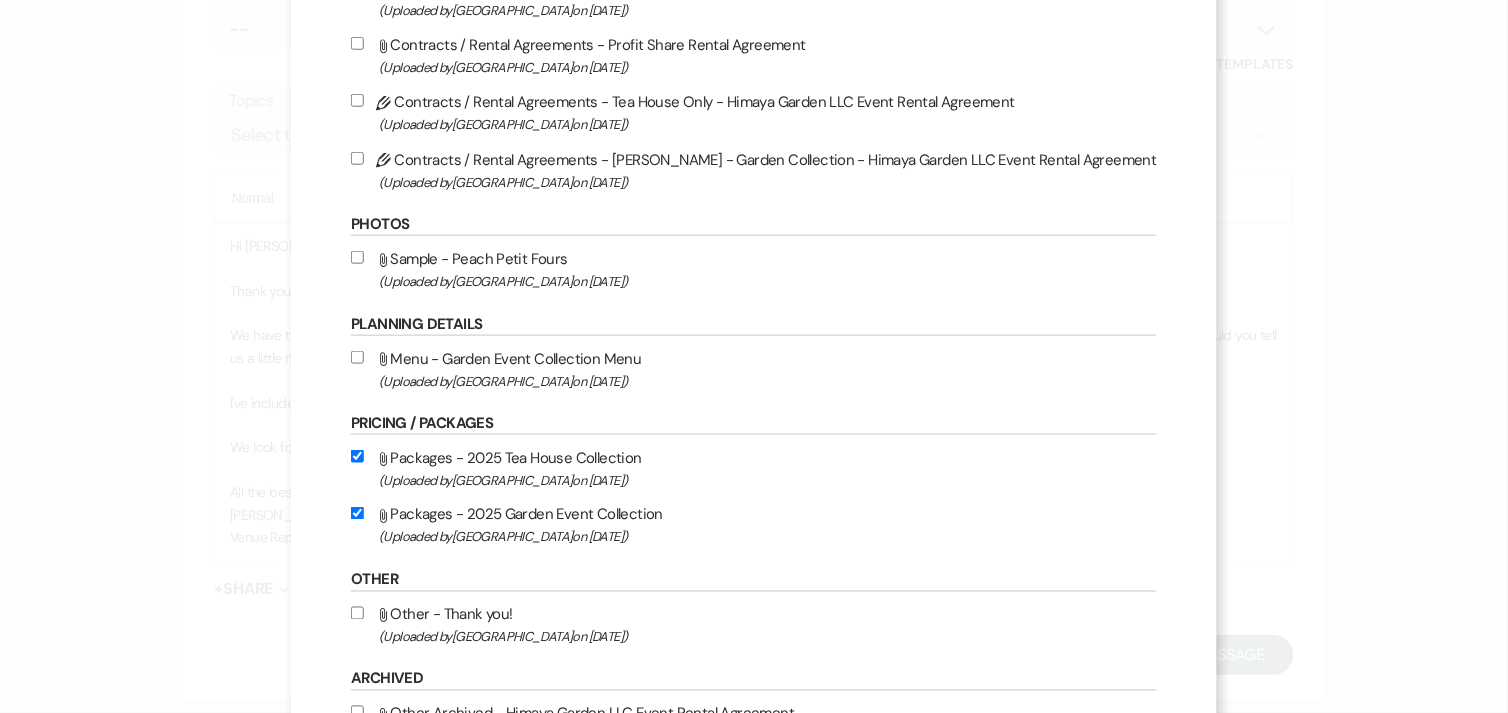 checkbox on "true" 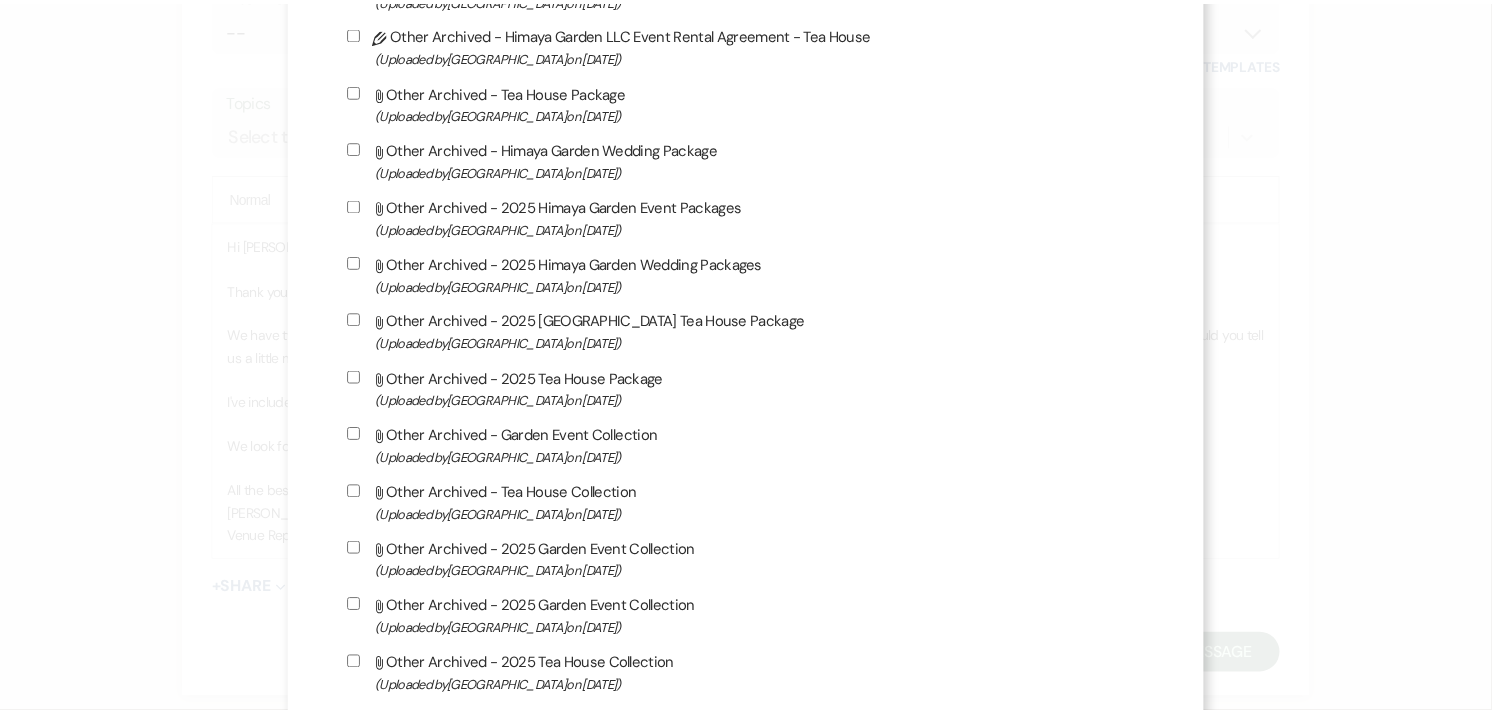 scroll, scrollTop: 1514, scrollLeft: 0, axis: vertical 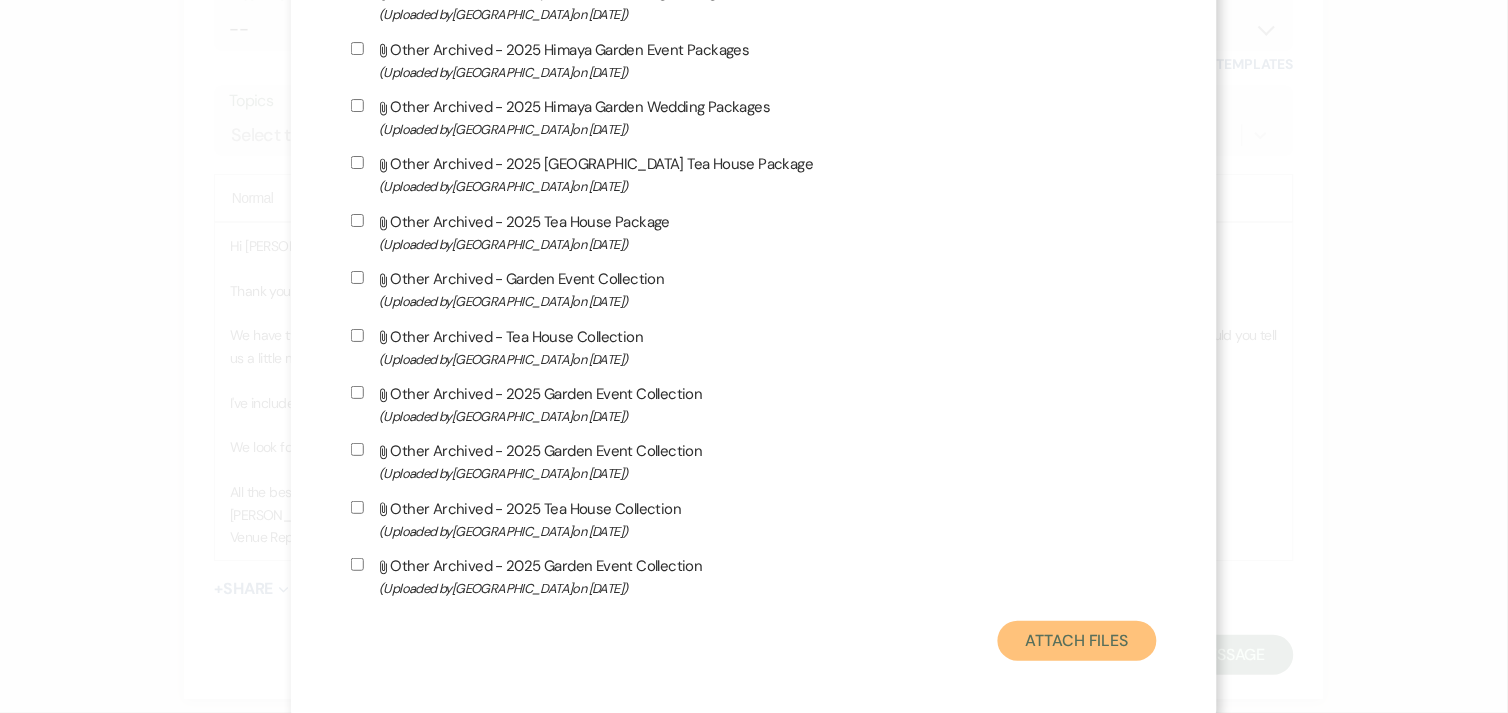 click on "Attach Files" at bounding box center (1077, 641) 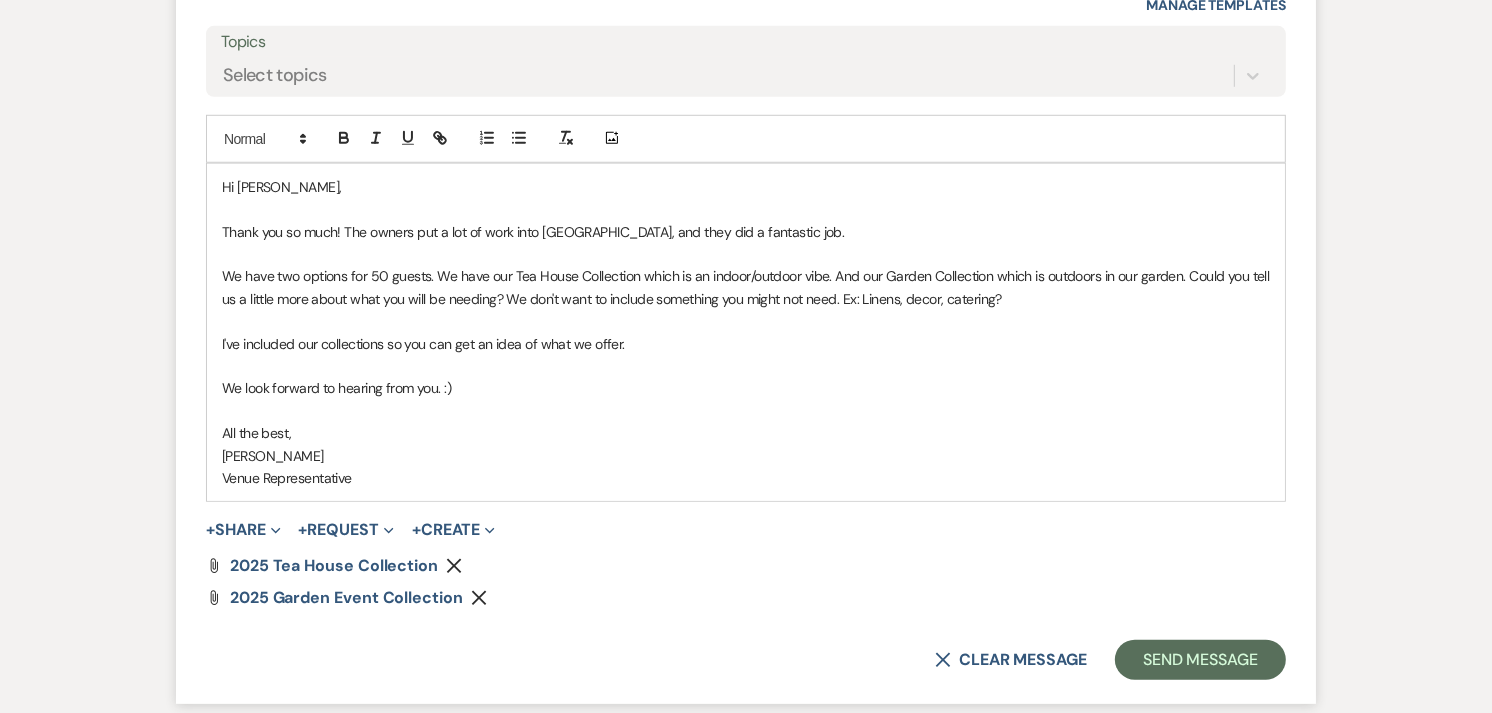 scroll, scrollTop: 1457, scrollLeft: 0, axis: vertical 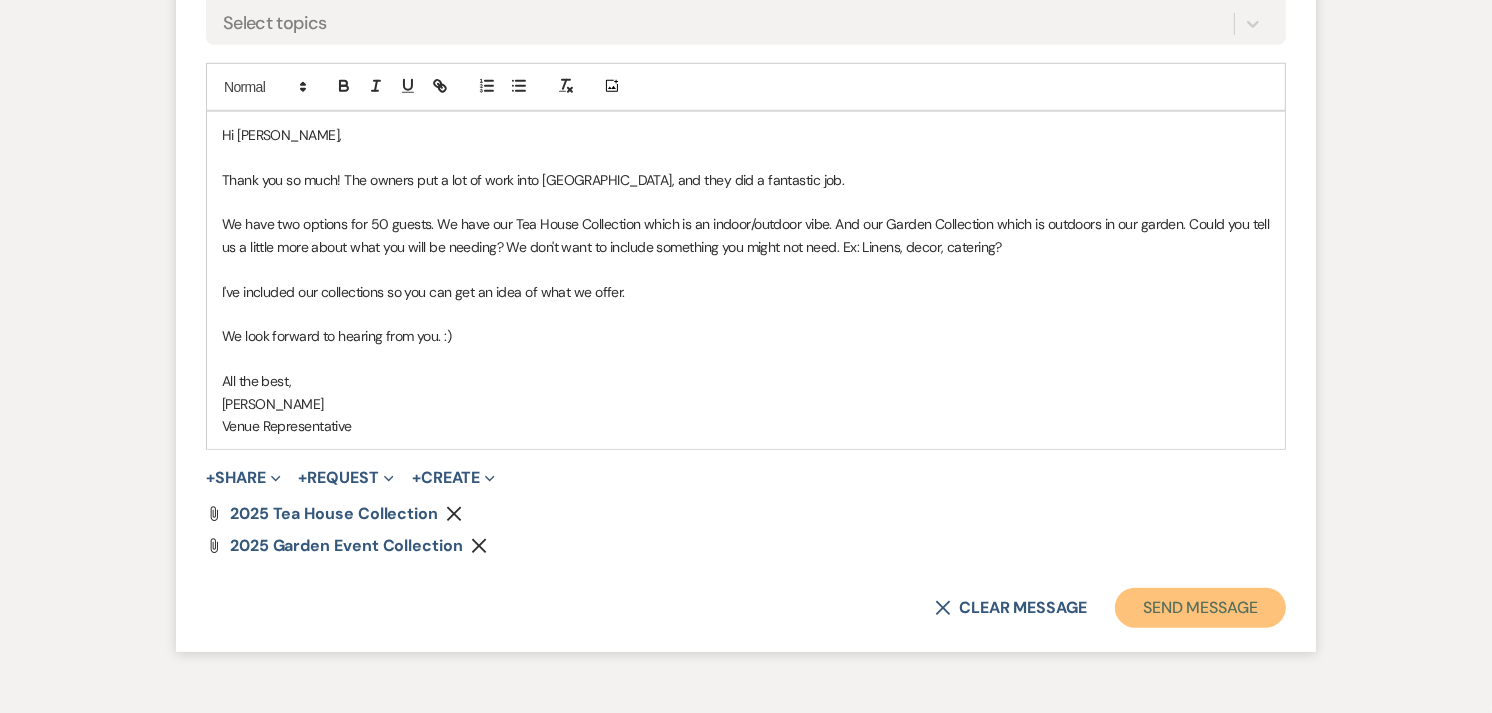 click on "Send Message" at bounding box center (1200, 608) 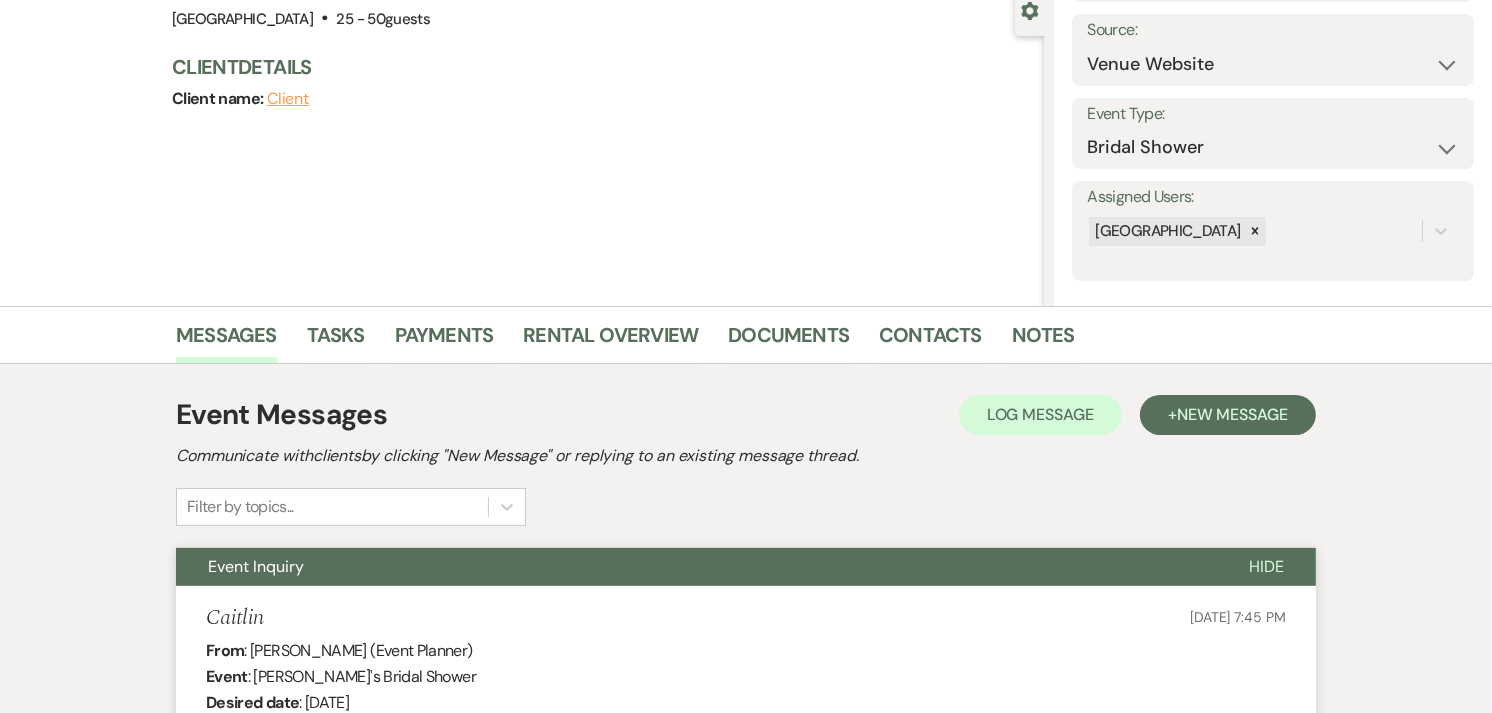 scroll, scrollTop: 0, scrollLeft: 0, axis: both 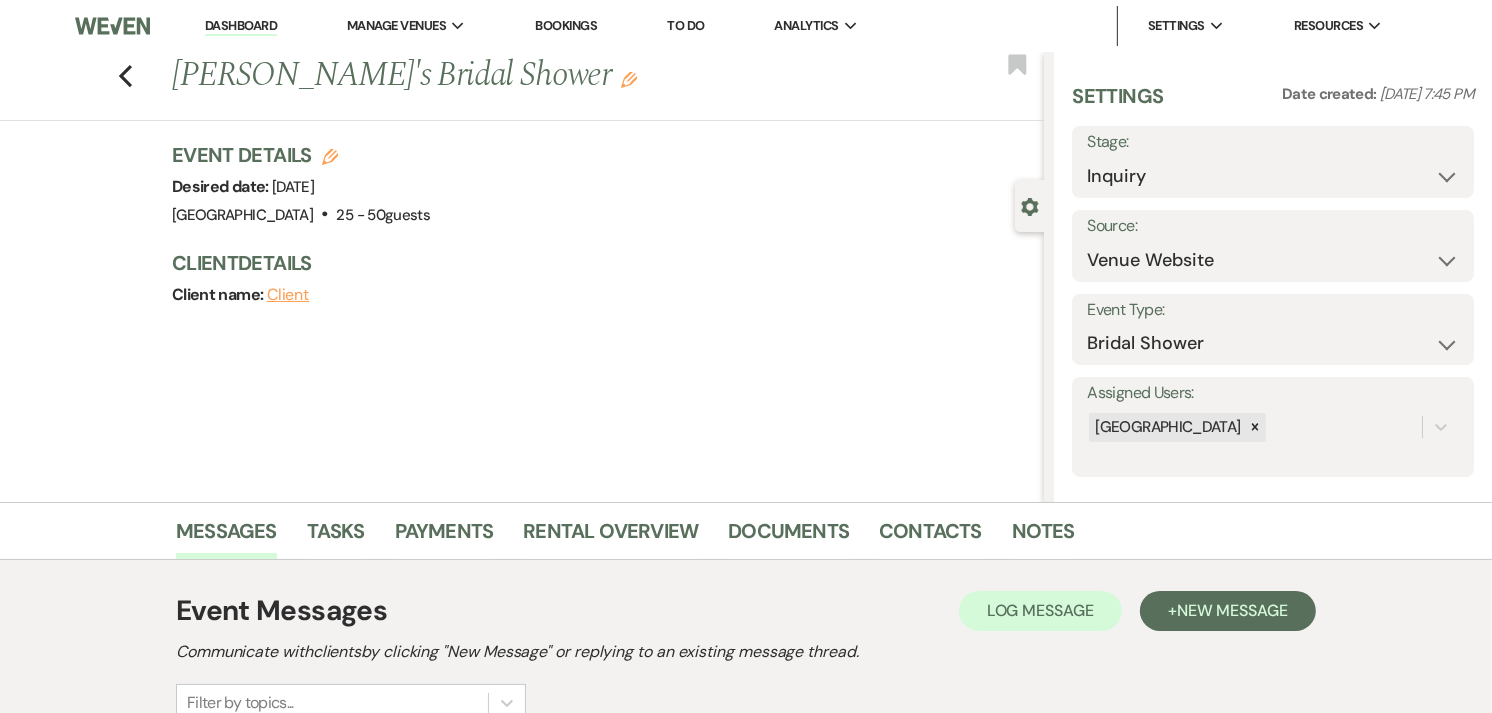 click on "Dashboard" at bounding box center [241, 26] 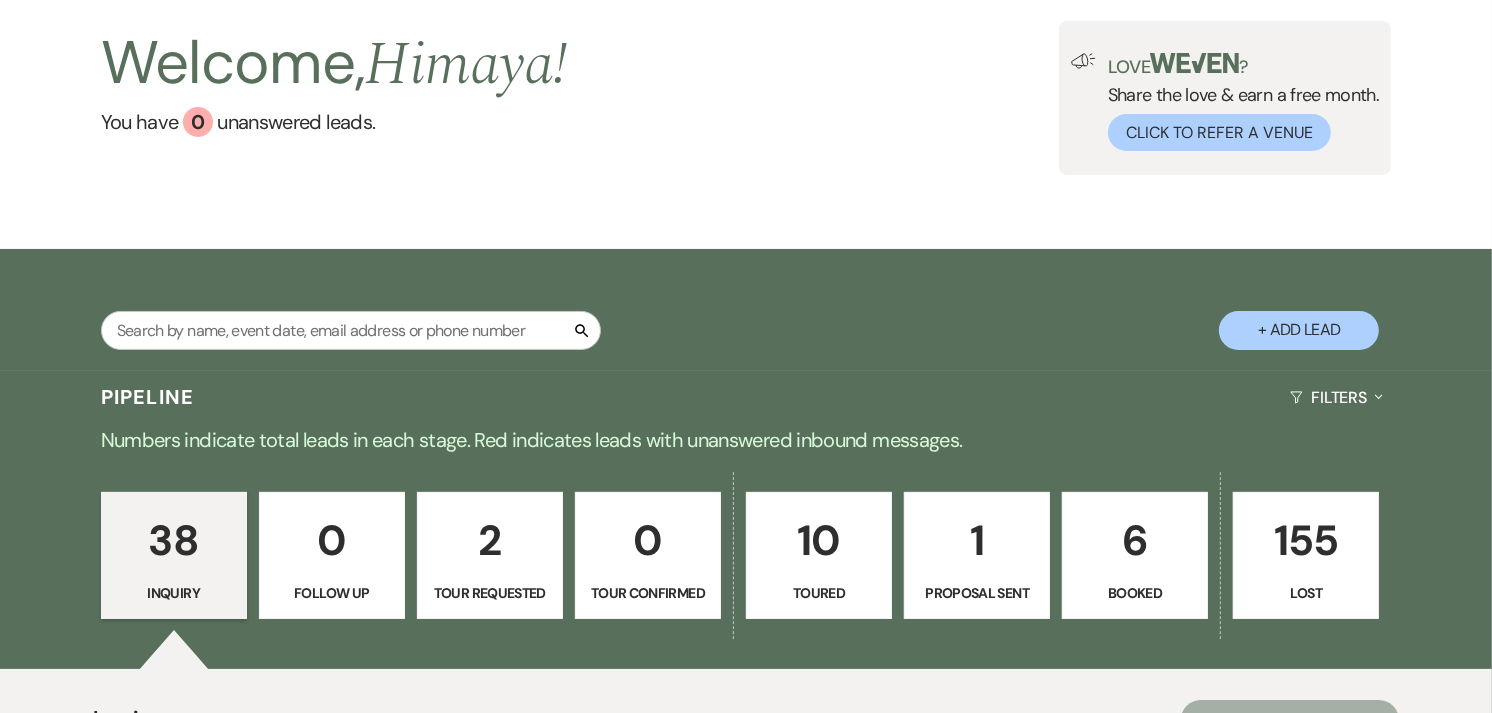 scroll, scrollTop: 333, scrollLeft: 0, axis: vertical 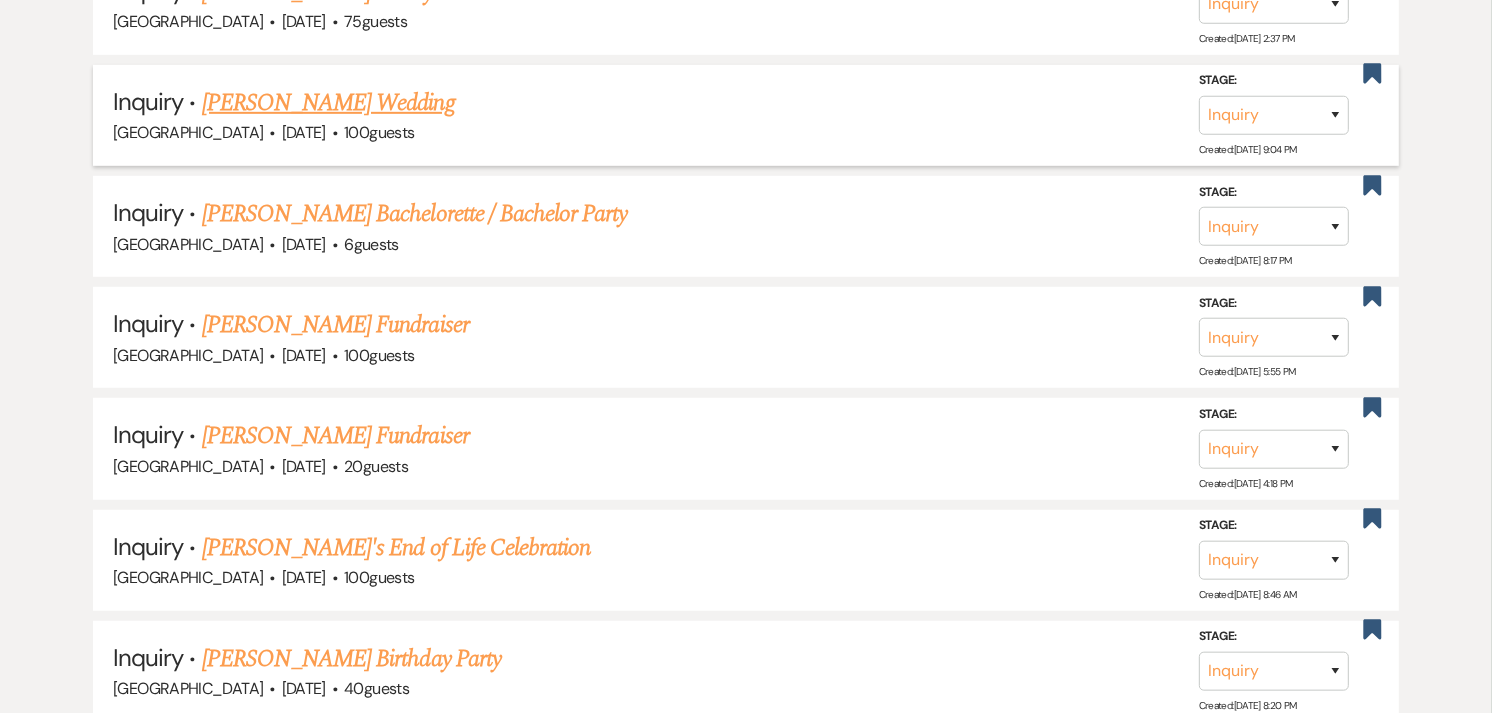 click on "[PERSON_NAME] Wedding" at bounding box center [328, 103] 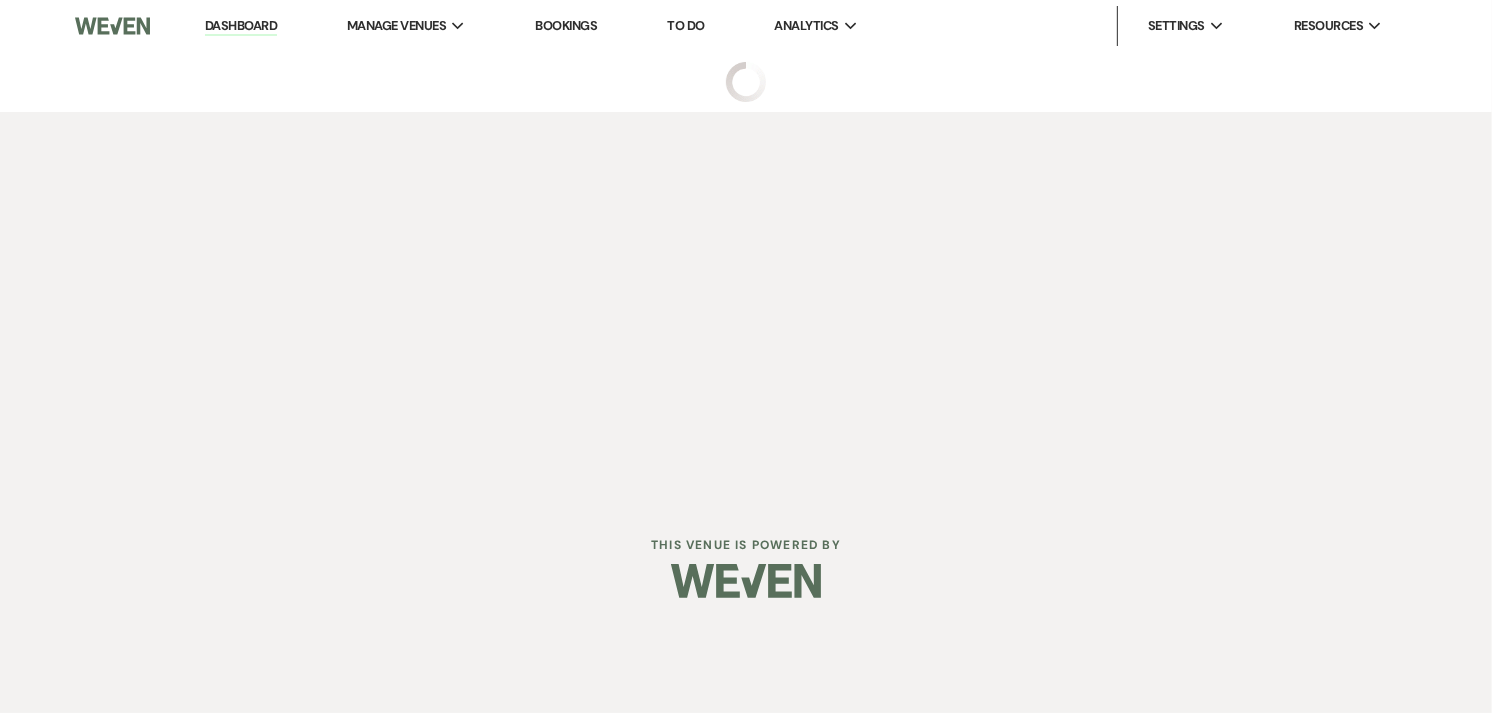 scroll, scrollTop: 0, scrollLeft: 0, axis: both 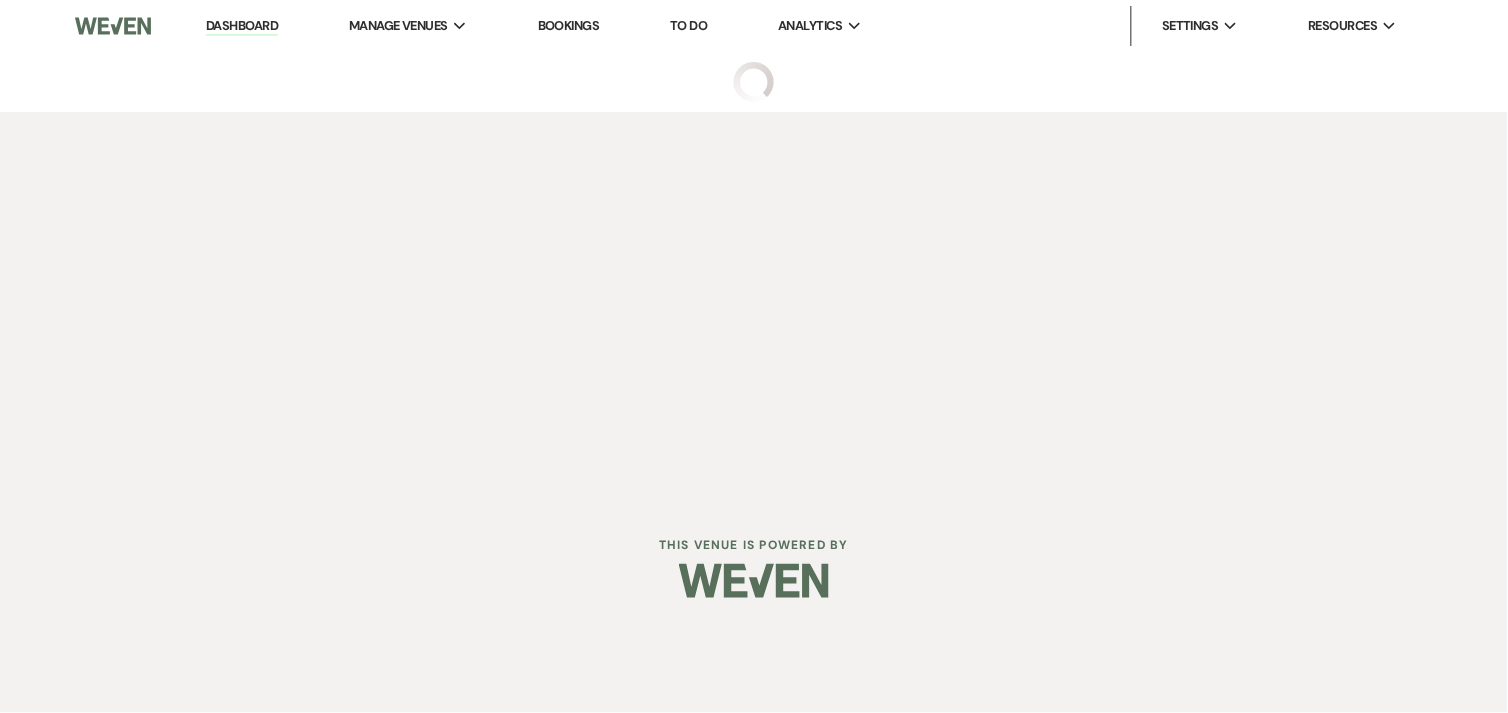 select on "5" 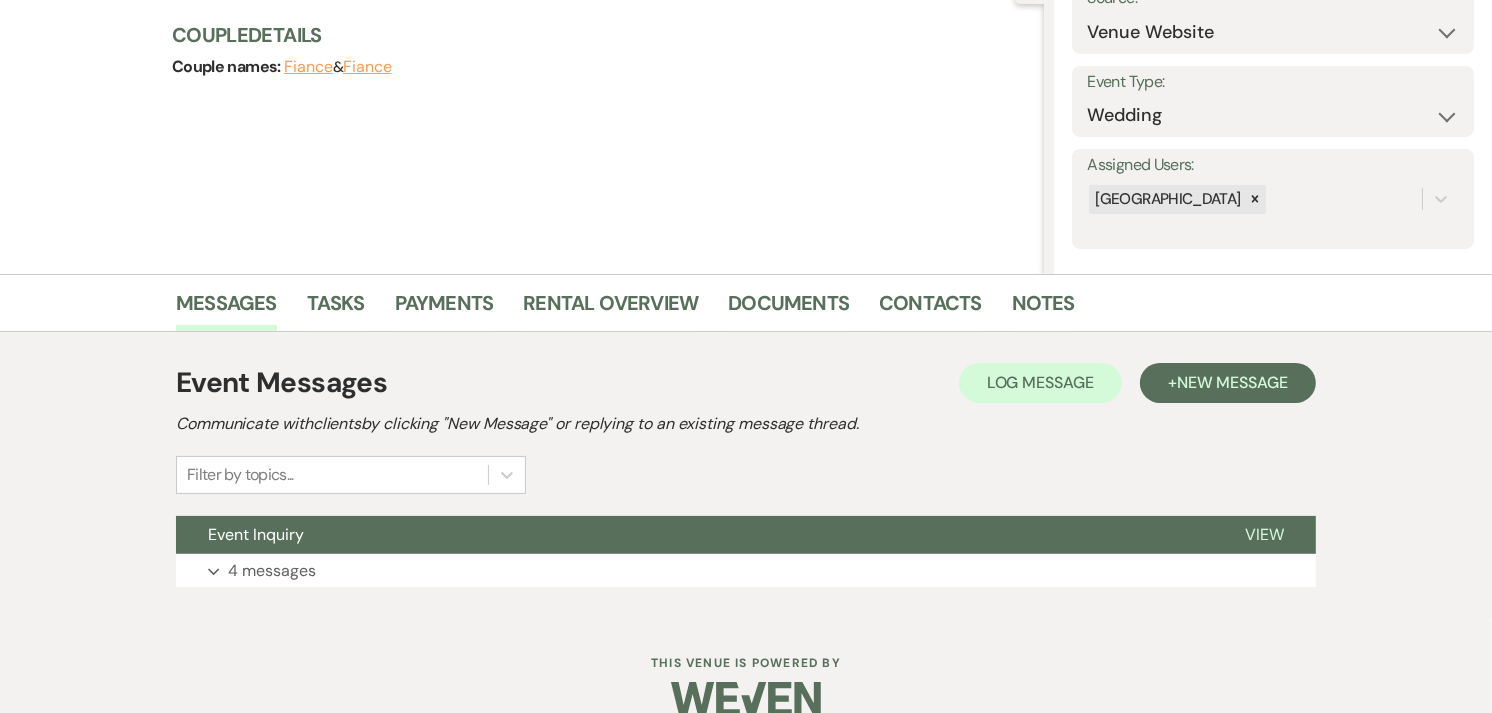 scroll, scrollTop: 261, scrollLeft: 0, axis: vertical 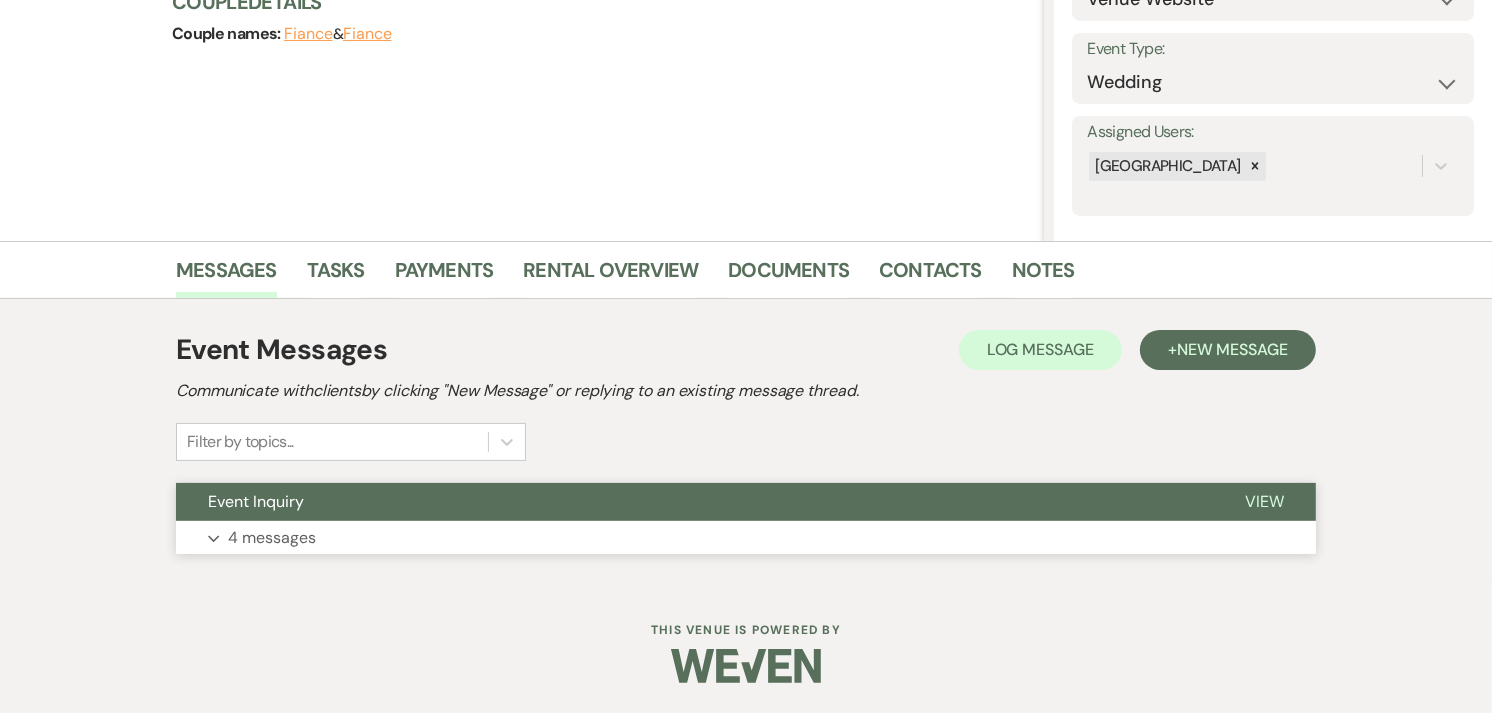click on "4 messages" at bounding box center [272, 538] 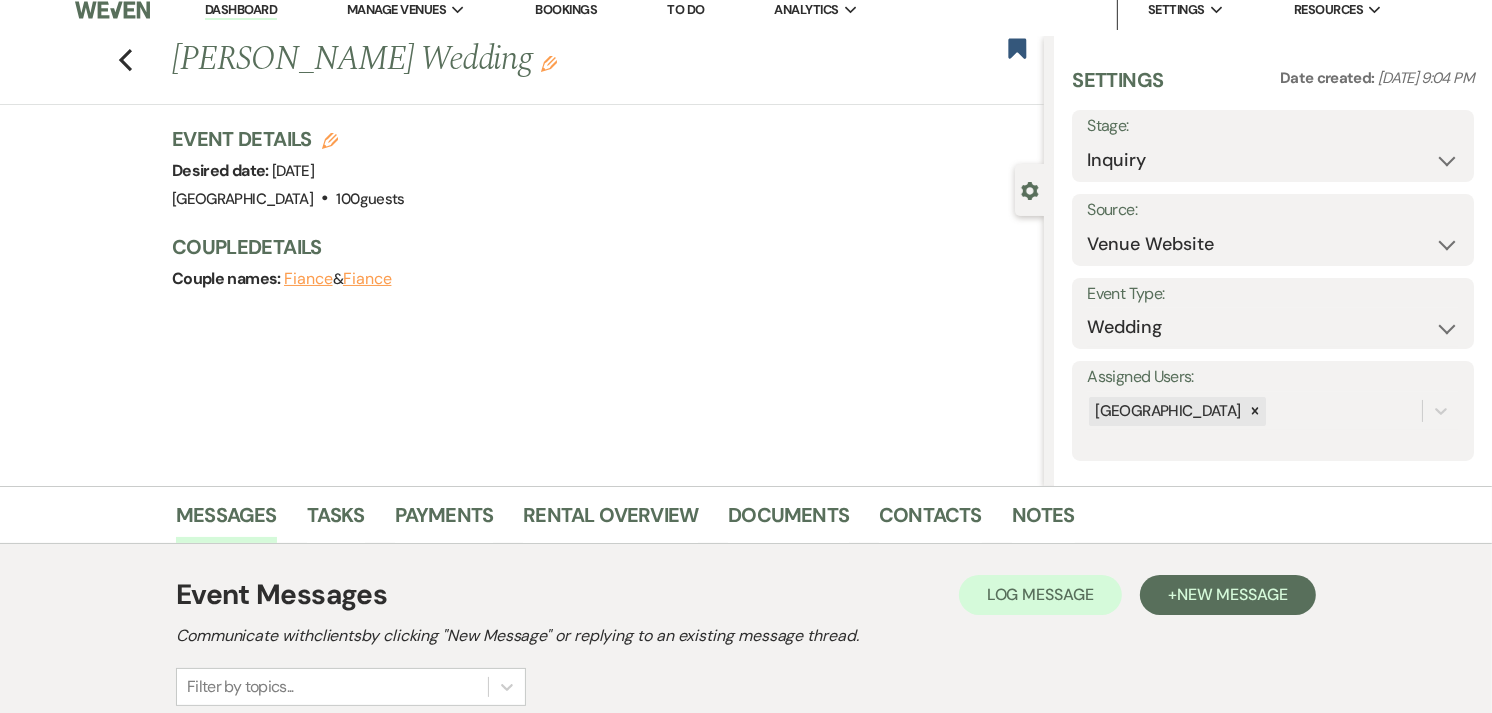 scroll, scrollTop: 0, scrollLeft: 0, axis: both 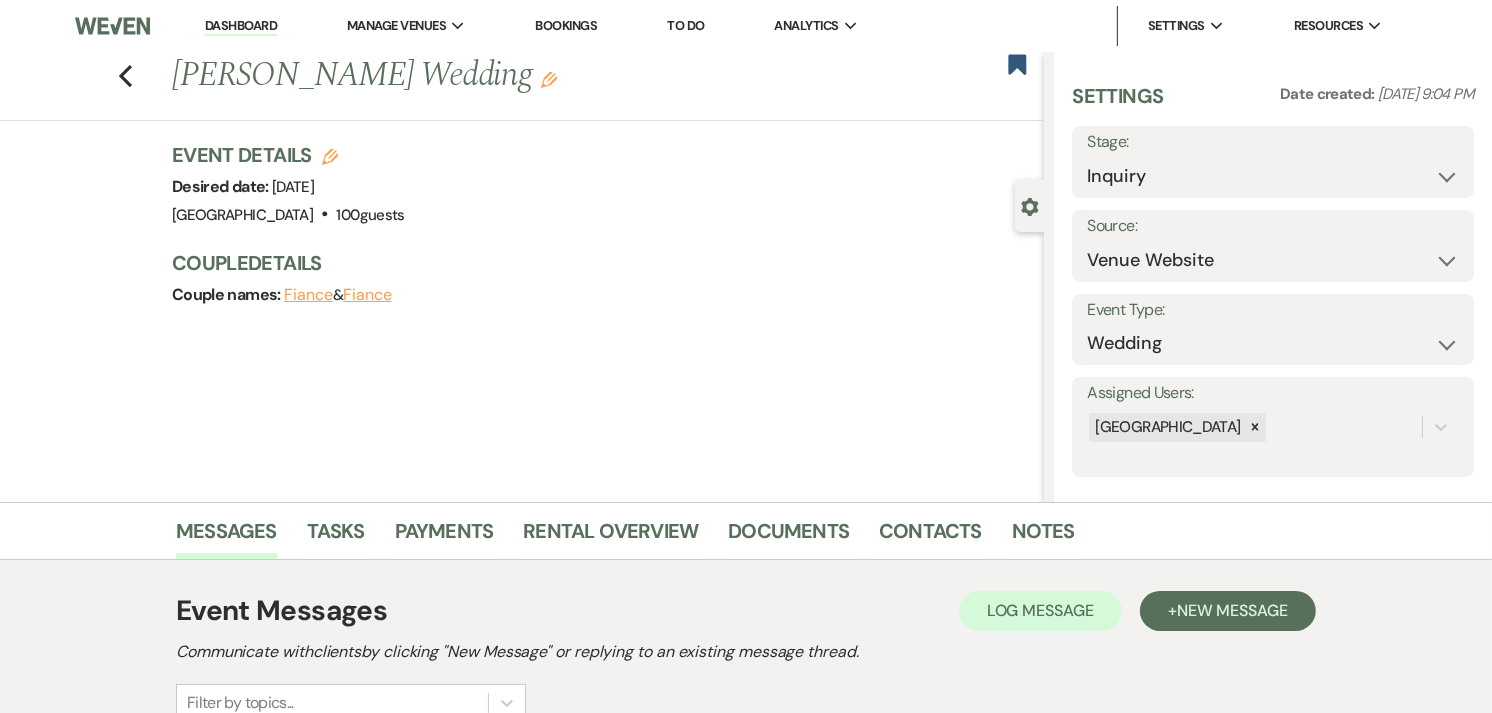 click on "Dashboard" at bounding box center (241, 26) 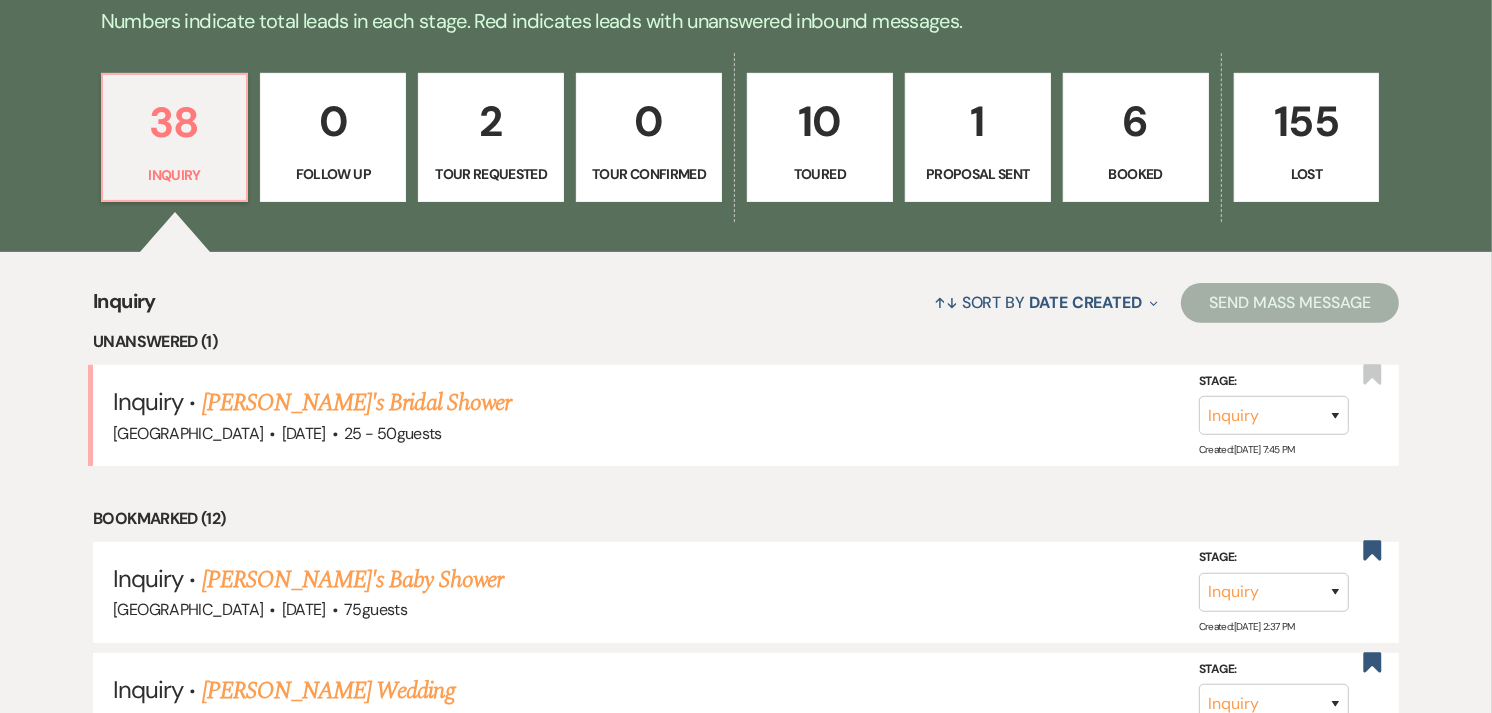 scroll, scrollTop: 555, scrollLeft: 0, axis: vertical 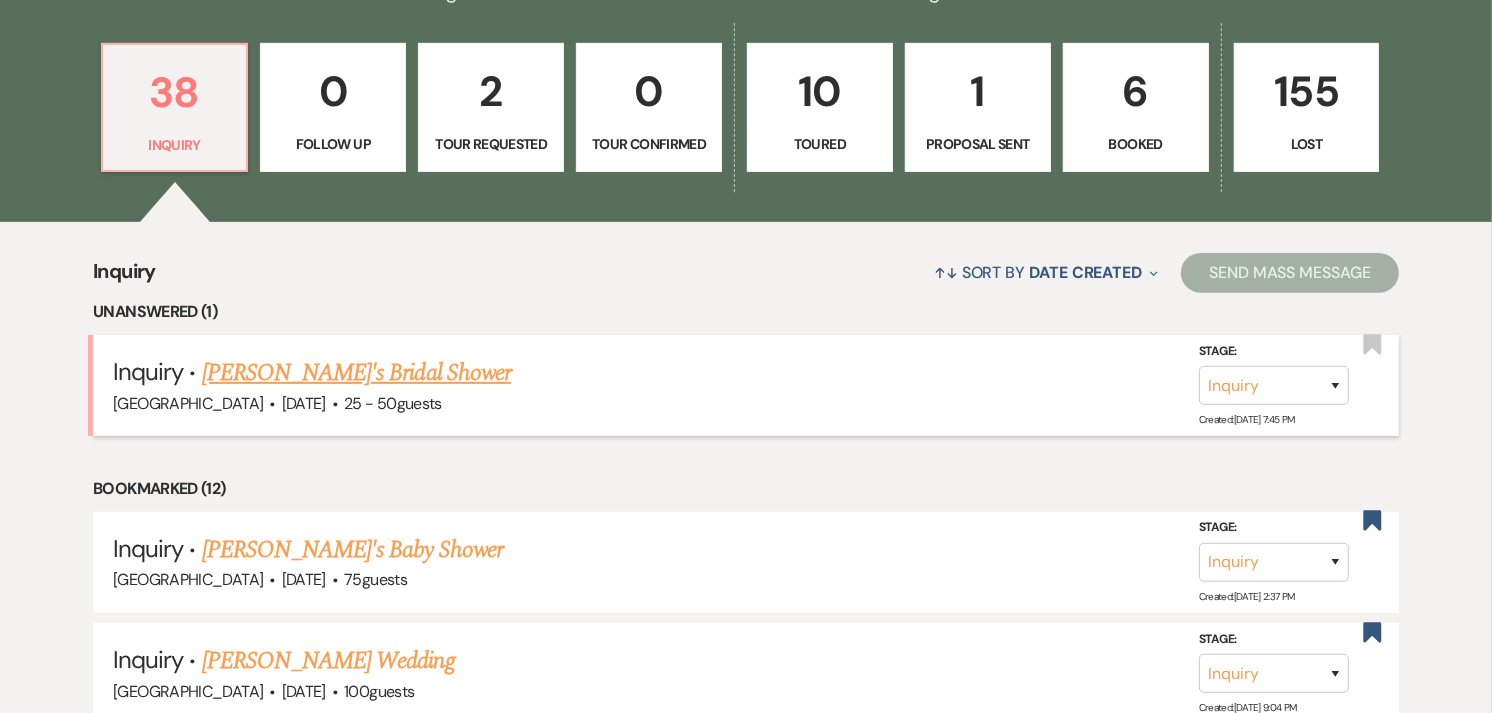 click on "Caitlin's Bridal Shower" at bounding box center (356, 373) 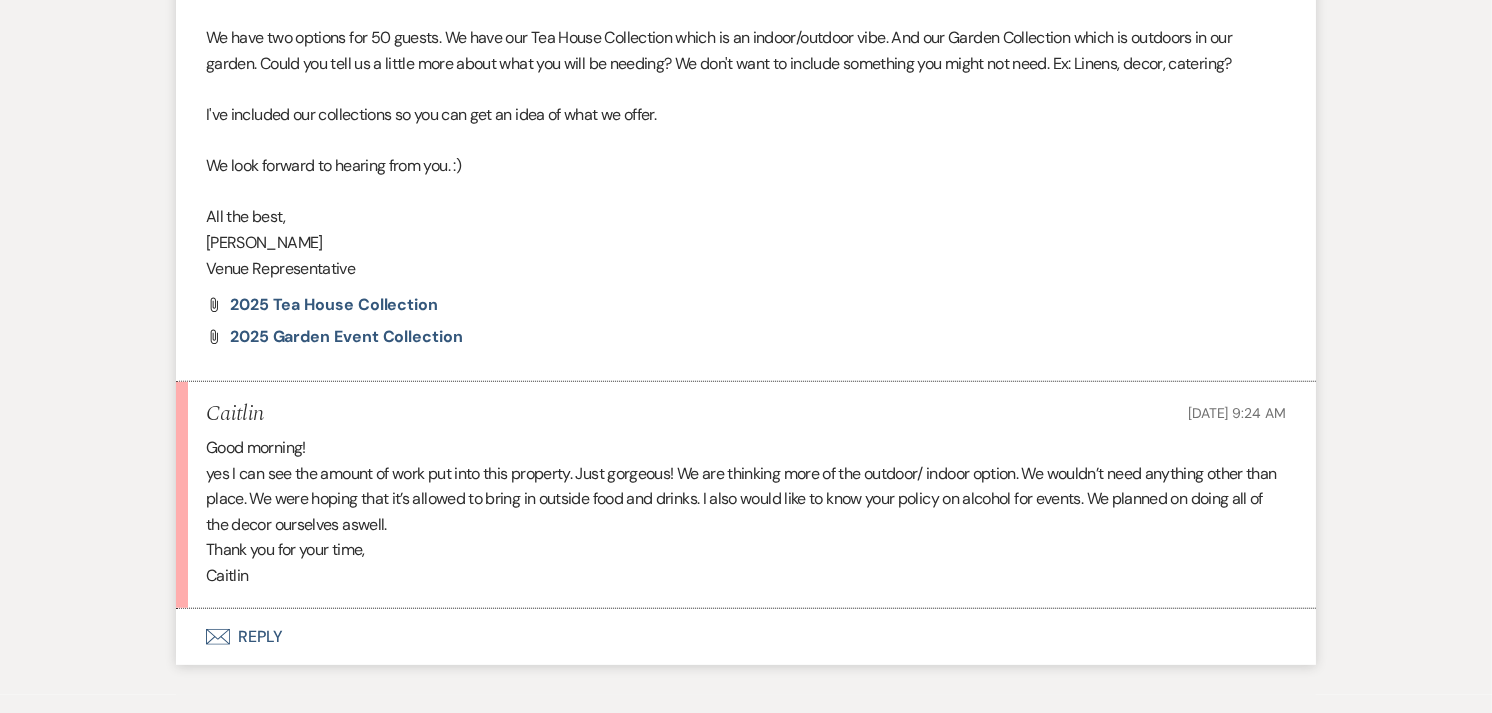 scroll, scrollTop: 1422, scrollLeft: 0, axis: vertical 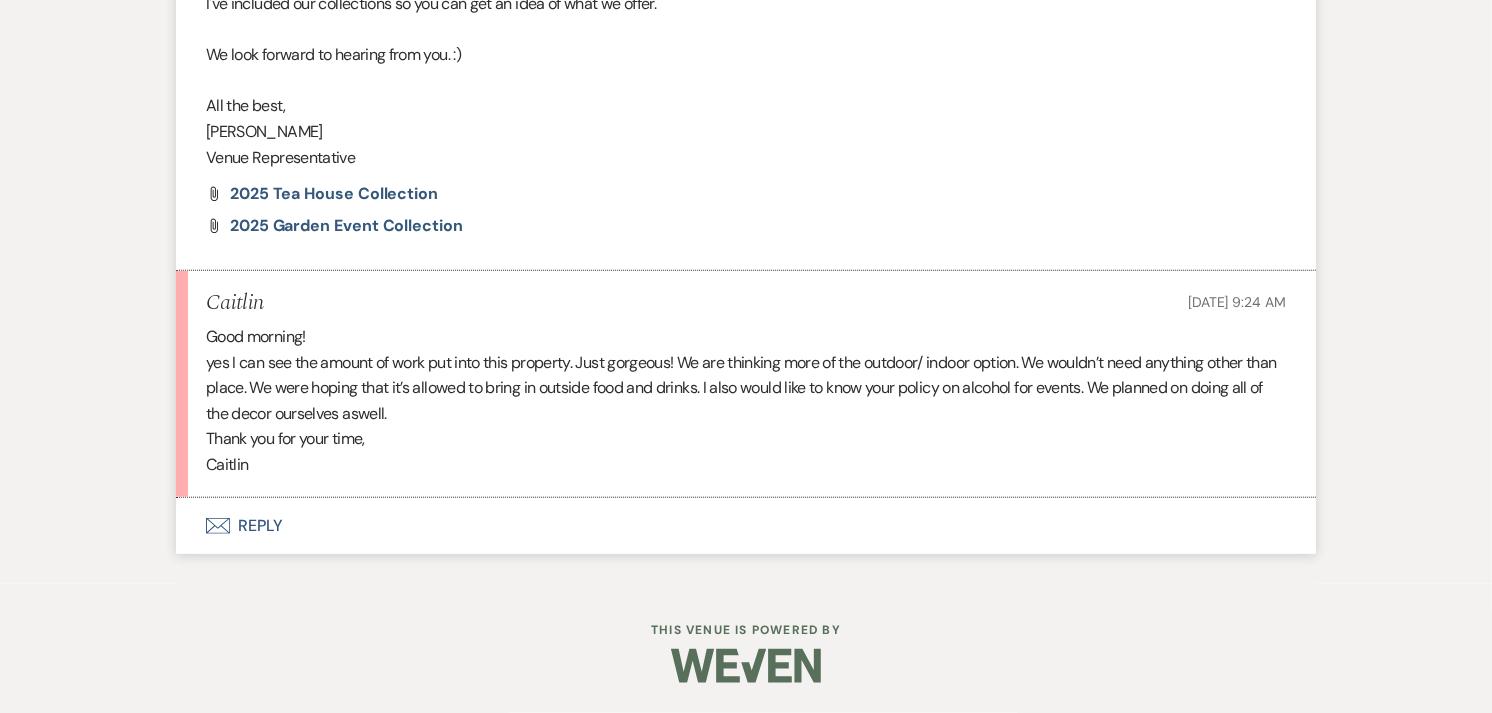 click on "Envelope Reply" at bounding box center [746, 526] 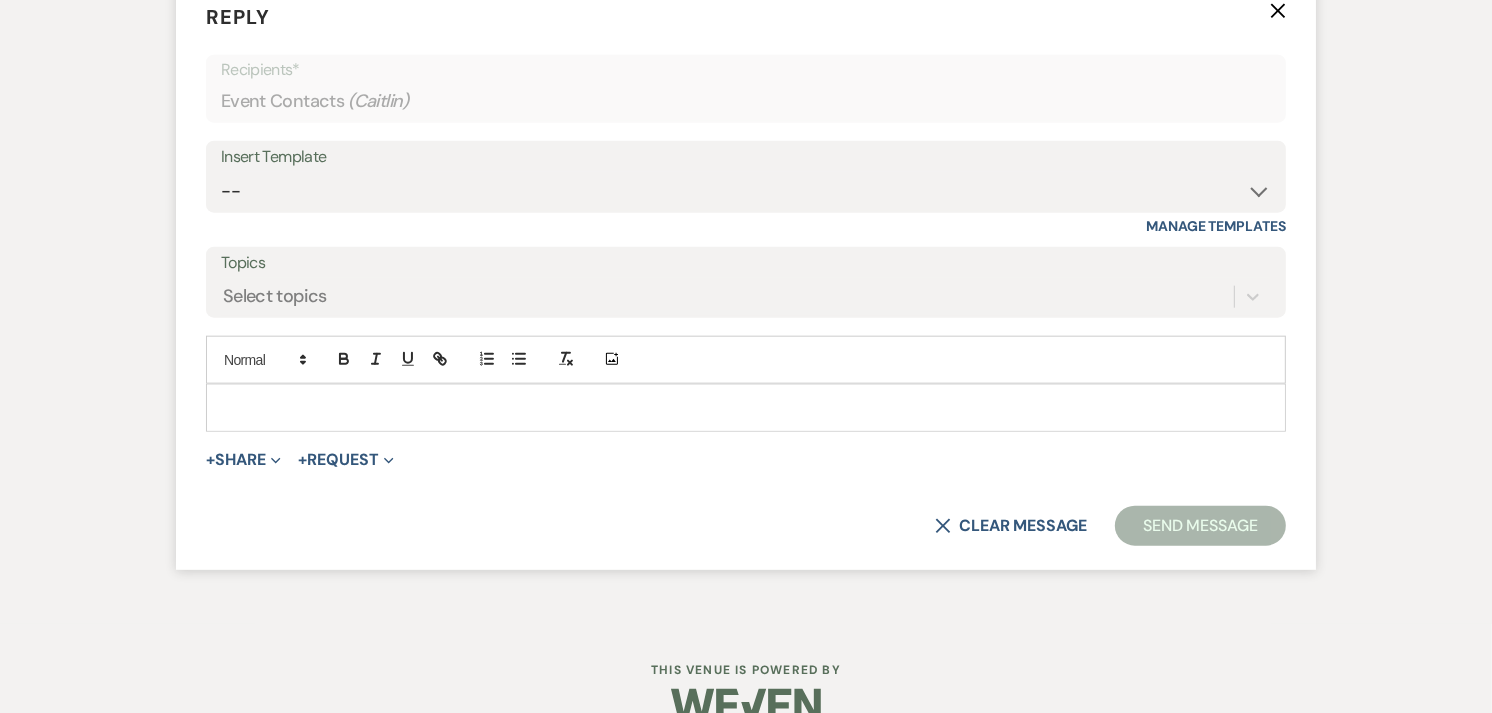 scroll, scrollTop: 1983, scrollLeft: 0, axis: vertical 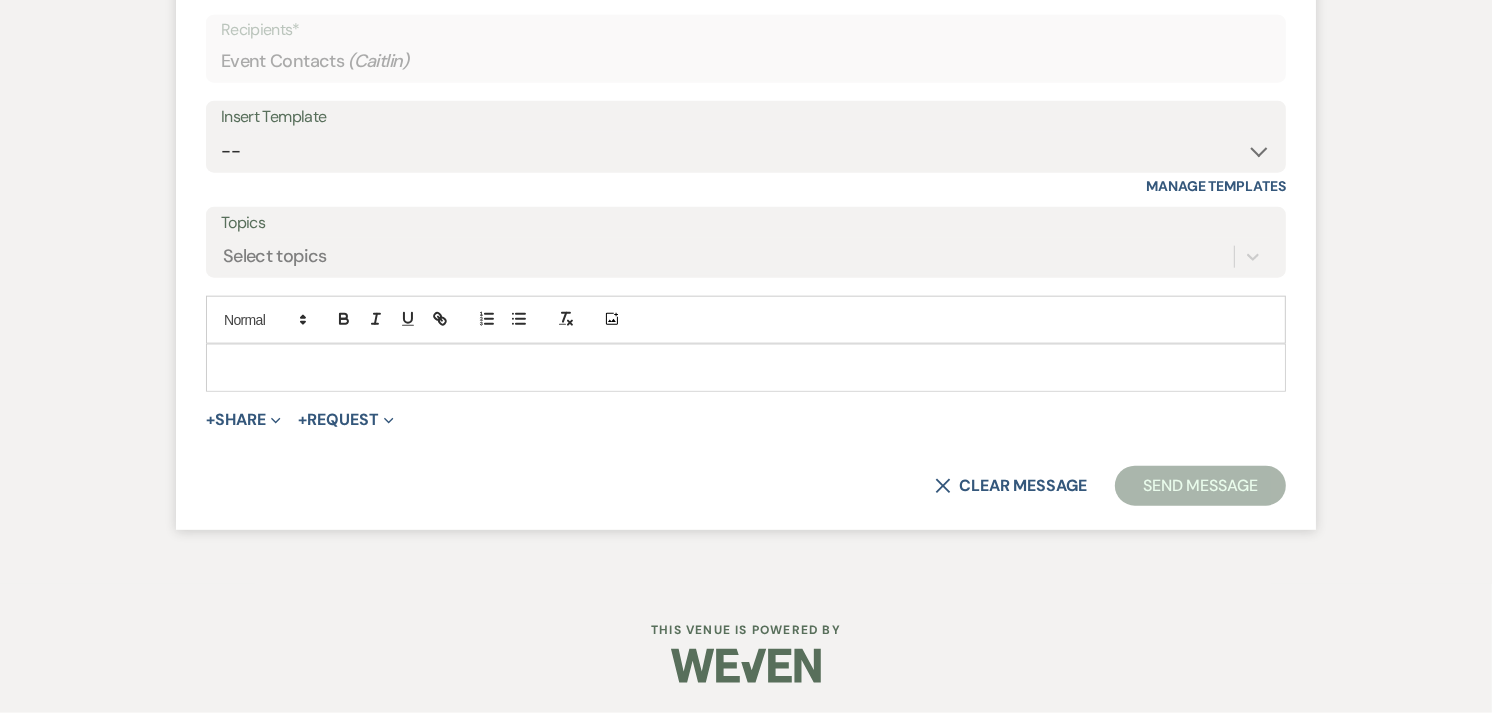 click at bounding box center [746, 368] 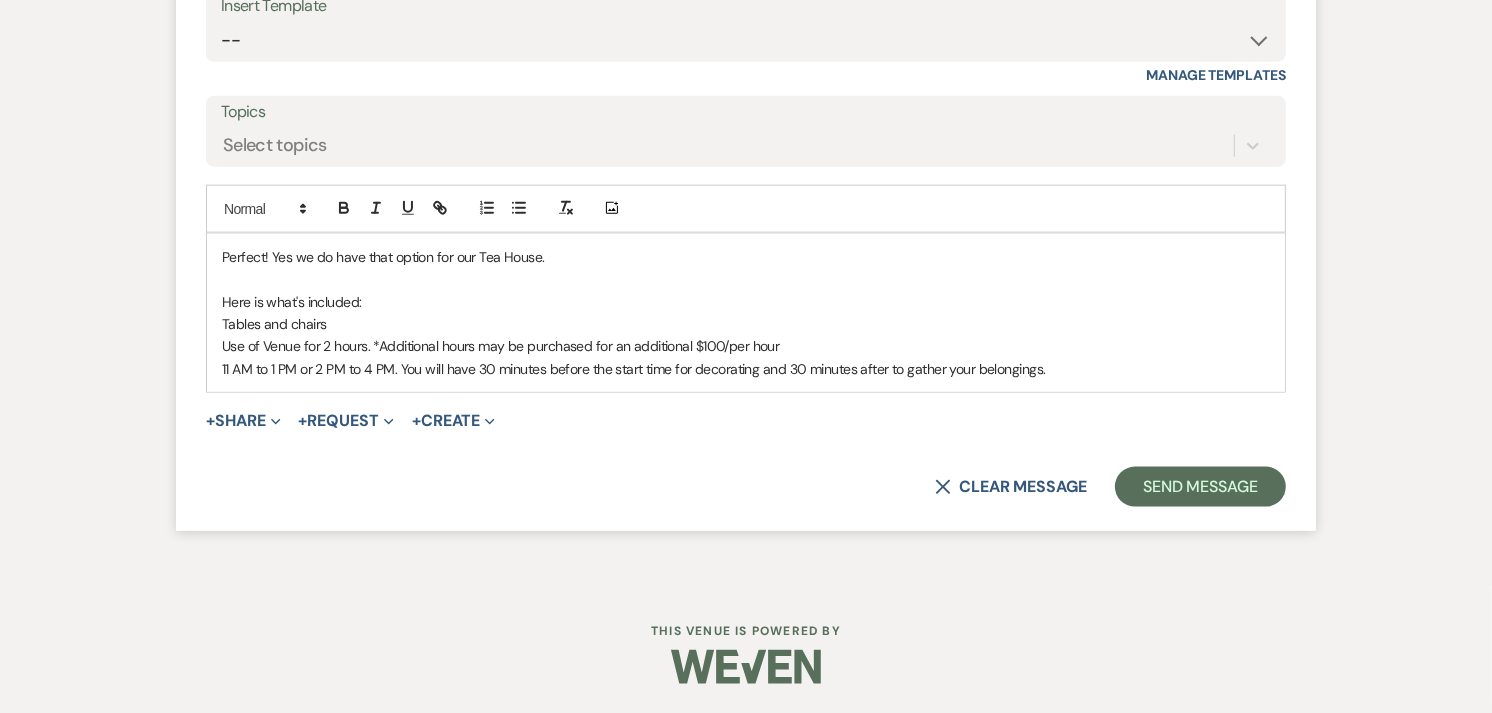 scroll, scrollTop: 2094, scrollLeft: 0, axis: vertical 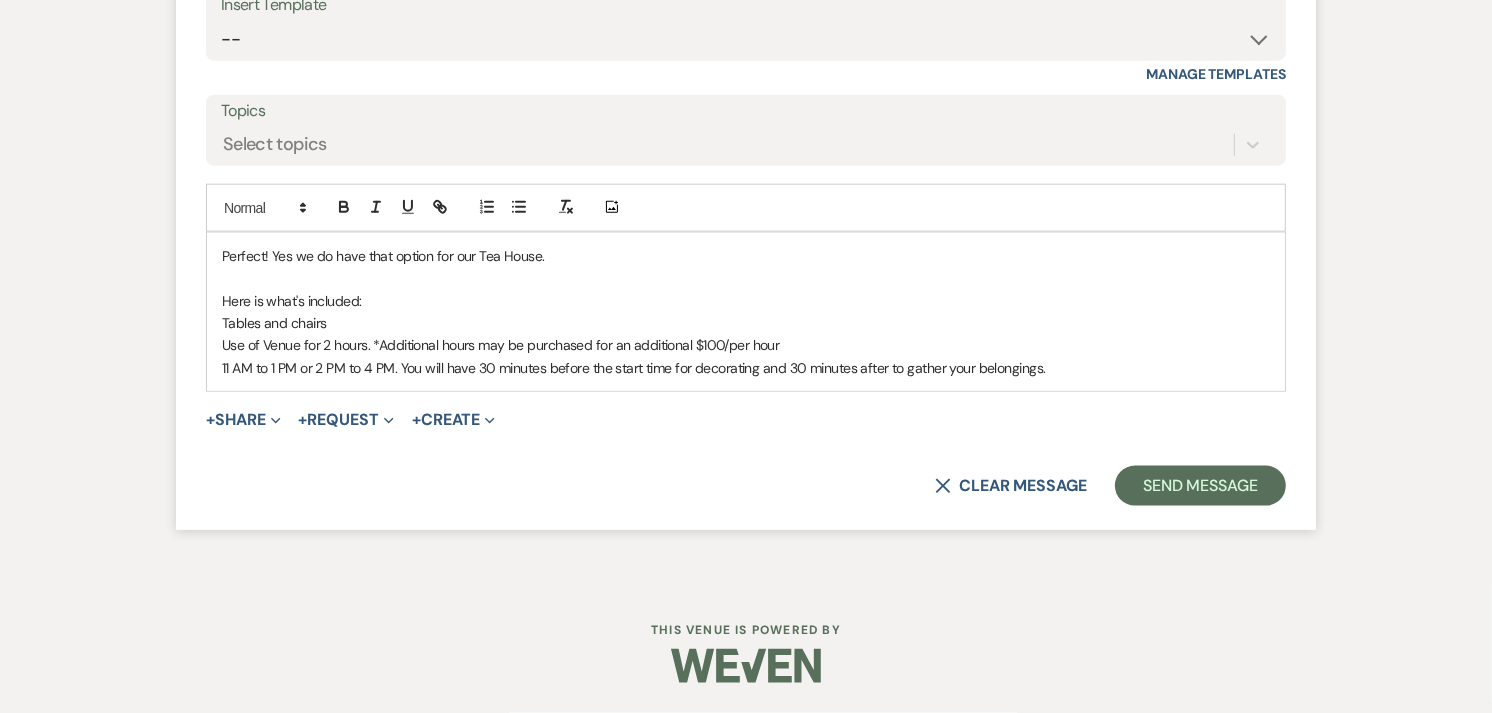 click on "Use of Venue for 2 hours. *Additional hours may be purchased for an additional $100/per hour" at bounding box center (746, 345) 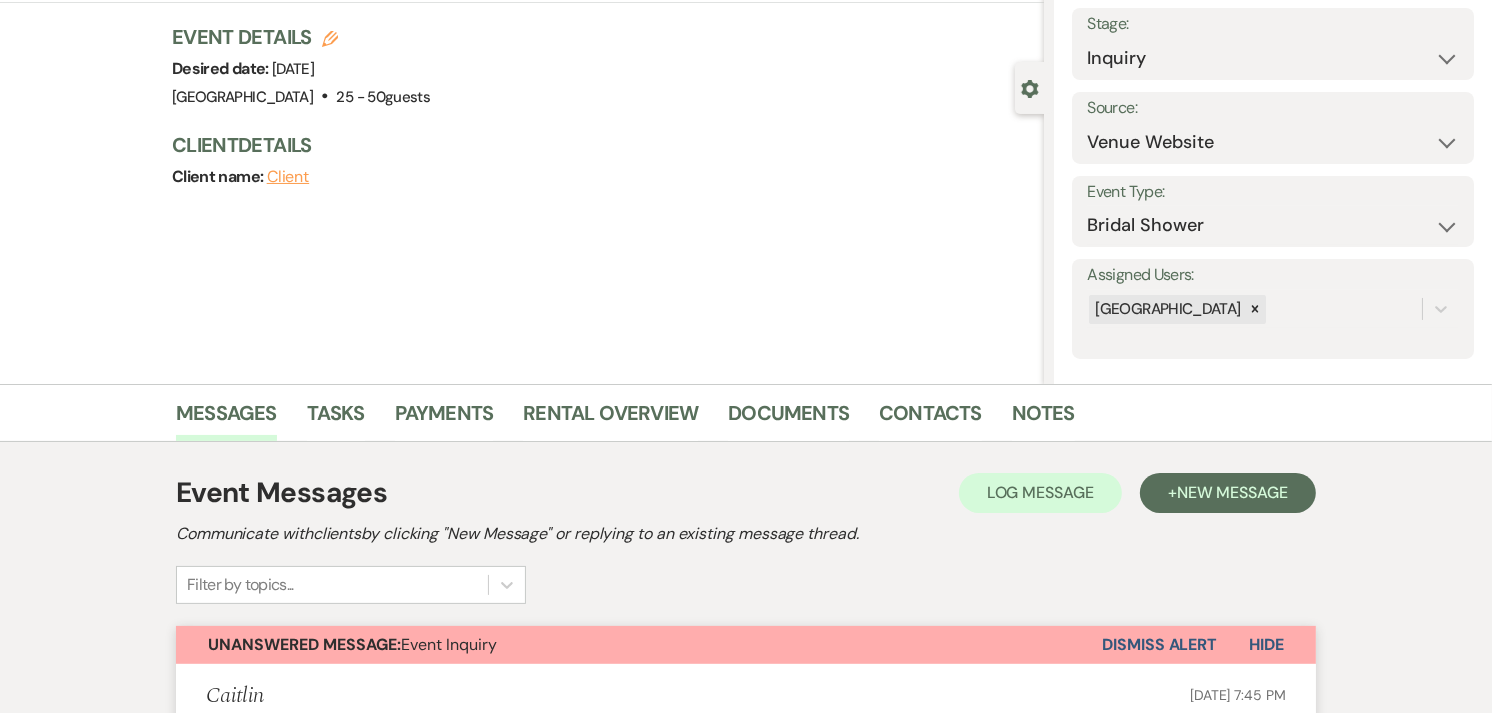 scroll, scrollTop: 0, scrollLeft: 0, axis: both 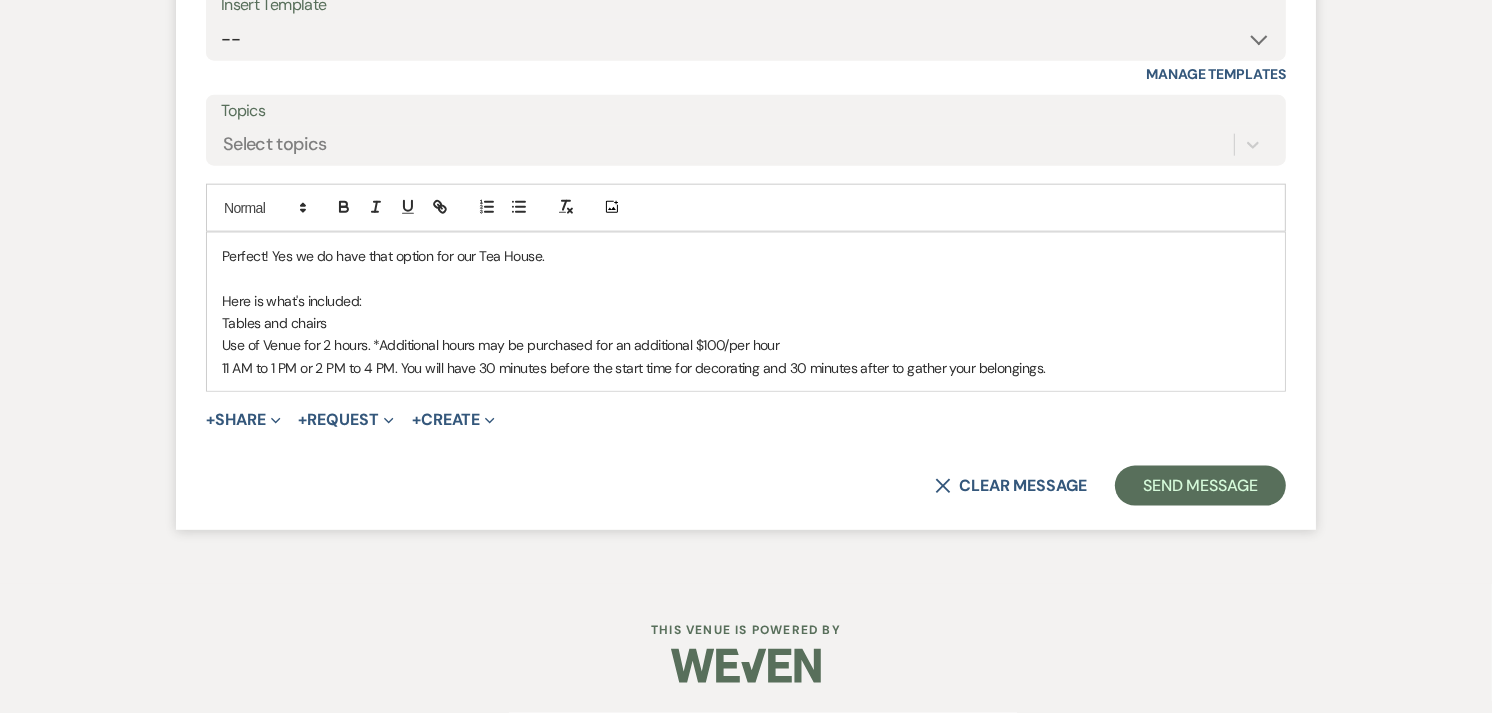 click on "11 AM to 1 PM or 2 PM to 4 PM. You will have 30 minutes before the start time for decorating and 30 minutes after to gather your belongings." at bounding box center (746, 368) 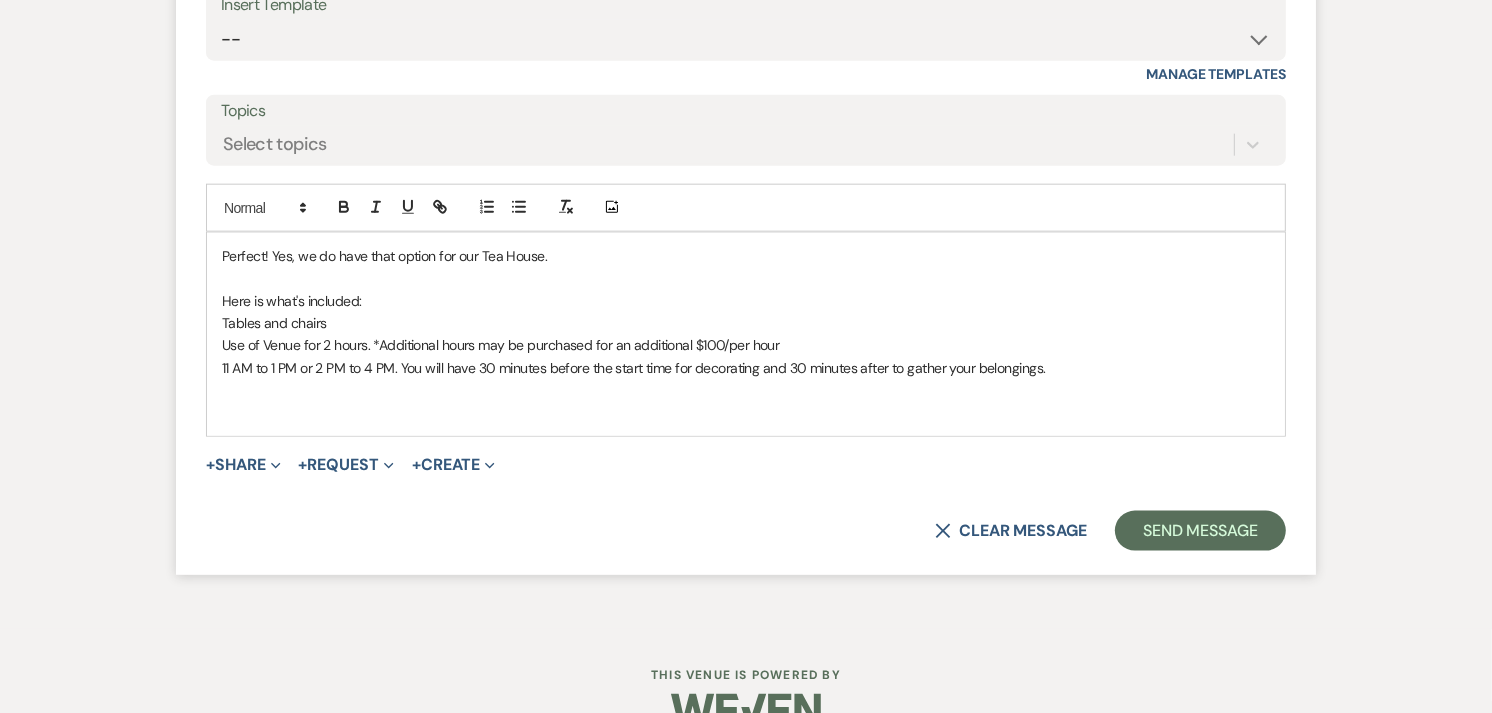 click on "Add Photo" at bounding box center (746, 208) 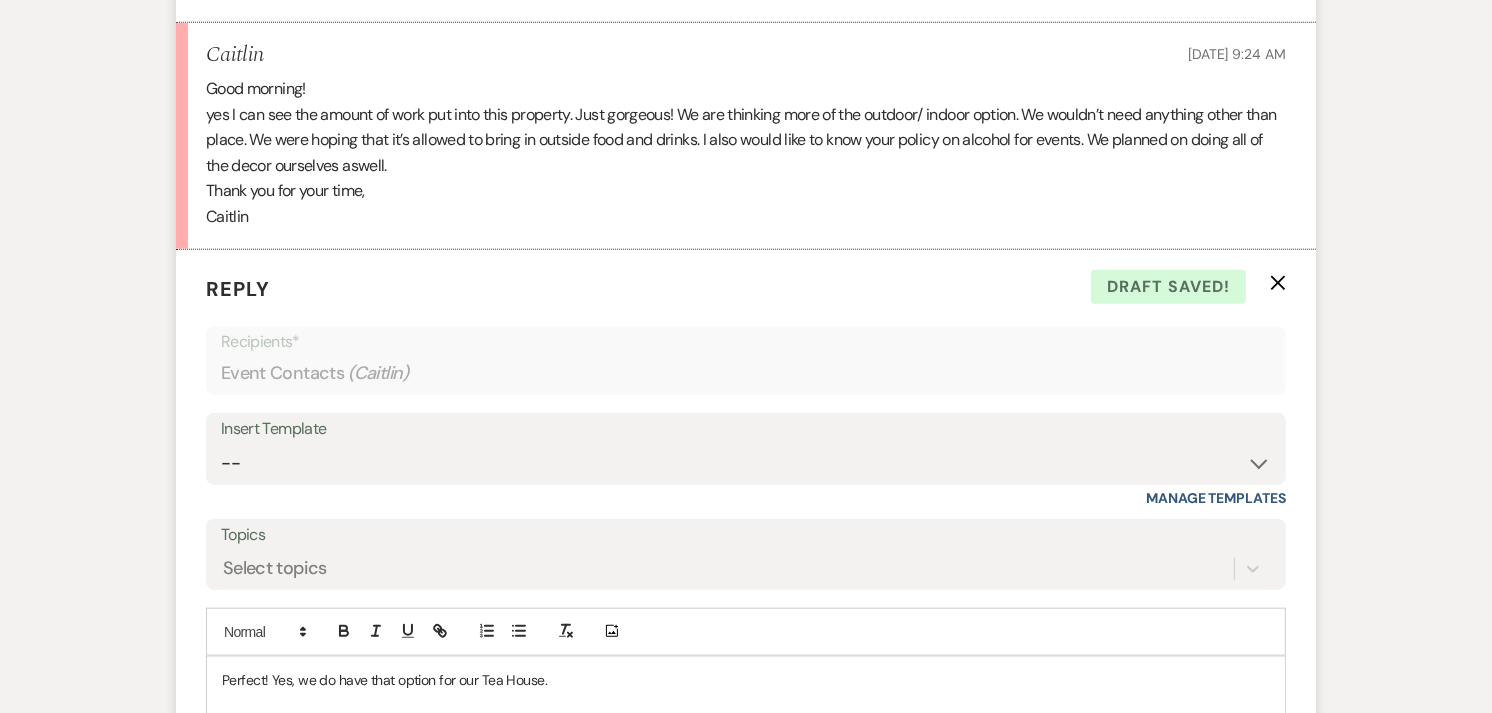 scroll, scrollTop: 1983, scrollLeft: 0, axis: vertical 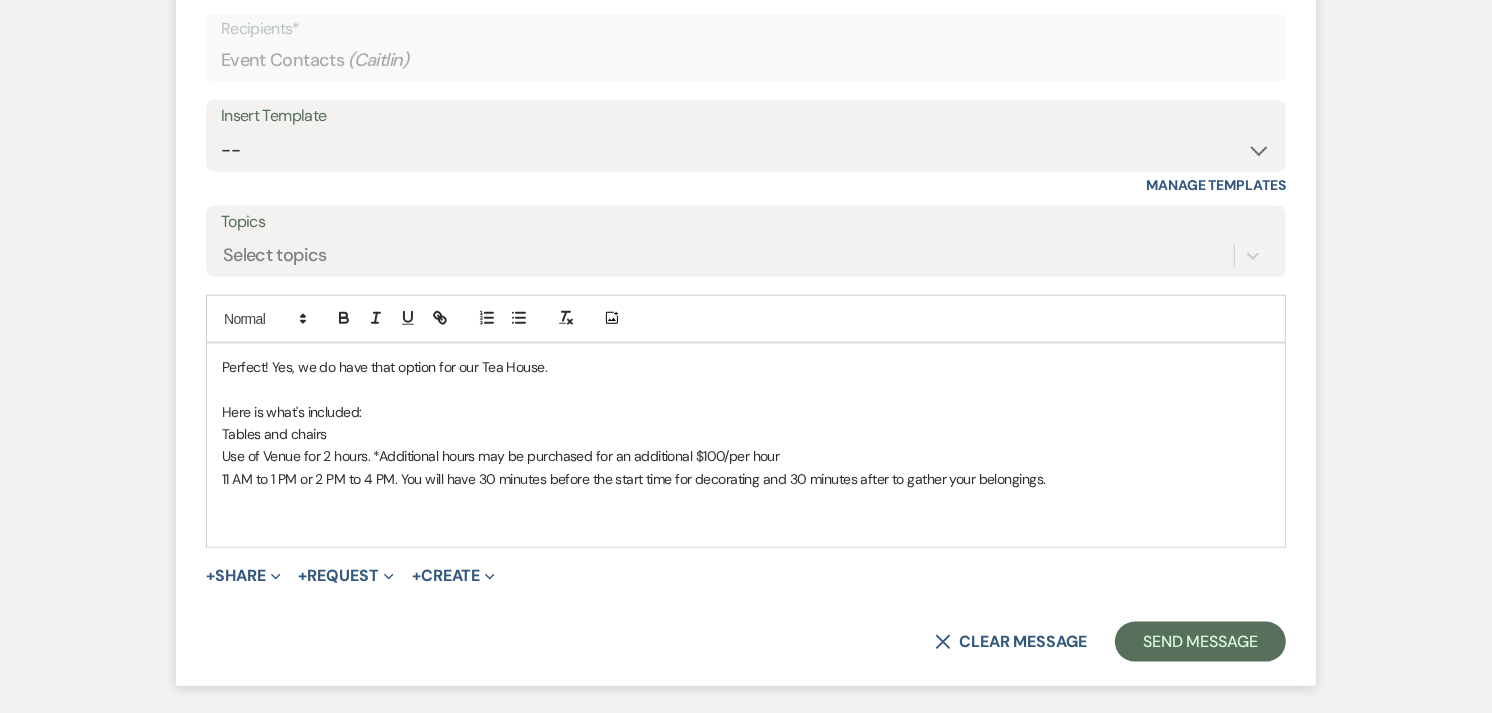 click on "Perfect! Yes, we do have that option for our Tea House." at bounding box center [746, 367] 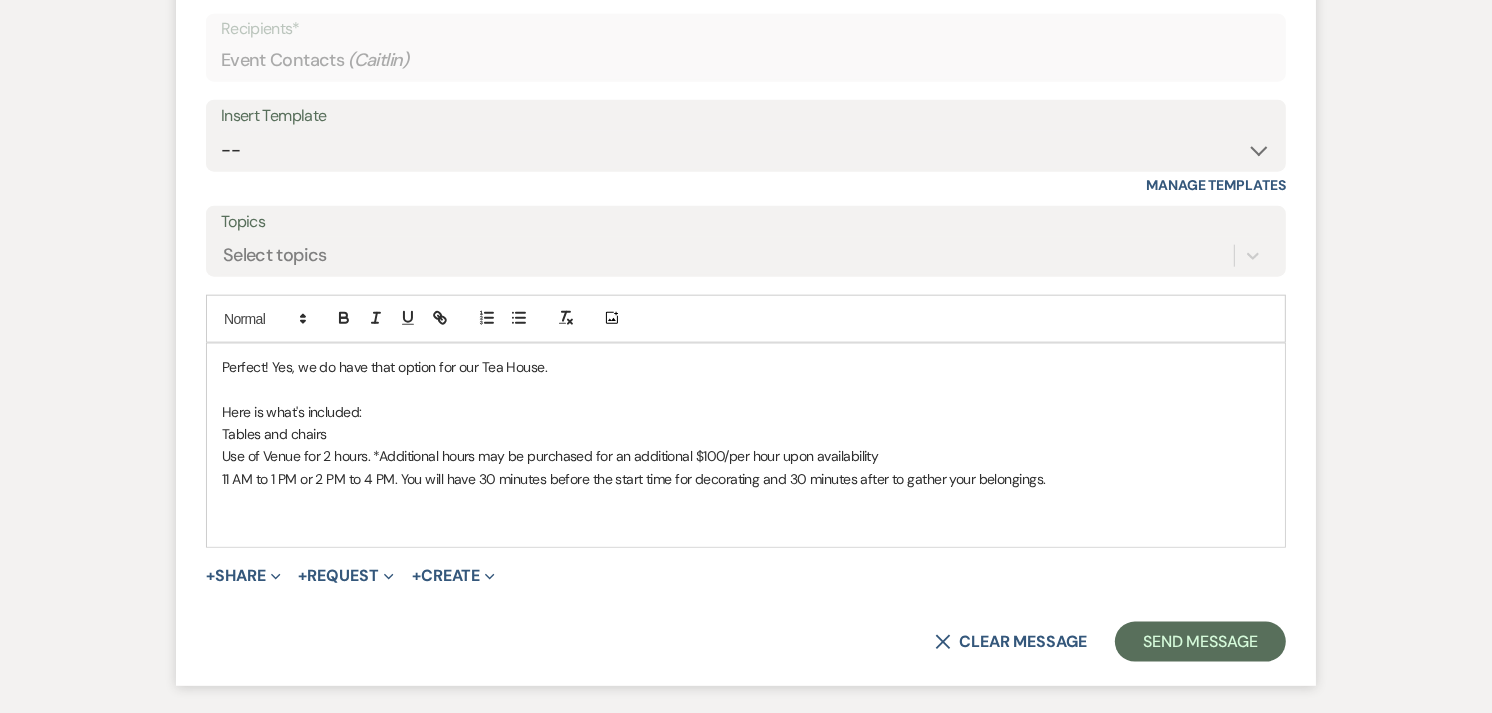click at bounding box center (746, 501) 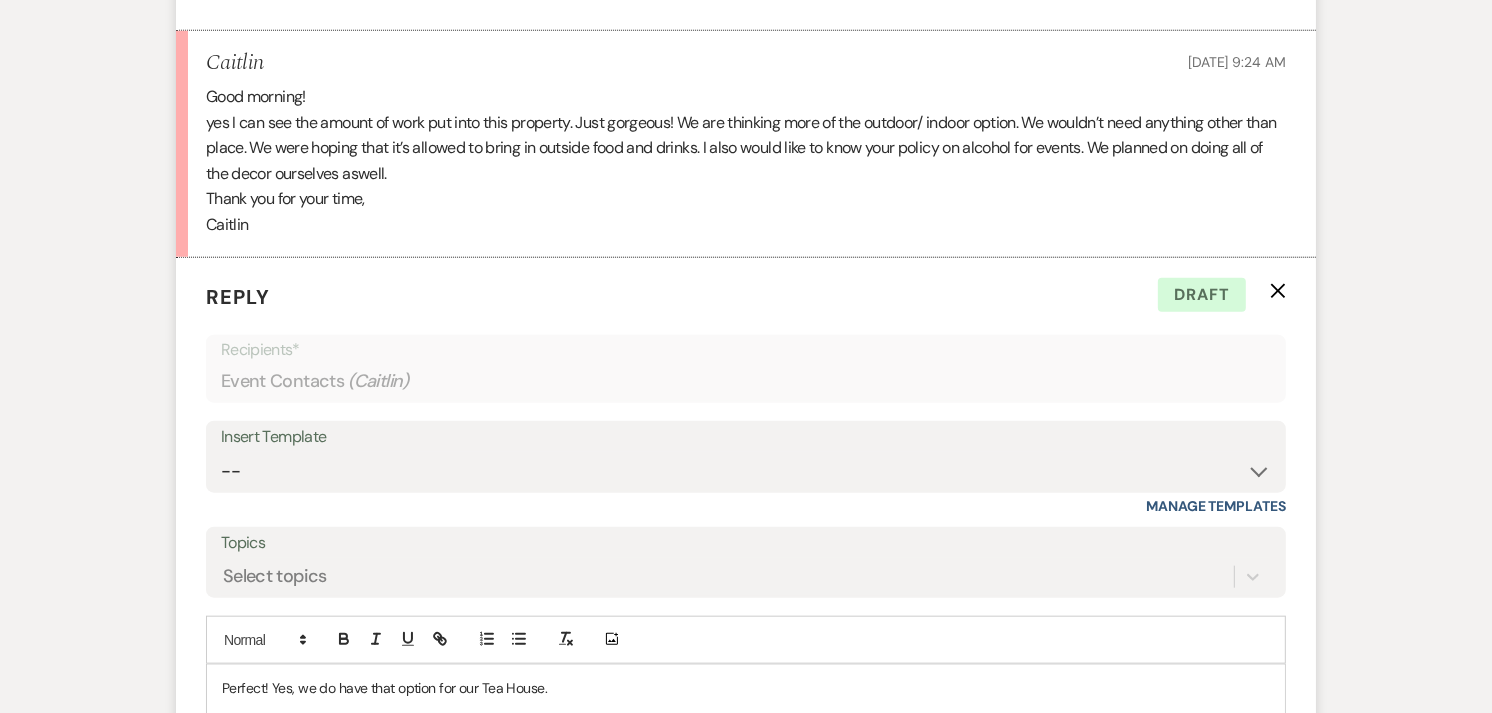 scroll, scrollTop: 1983, scrollLeft: 0, axis: vertical 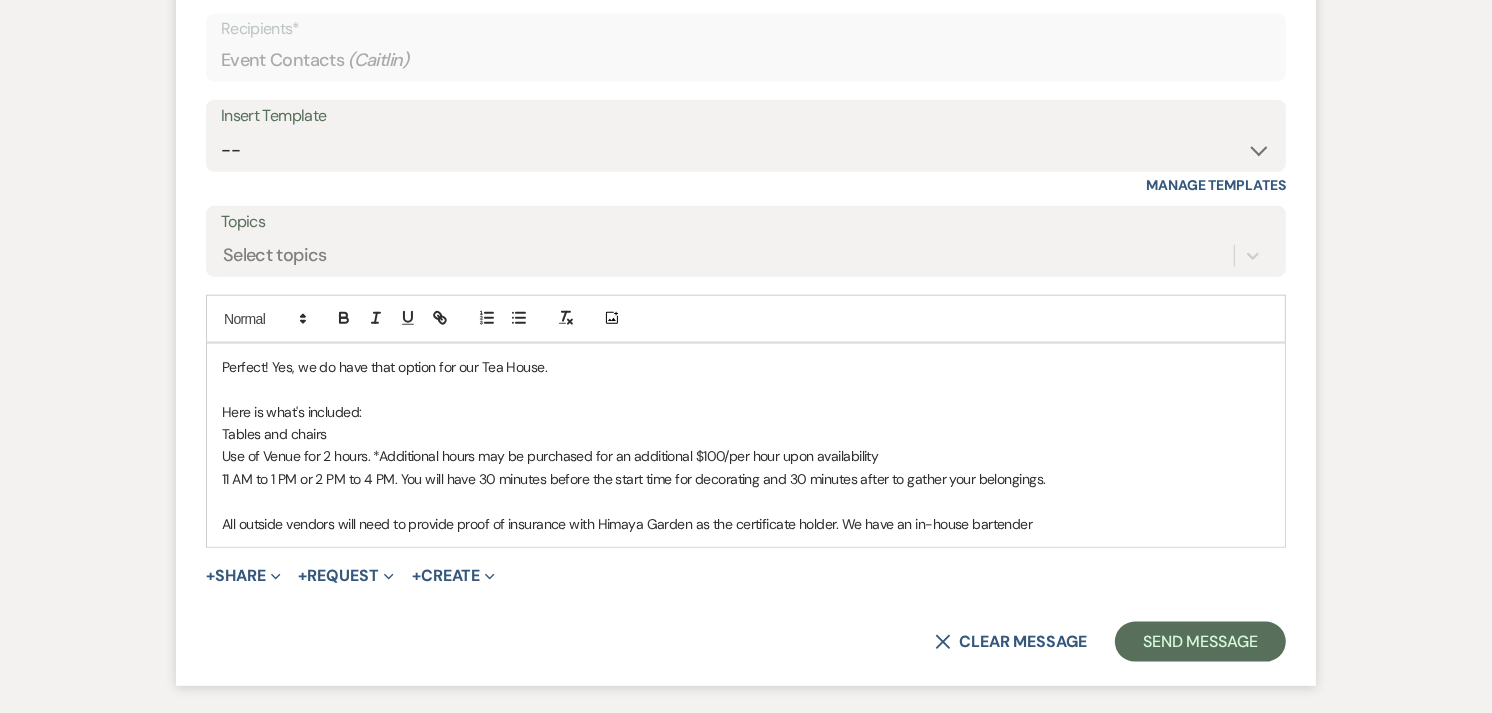 click on "All outside vendors will need to provide proof of insurance with Himaya Garden as the certificate holder. We have an in-house bartender" at bounding box center (746, 524) 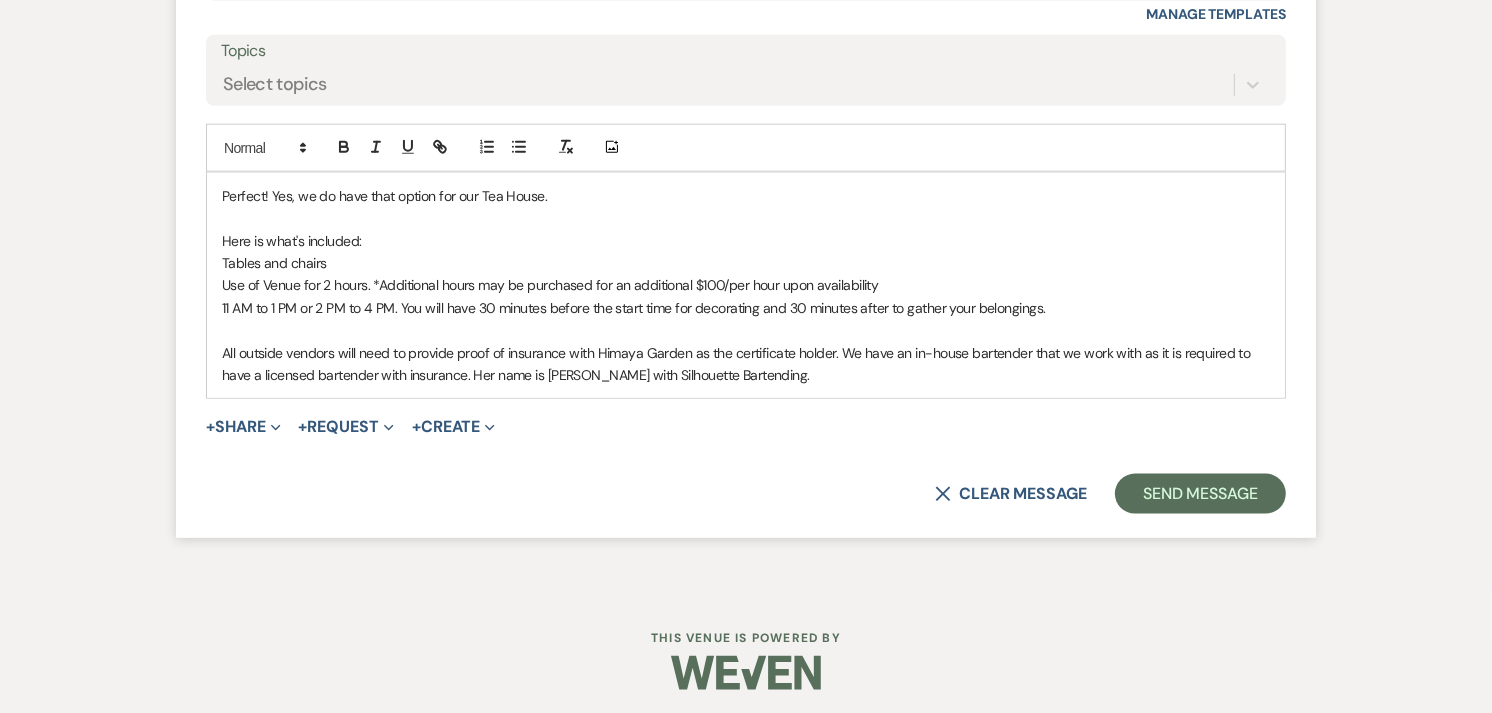 scroll, scrollTop: 2162, scrollLeft: 0, axis: vertical 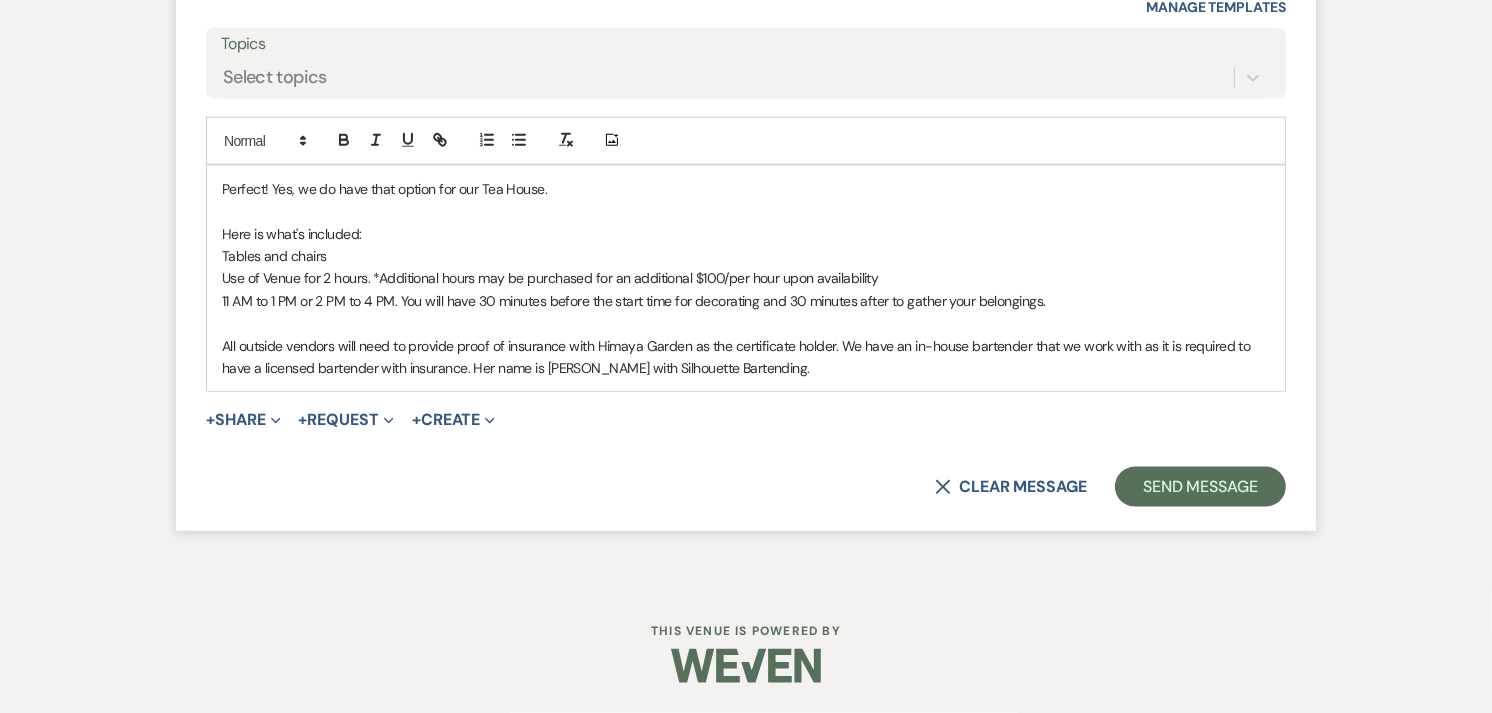 click on "11 AM to 1 PM or 2 PM to 4 PM. You will have 30 minutes before the start time for decorating and 30 minutes after to gather your belongings." at bounding box center [746, 301] 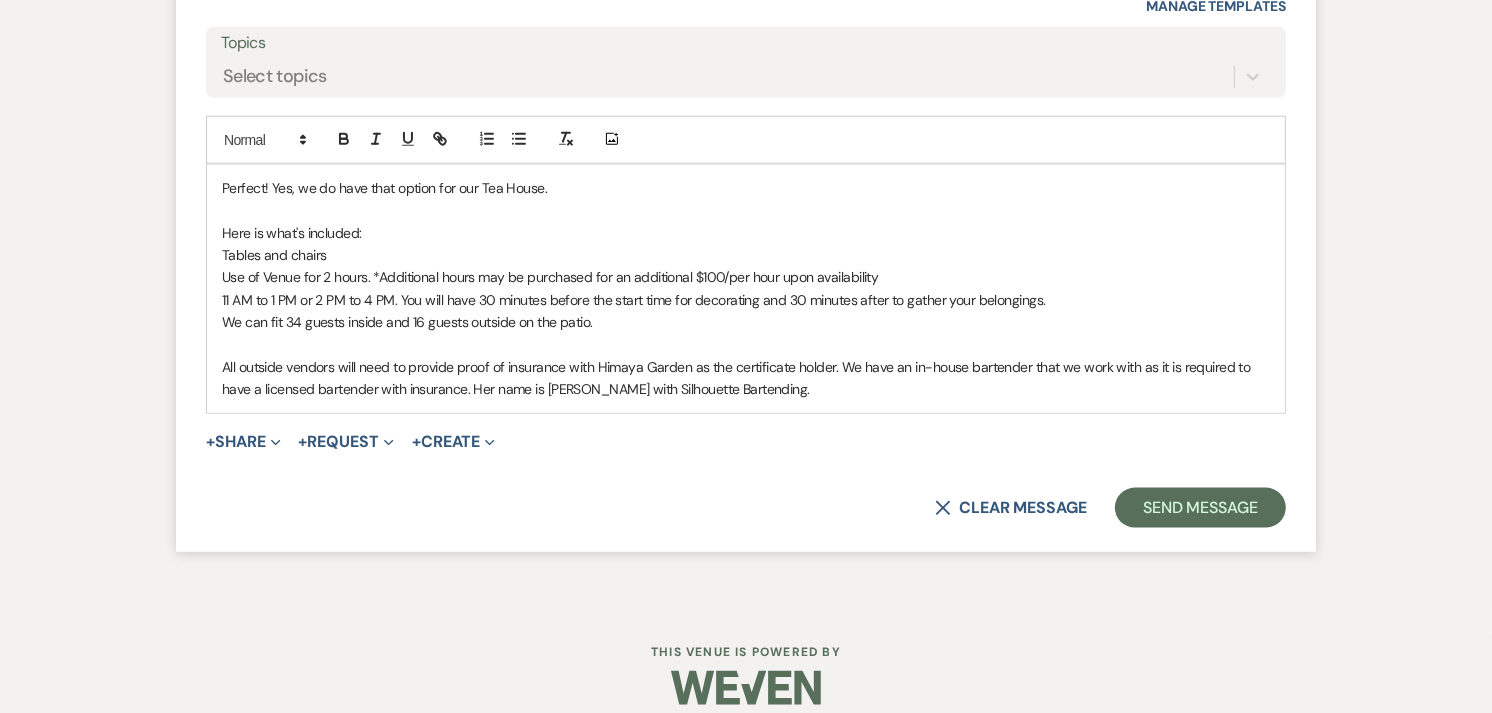 click on "All outside vendors will need to provide proof of insurance with Himaya Garden as the certificate holder. We have an in-house bartender that we work with as it is required to have a licensed bartender with insurance. Her name is Stephanie with Silhouette Bartending." at bounding box center (746, 378) 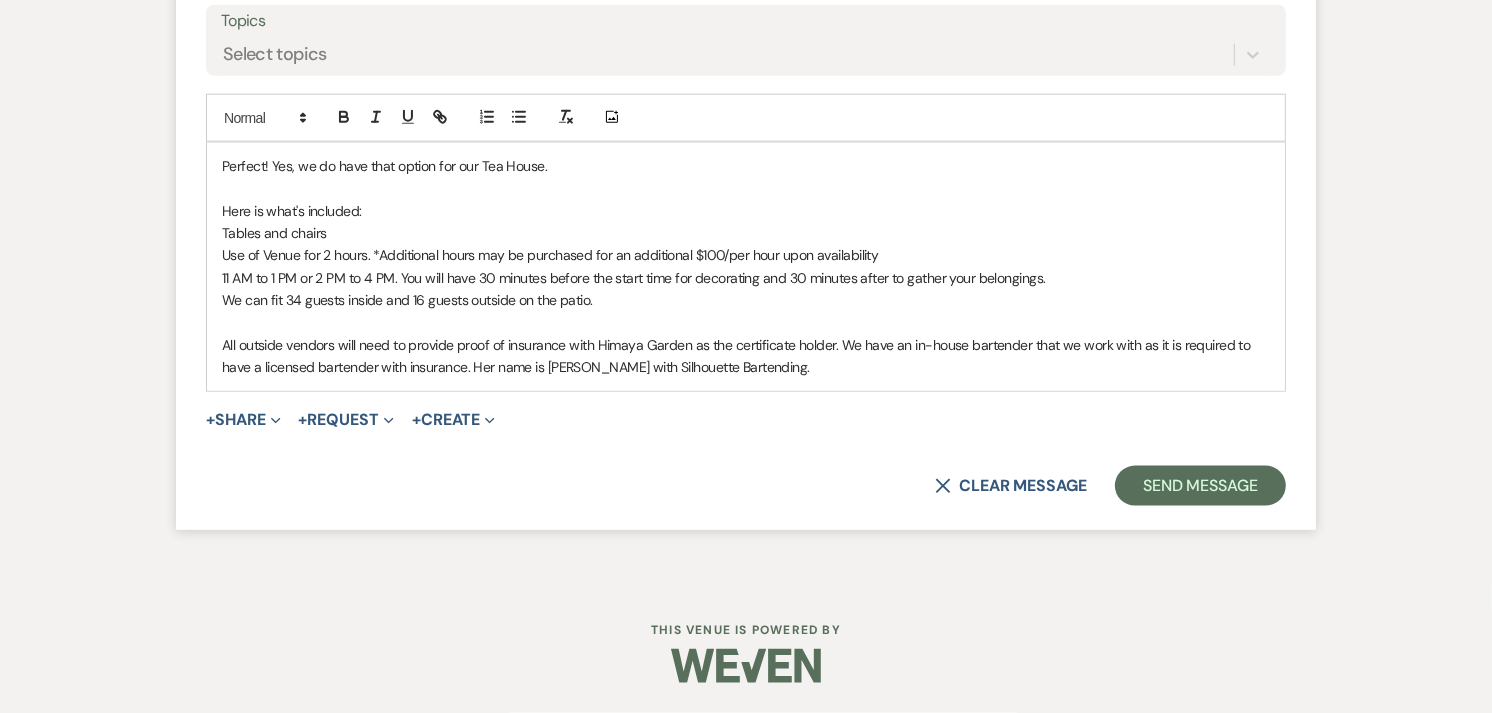 scroll, scrollTop: 2051, scrollLeft: 0, axis: vertical 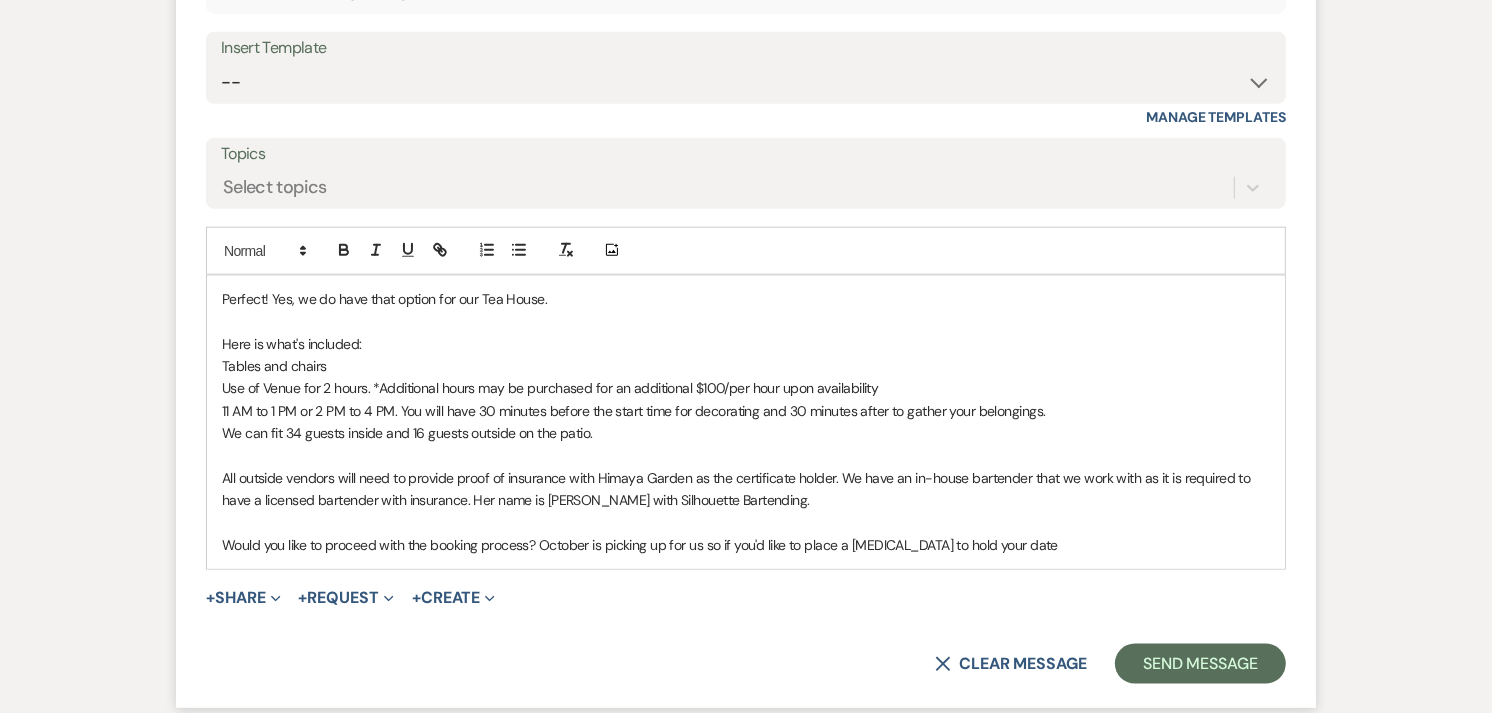 click on "Would you like to proceed with the booking process? October is picking up for us so if you'd like to place a retainer to hold your date" at bounding box center (746, 545) 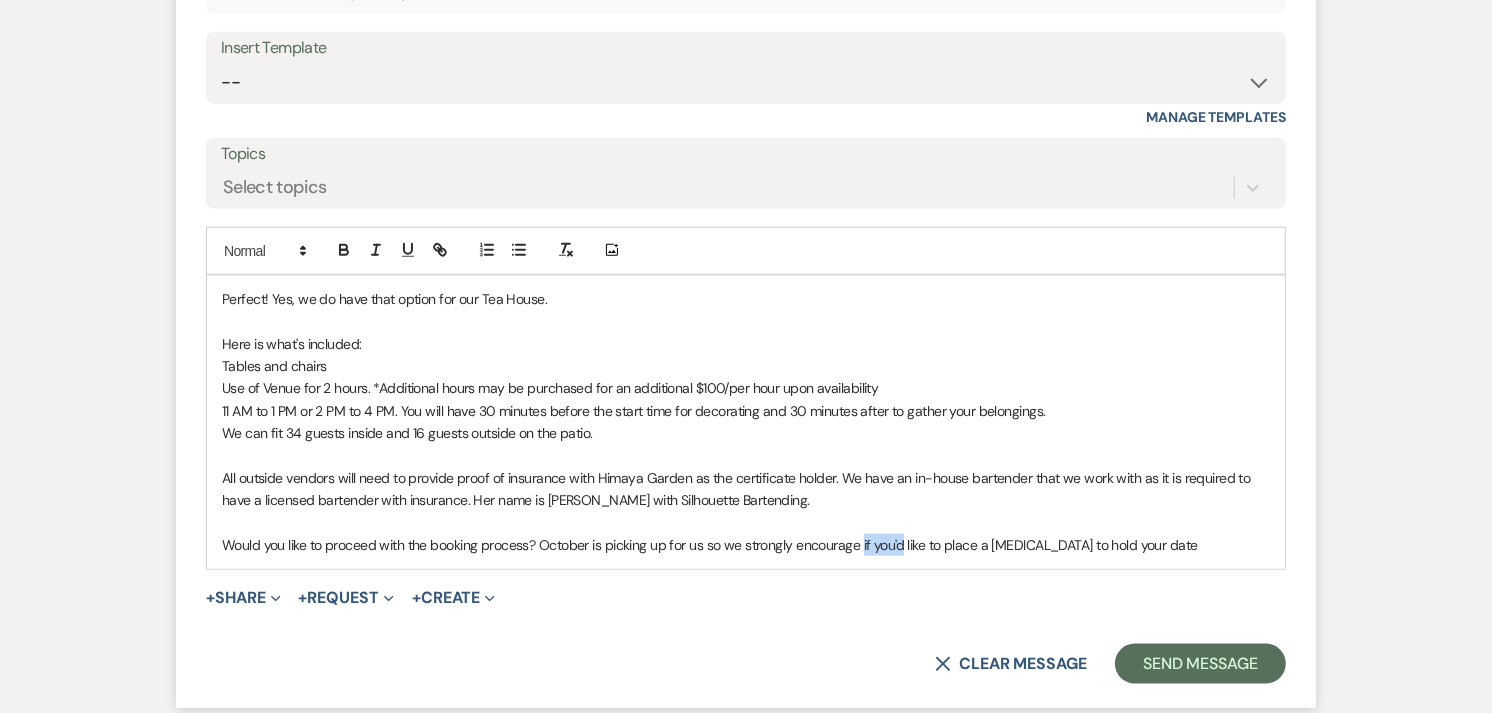 drag, startPoint x: 862, startPoint y: 544, endPoint x: 902, endPoint y: 547, distance: 40.112343 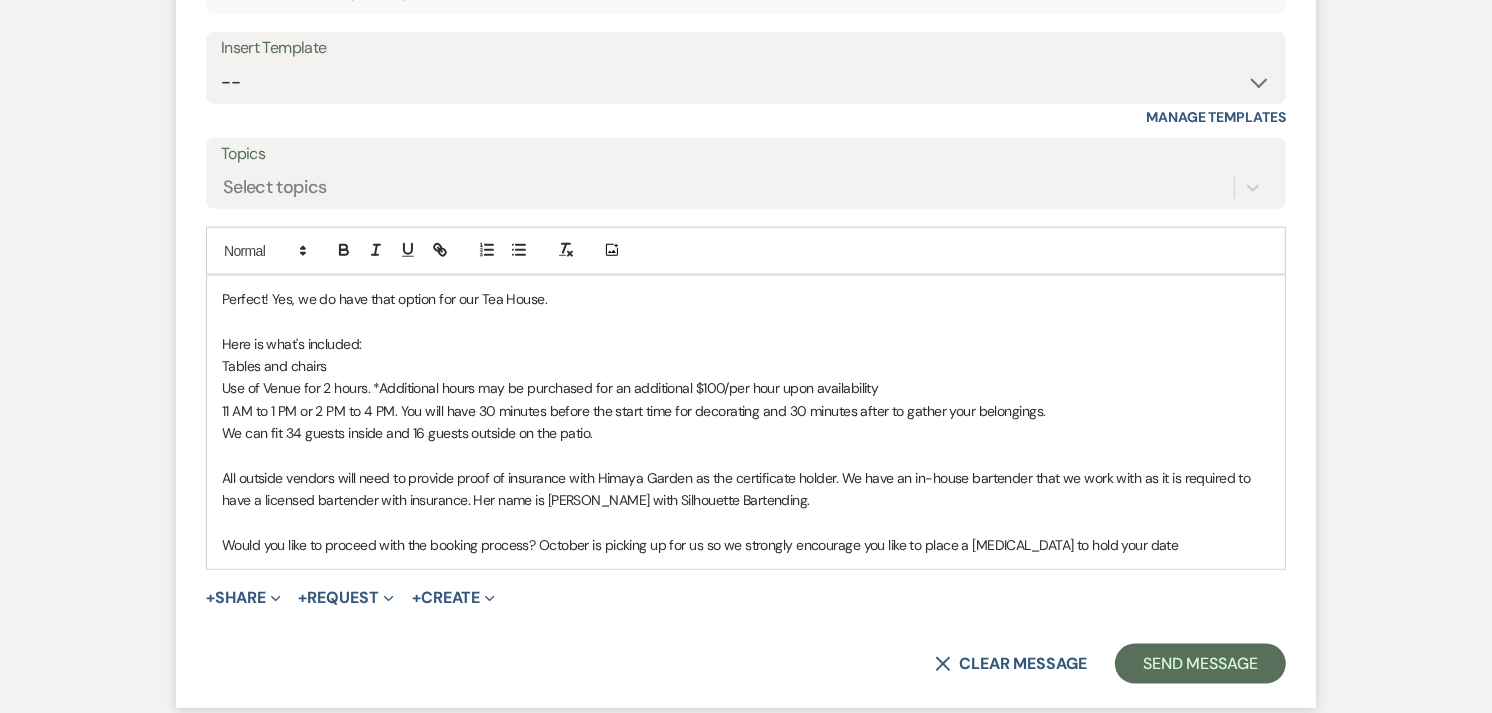 click on "Would you like to proceed with the booking process? October is picking up for us so we strongly encourage you like to place a retainer to hold your date" at bounding box center (746, 545) 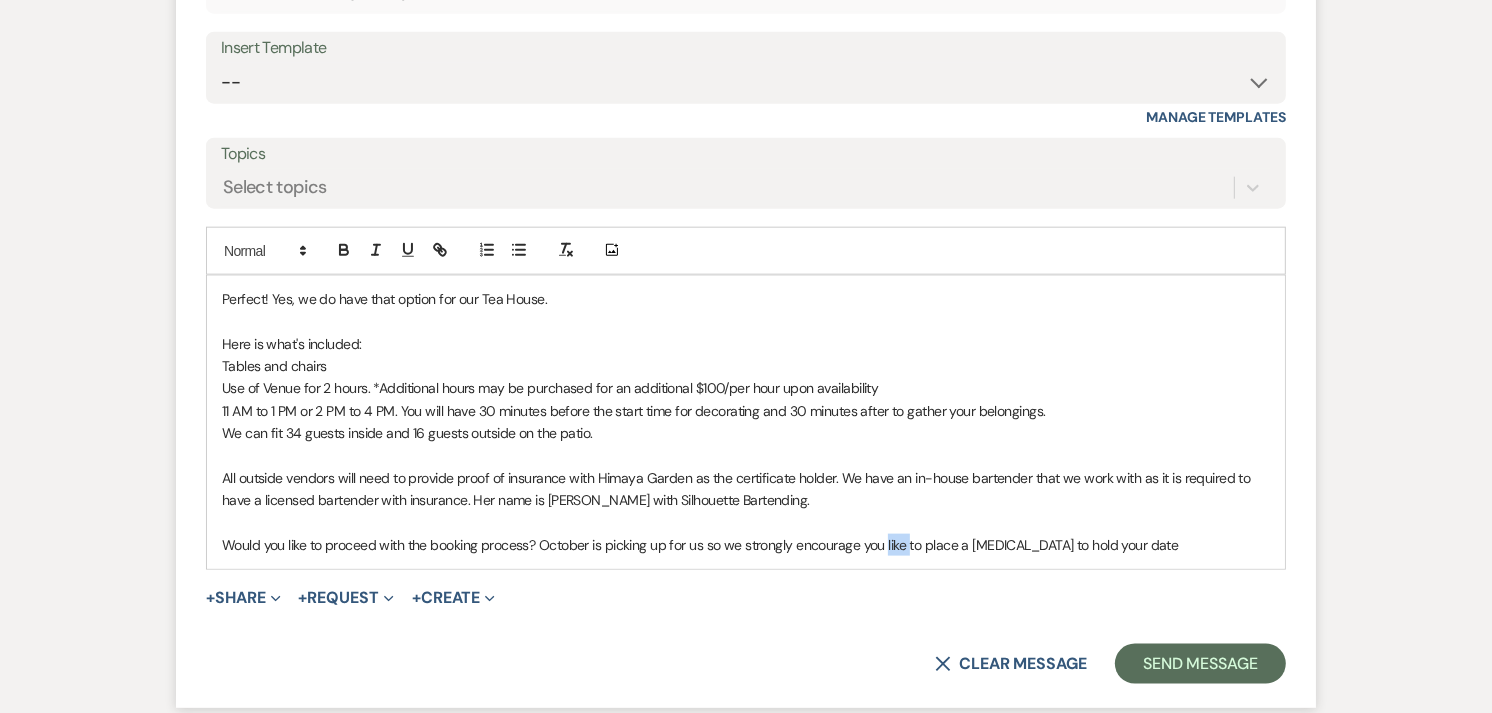 click on "Would you like to proceed with the booking process? October is picking up for us so we strongly encourage you like to place a retainer to hold your date" at bounding box center [746, 545] 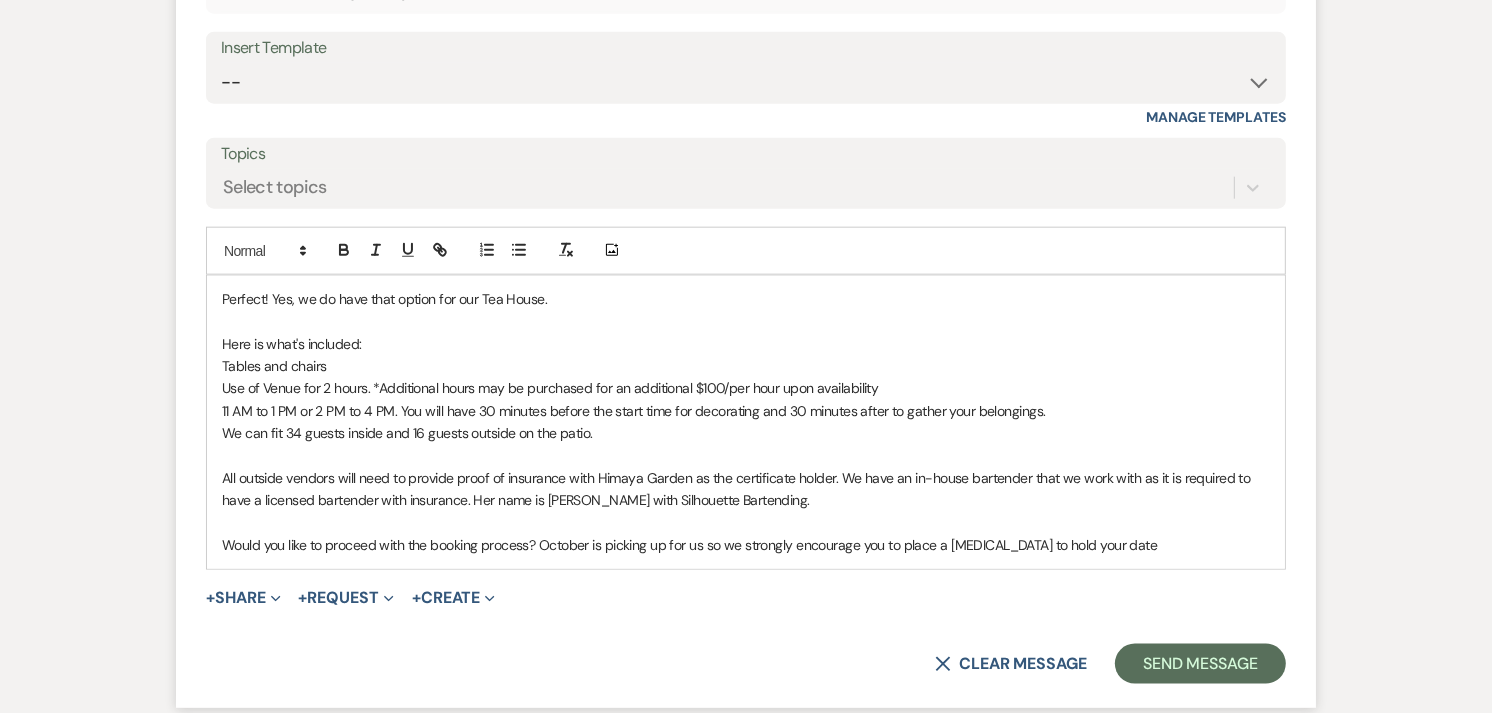 click on "Would you like to proceed with the booking process? October is picking up for us so we strongly encourage you to place a retainer to hold your date" at bounding box center [746, 545] 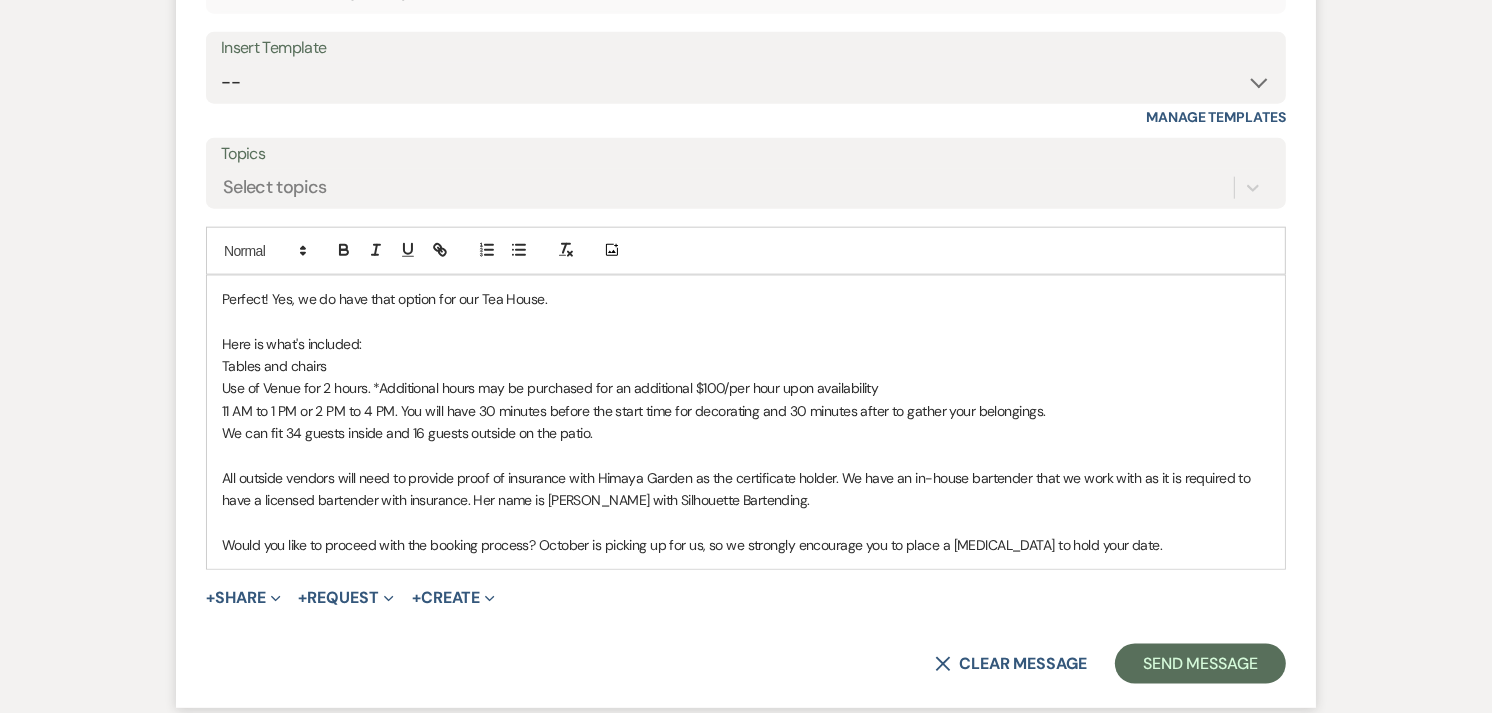 click on "Would you like to proceed with the booking process? October is picking up for us, so we strongly encourage you to place a retainer to hold your date." at bounding box center (746, 545) 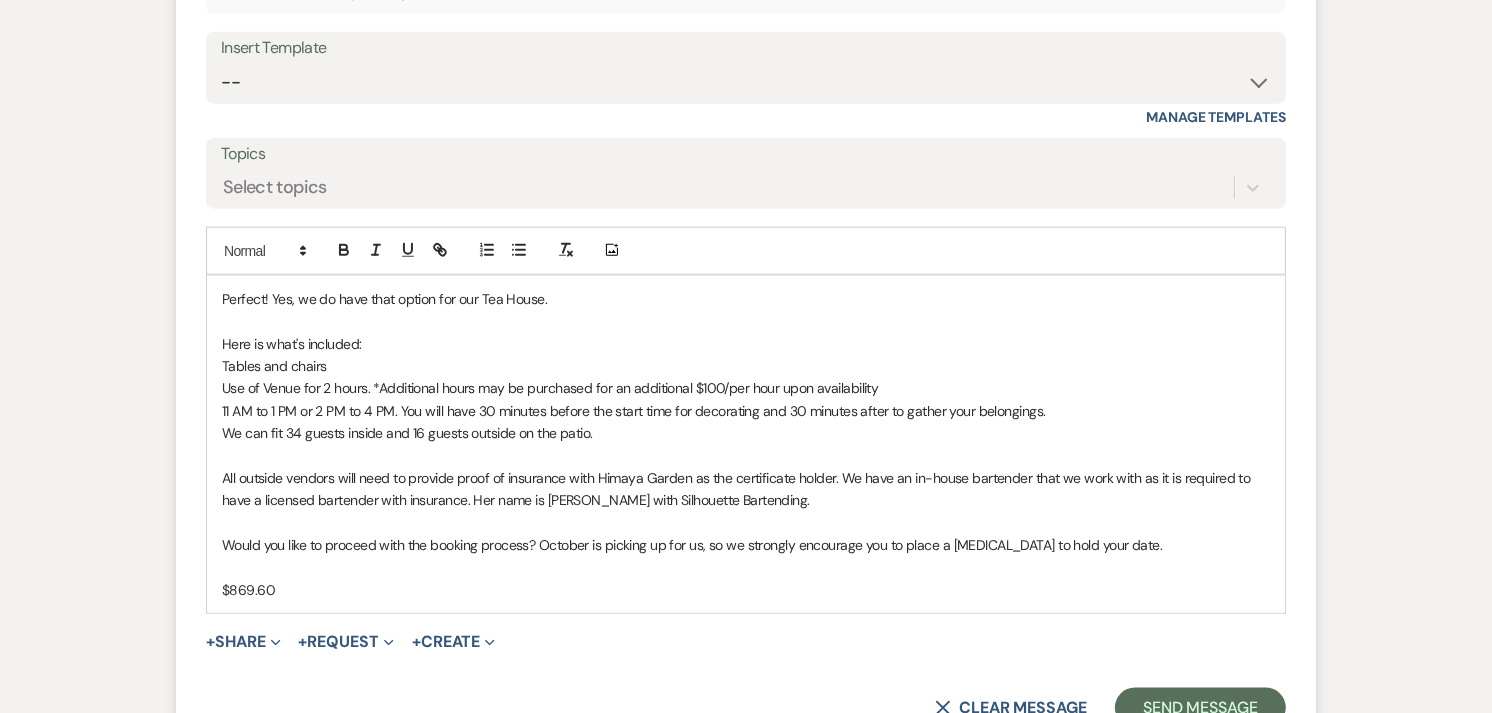 click at bounding box center [746, 568] 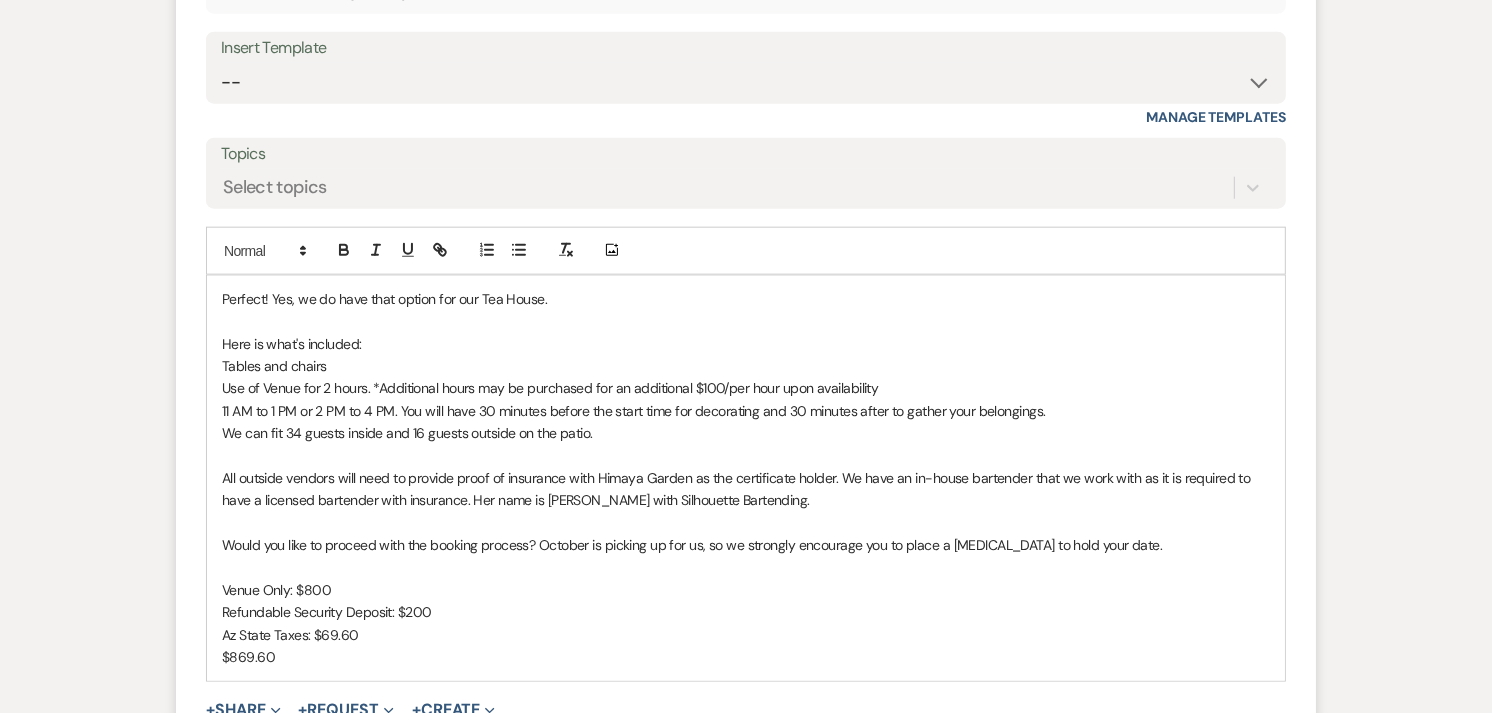 click on "$869.60" at bounding box center (746, 657) 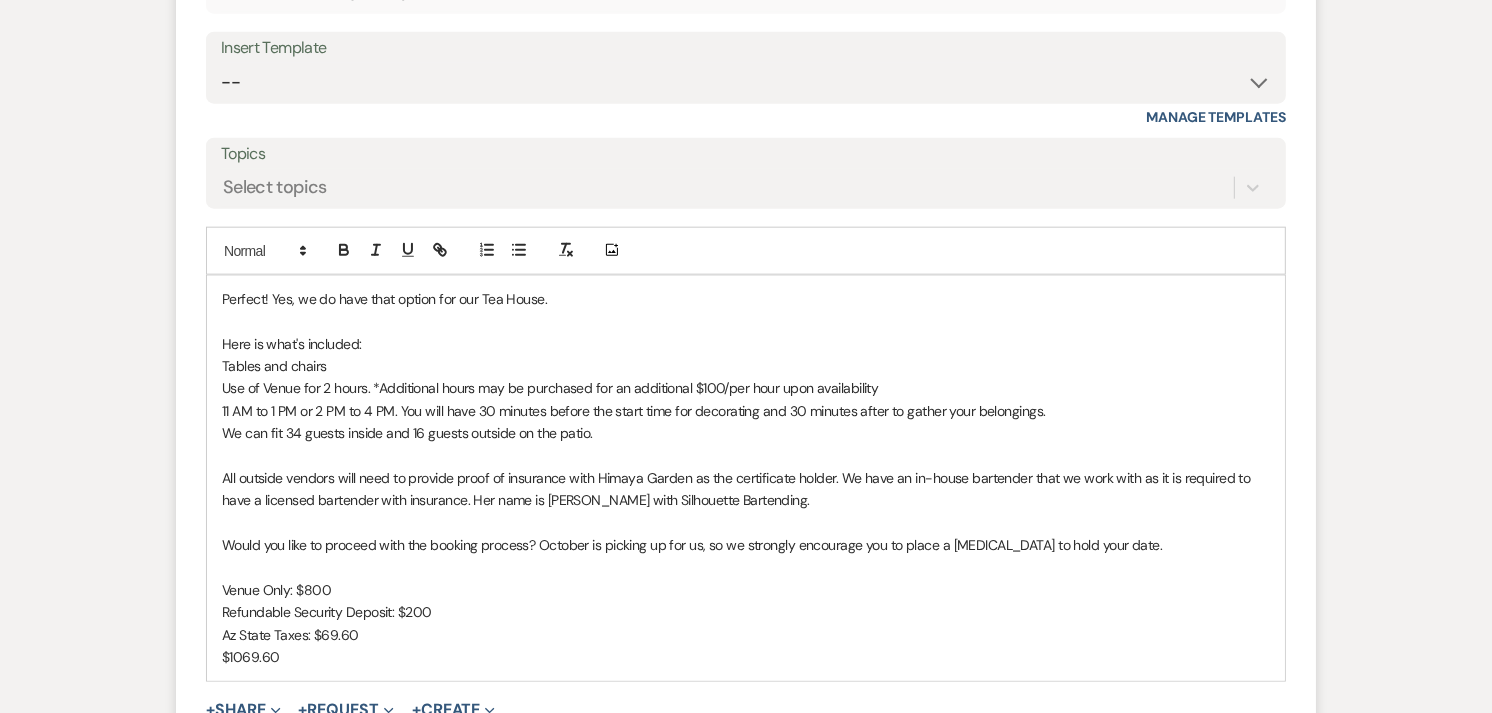 click on "$1069.60" at bounding box center (746, 657) 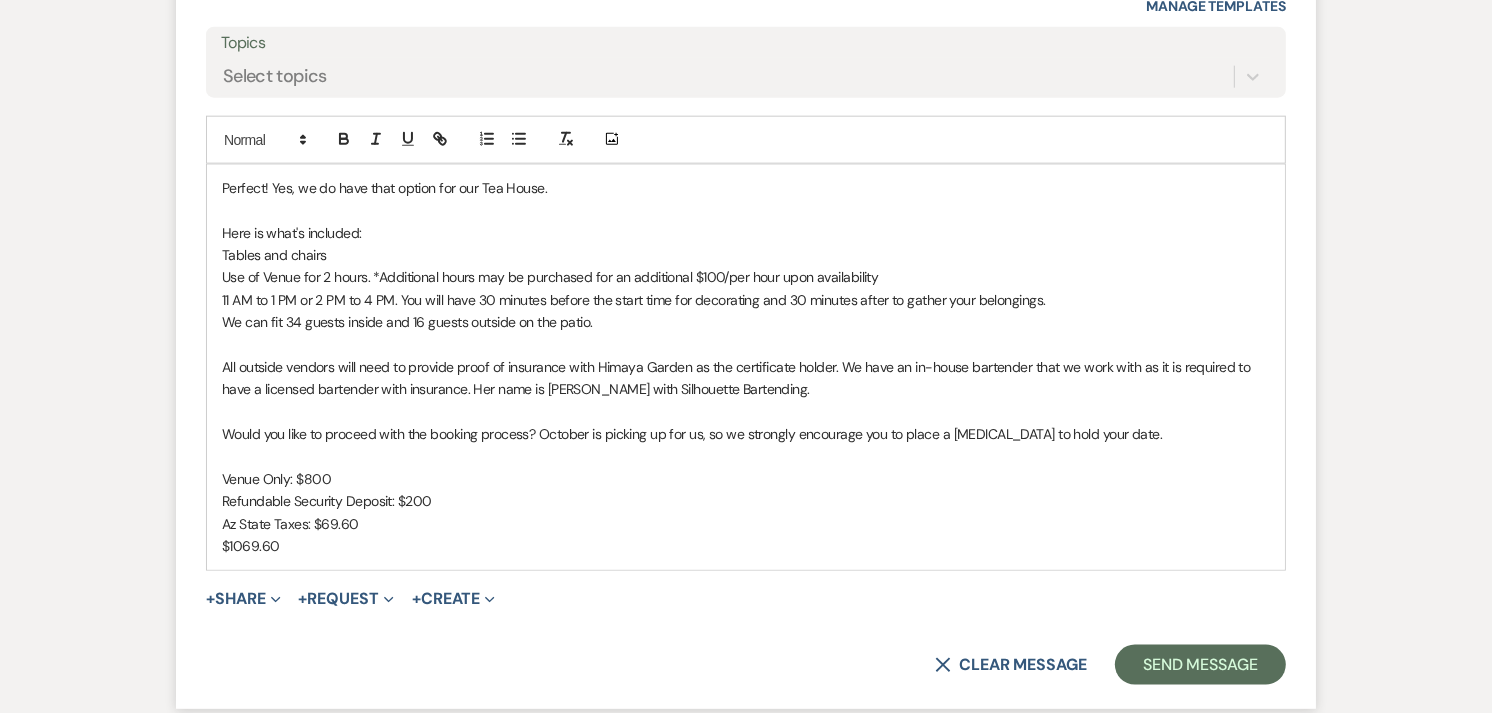click on "Would you like to proceed with the booking process? October is picking up for us, so we strongly encourage you to place a retainer to hold your date." at bounding box center [746, 434] 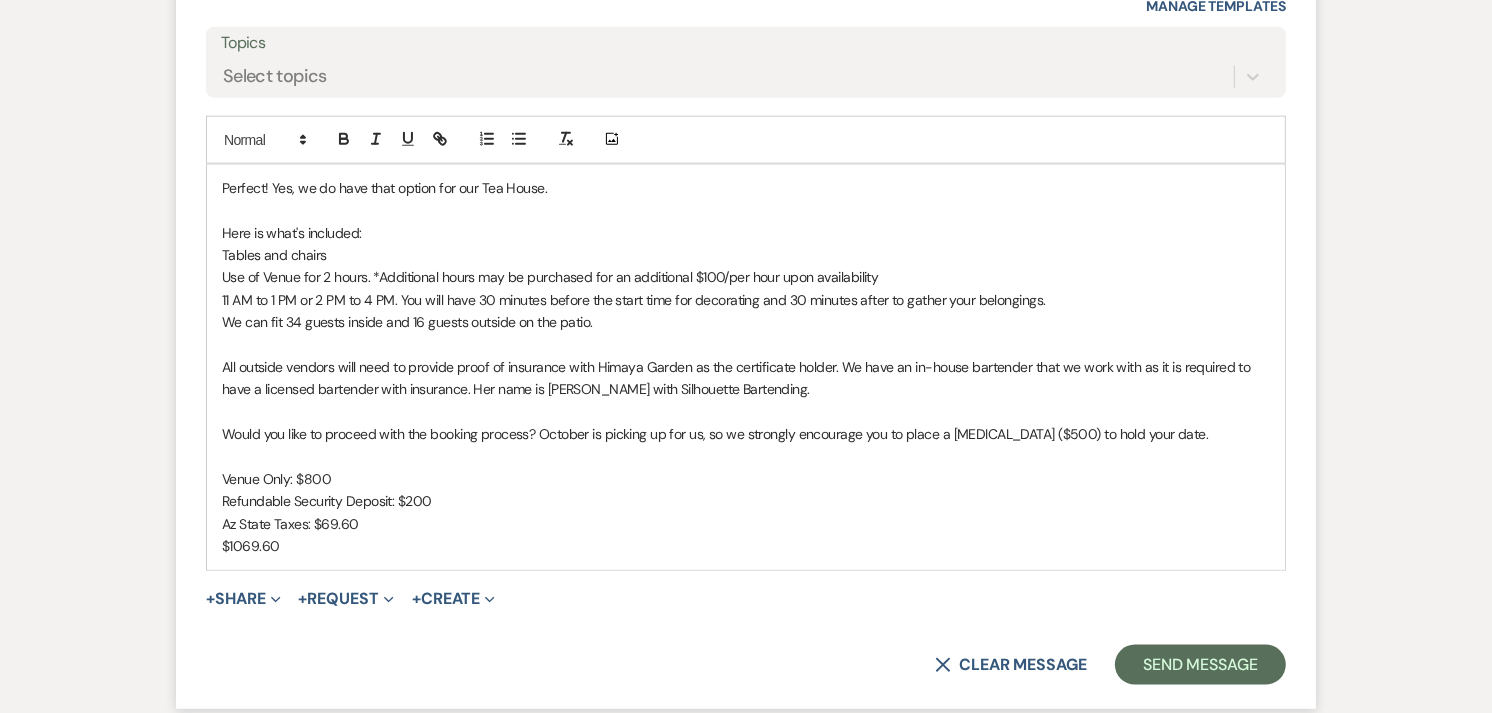 click on "$1069.60" at bounding box center (746, 546) 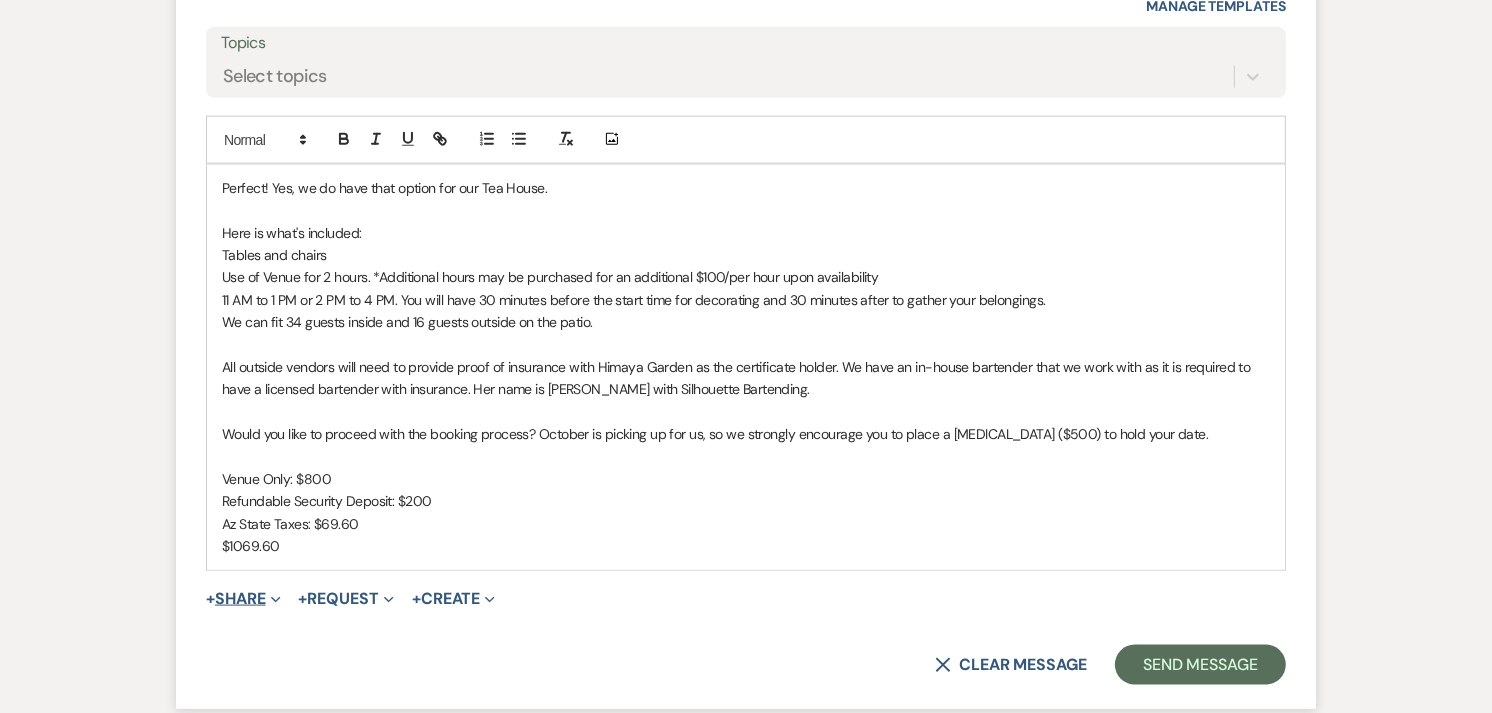 click on "+  Share Expand" at bounding box center [243, 599] 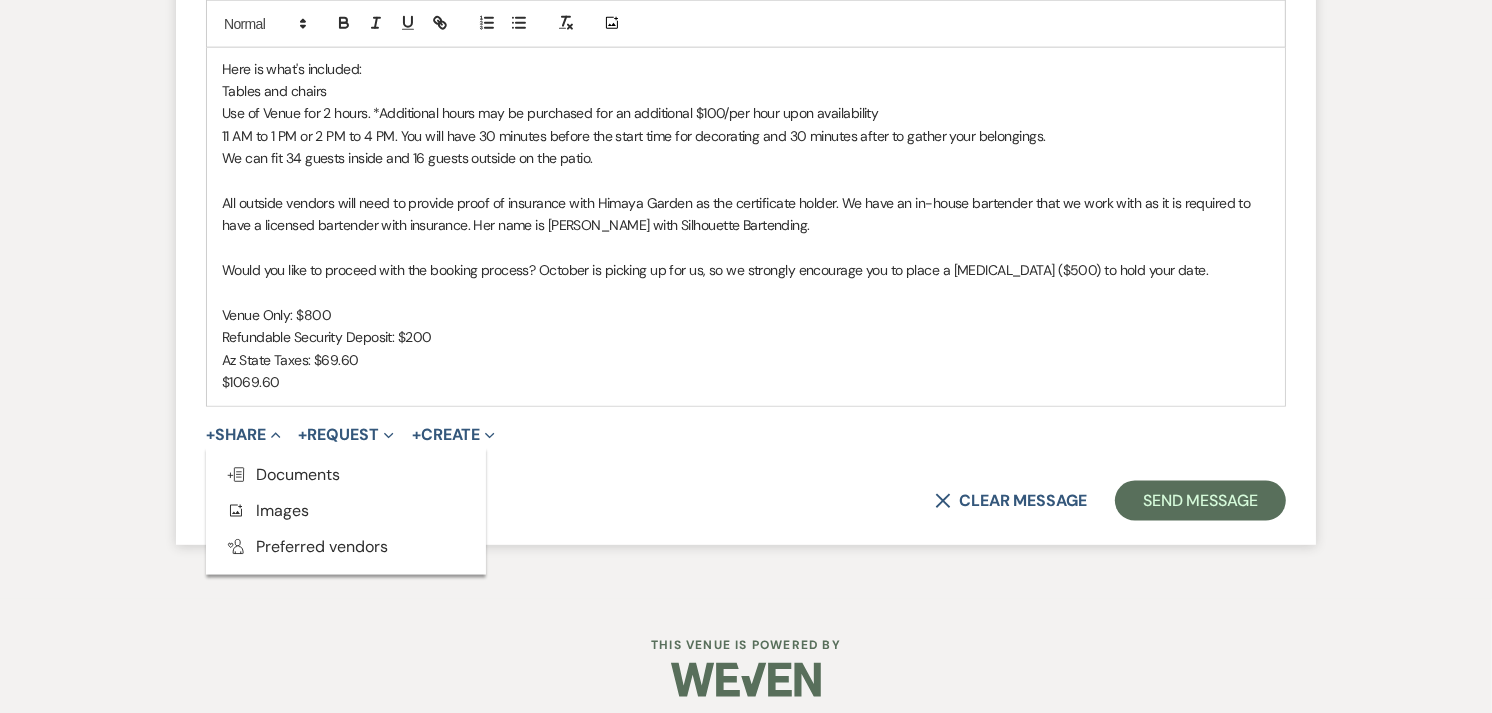 scroll, scrollTop: 2341, scrollLeft: 0, axis: vertical 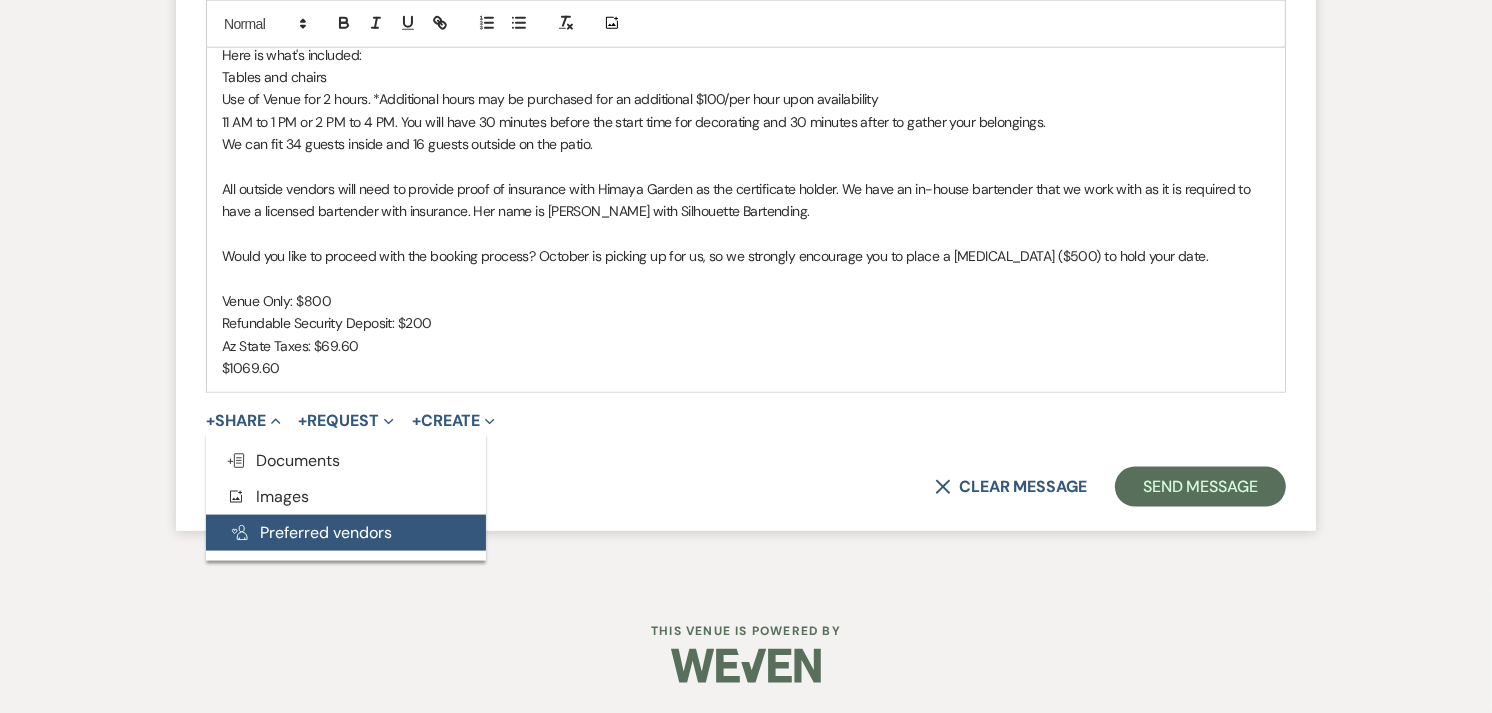 click on "Pref Vendors Preferred vendors" at bounding box center [346, 533] 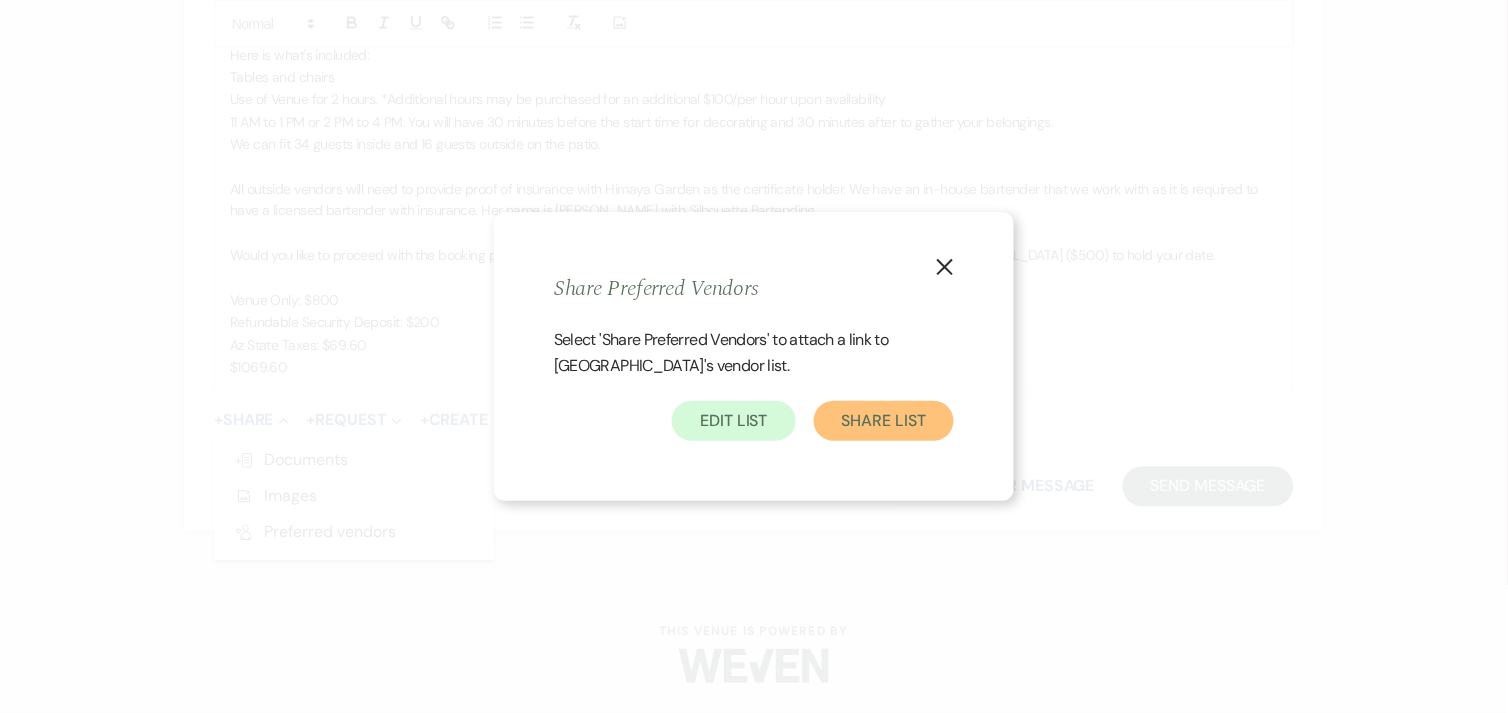 click on "Share List" at bounding box center (884, 421) 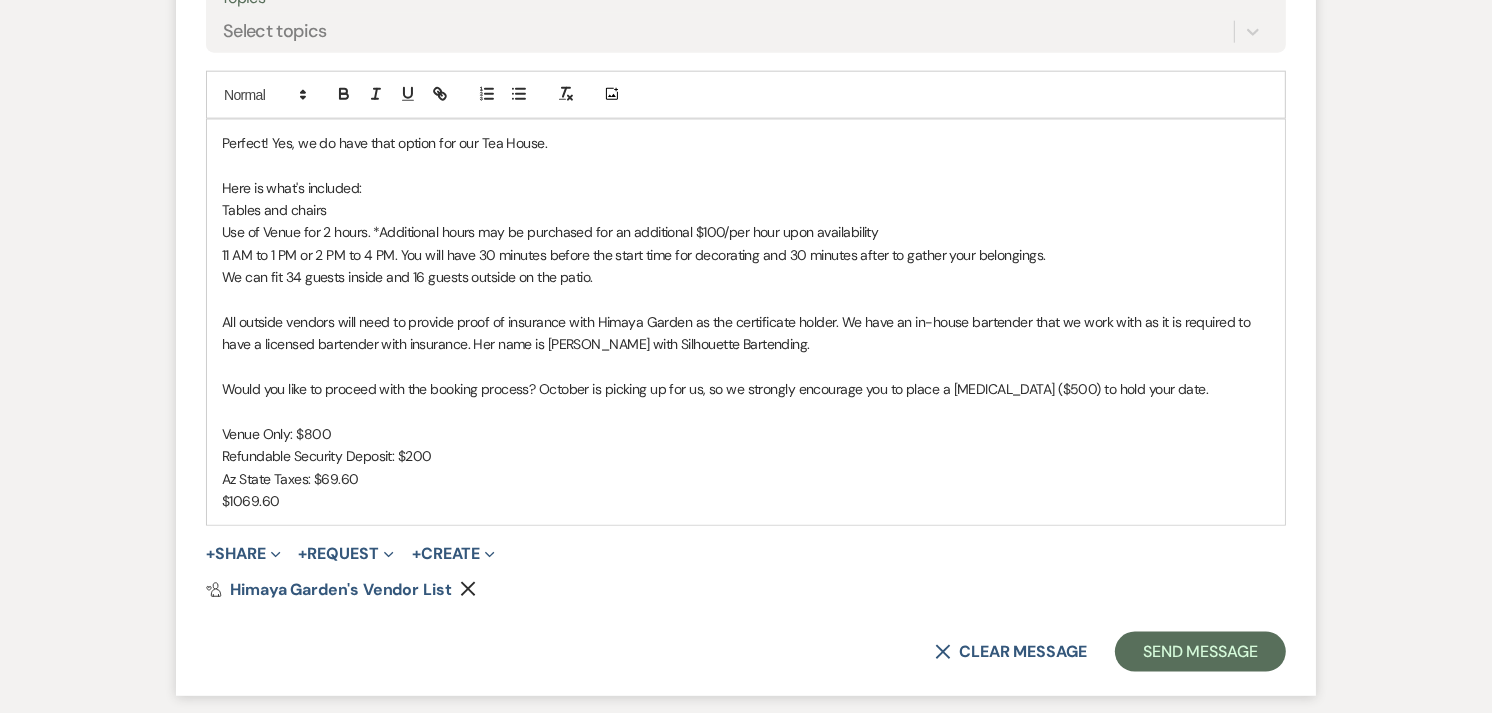 scroll, scrollTop: 2230, scrollLeft: 0, axis: vertical 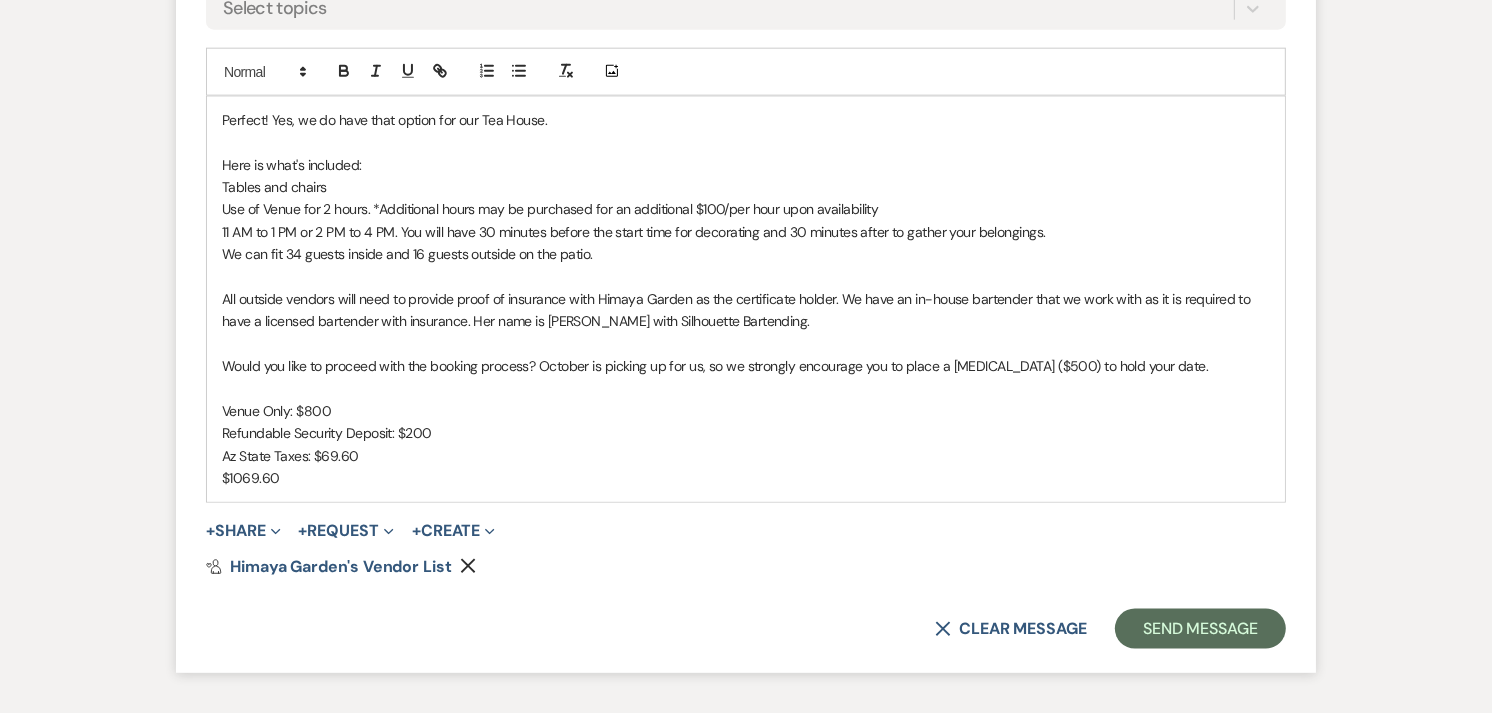 click 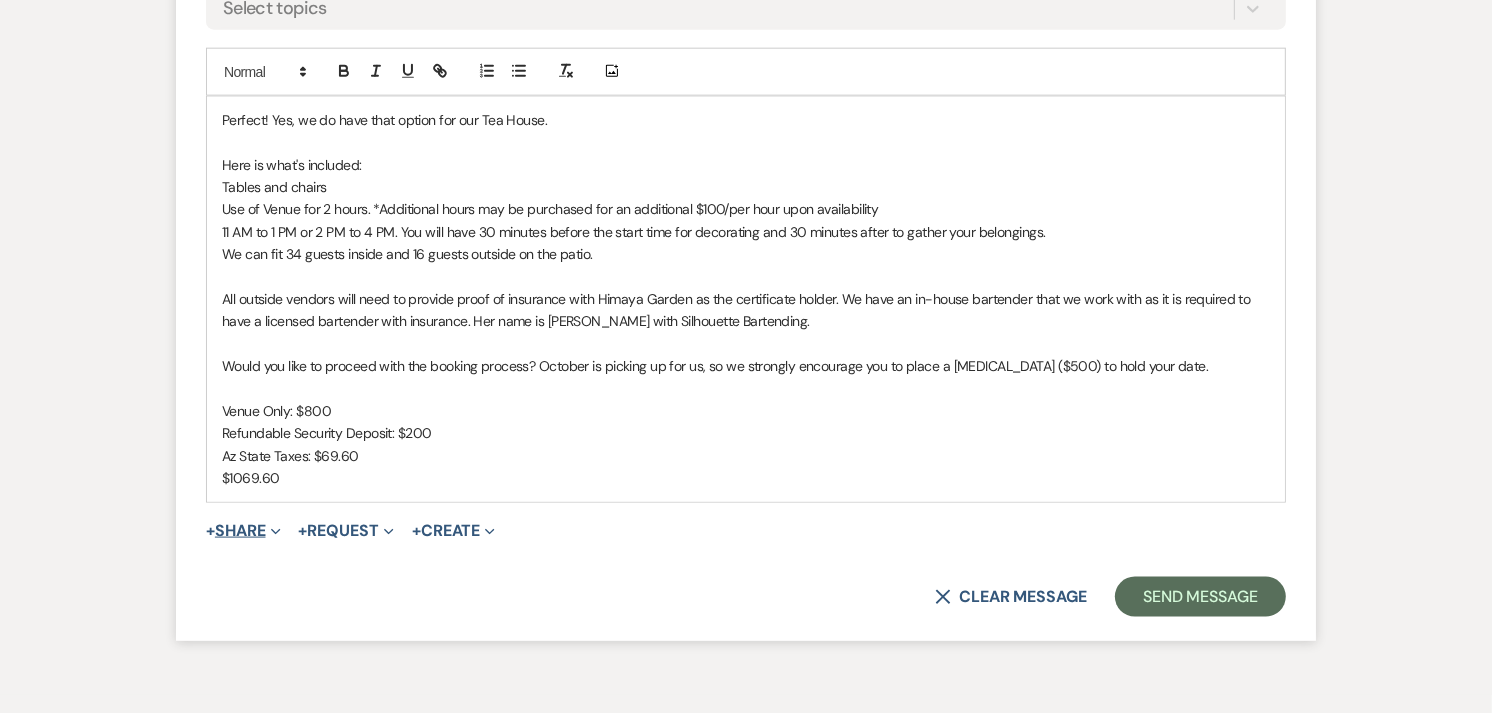click on "+  Share Expand" at bounding box center [243, 531] 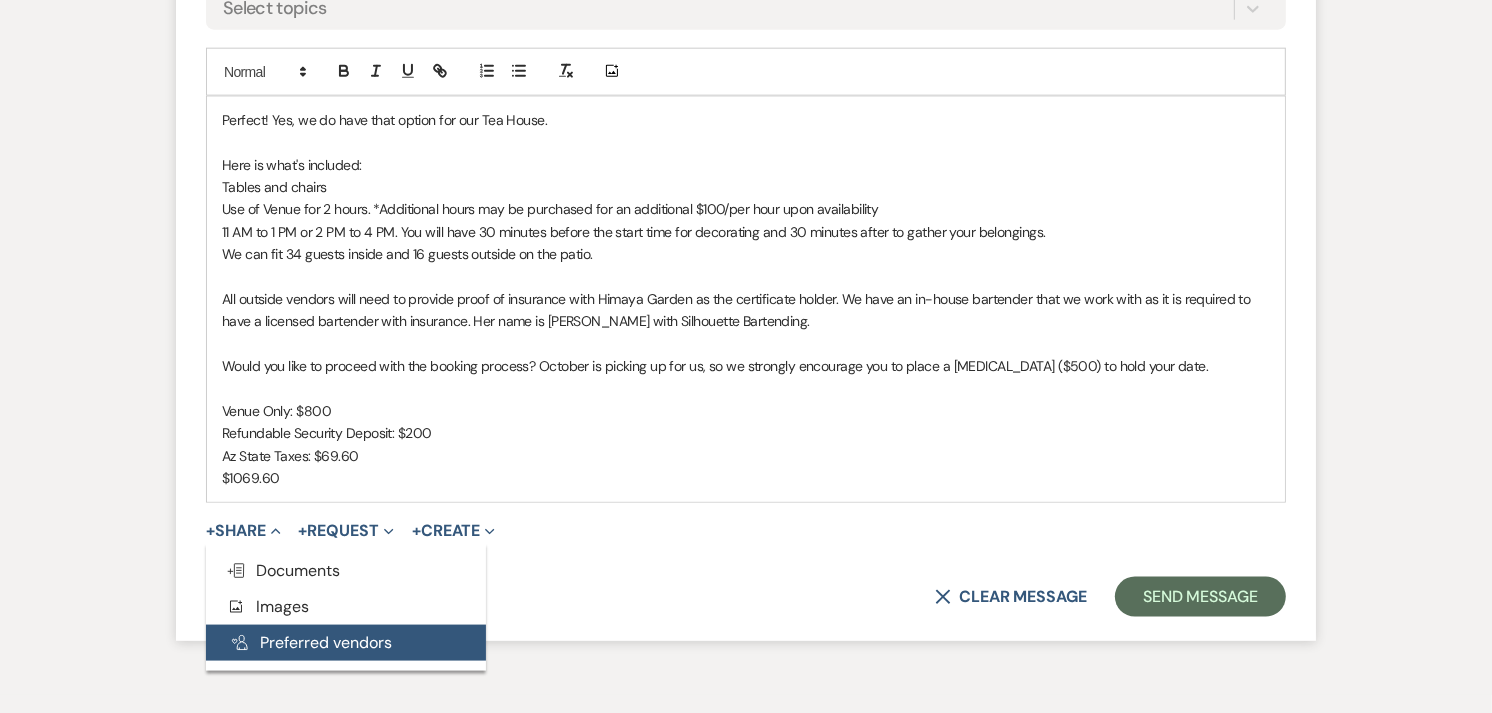 click on "Pref Vendors Preferred vendors" at bounding box center (346, 643) 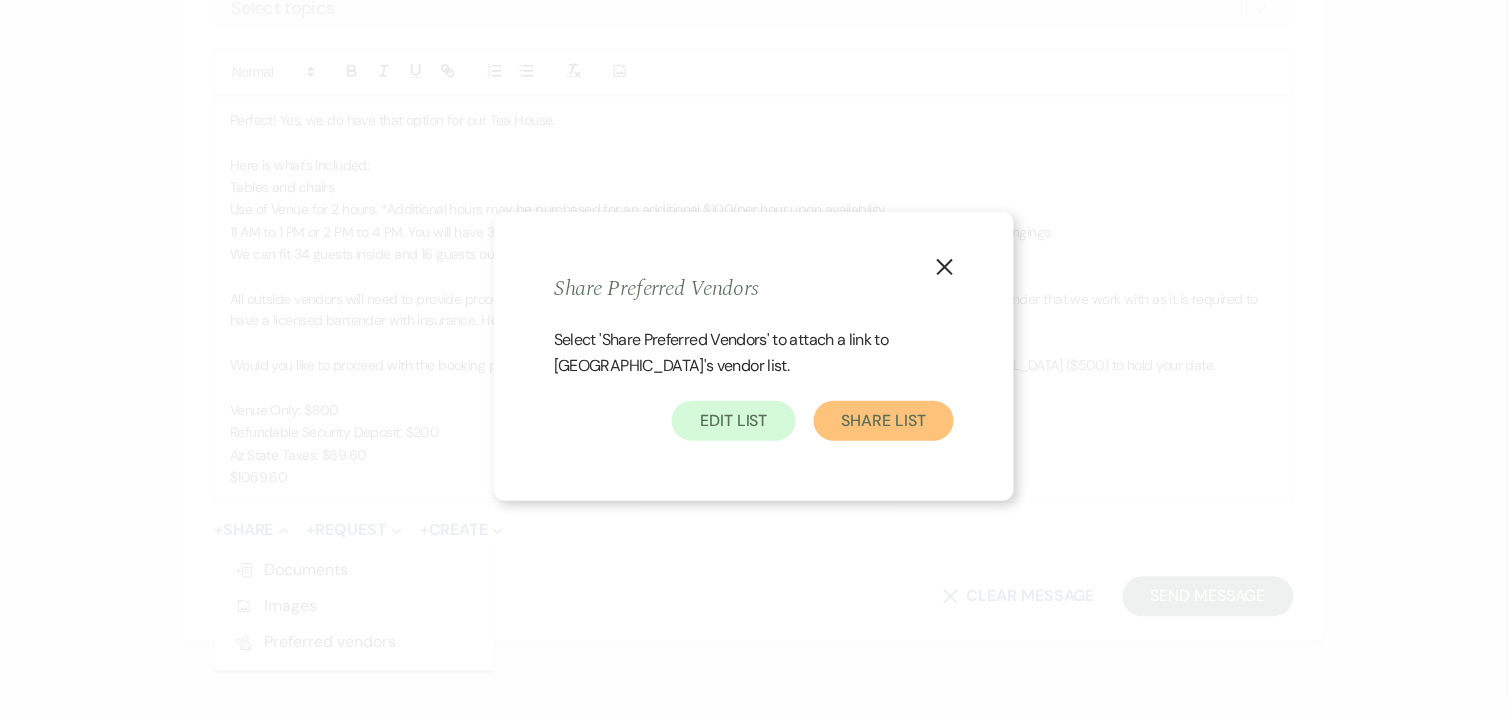 click on "Share List" at bounding box center (884, 421) 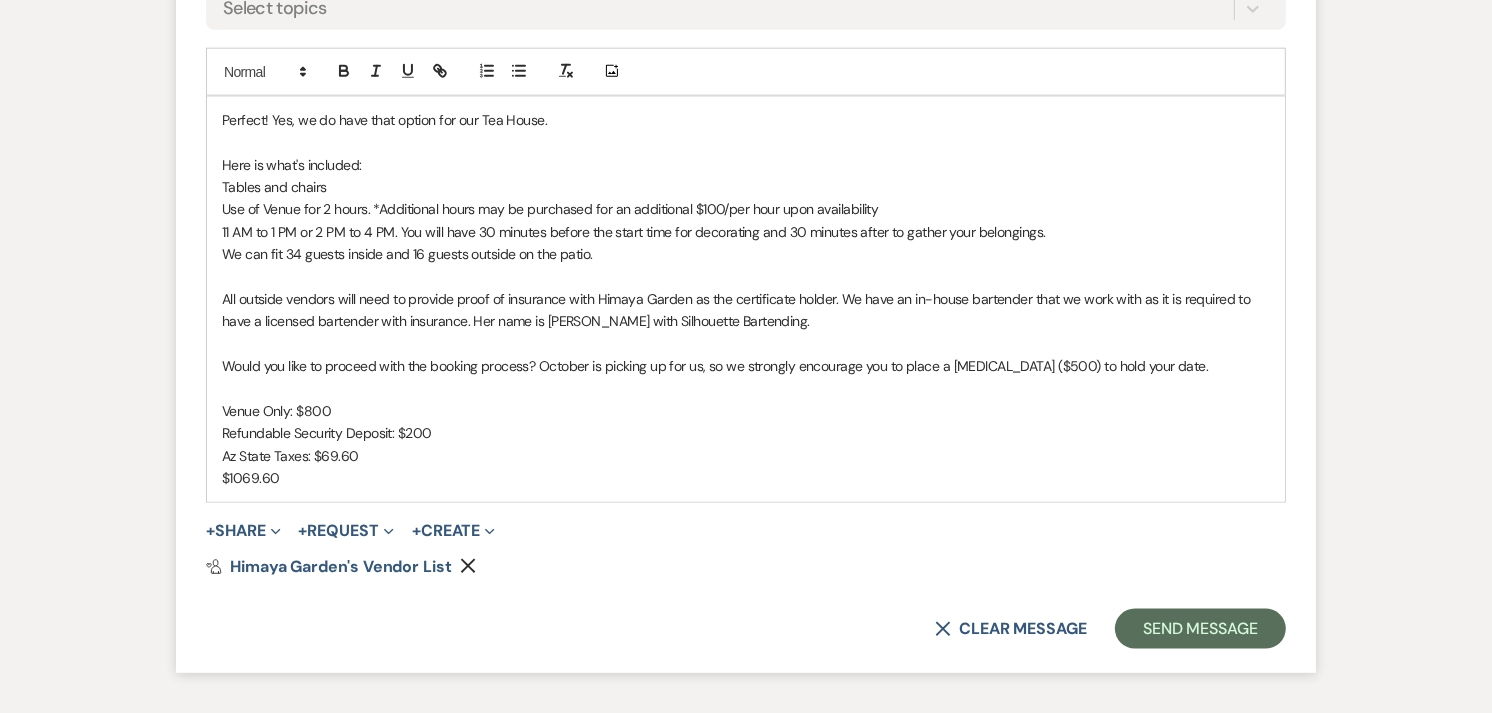 click on "$1069.60" at bounding box center (746, 478) 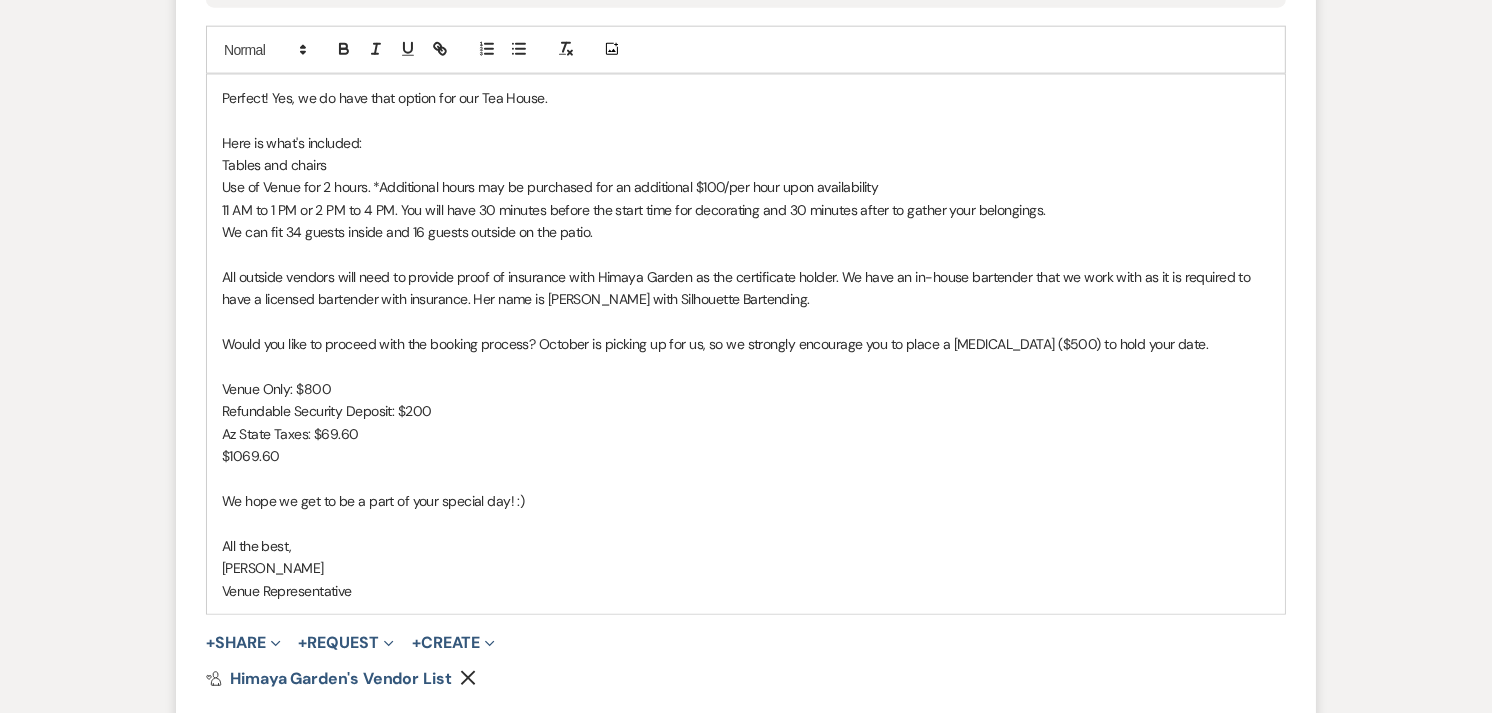 scroll, scrollTop: 2306, scrollLeft: 0, axis: vertical 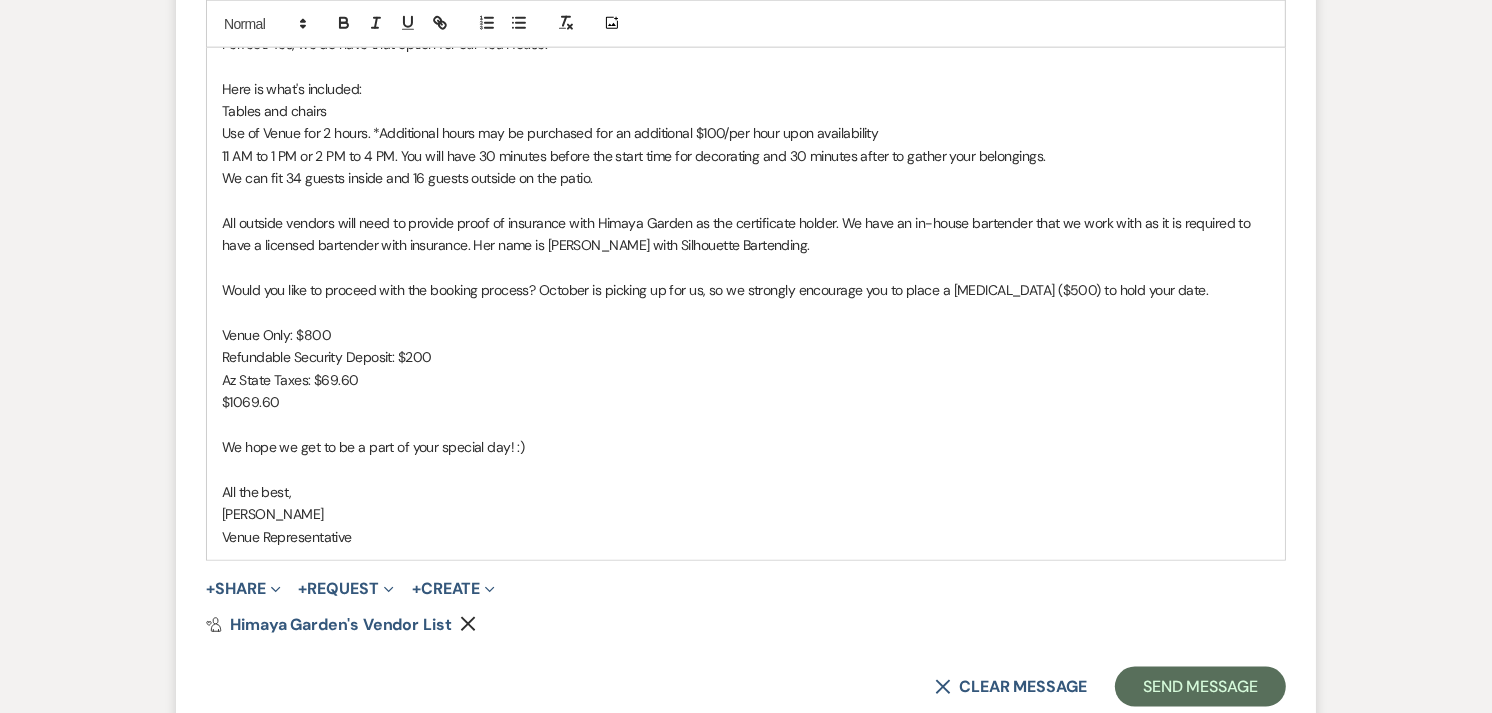 click on "We can fit 34 guests inside and 16 guests outside on the patio." at bounding box center (746, 178) 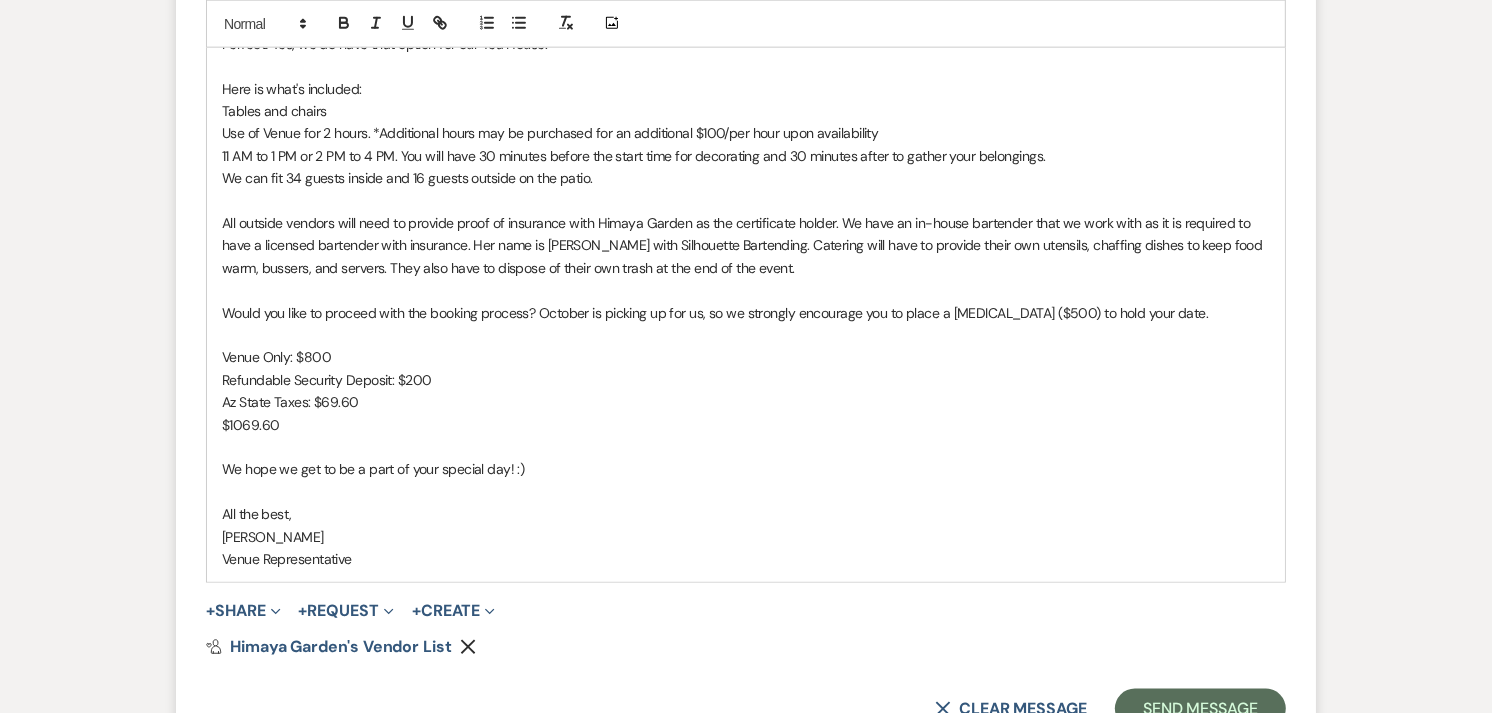 click on "All outside vendors will need to provide proof of insurance with Himaya Garden as the certificate holder. We have an in-house bartender that we work with as it is required to have a licensed bartender with insurance. Her name is Stephanie with Silhouette Bartending. Catering will have to provide their own utensils, chaffing dishes to keep food warm, bussers, and servers. They also have to dispose of their own trash at the end of the event." at bounding box center (746, 245) 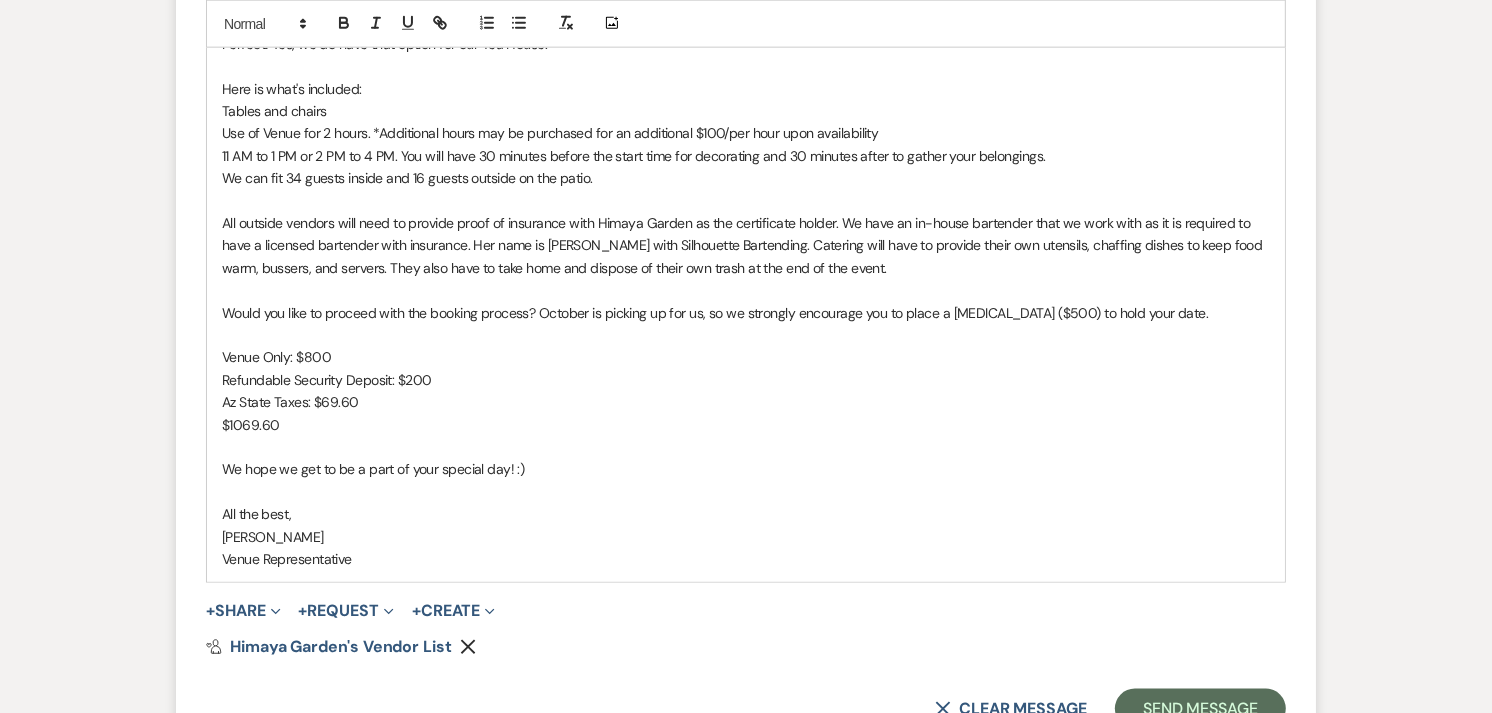 click on "All outside vendors will need to provide proof of insurance with Himaya Garden as the certificate holder. We have an in-house bartender that we work with as it is required to have a licensed bartender with insurance. Her name is Stephanie with Silhouette Bartending. Catering will have to provide their own utensils, chaffing dishes to keep food warm, bussers, and servers. They also have to take home and dispose of their own trash at the end of the event." at bounding box center [746, 245] 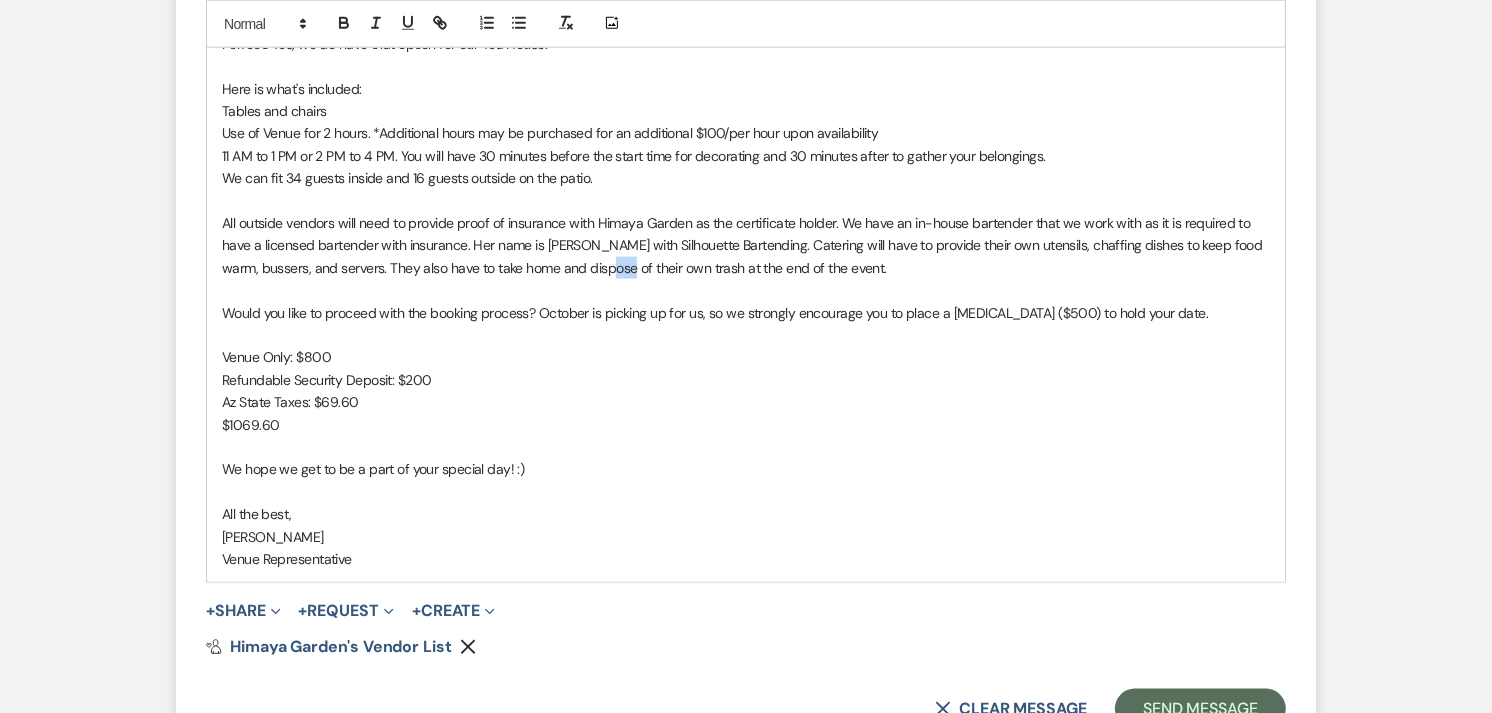 click on "All outside vendors will need to provide proof of insurance with Himaya Garden as the certificate holder. We have an in-house bartender that we work with as it is required to have a licensed bartender with insurance. Her name is Stephanie with Silhouette Bartending. Catering will have to provide their own utensils, chaffing dishes to keep food warm, bussers, and servers. They also have to take home and dispose of their own trash at the end of the event." at bounding box center [746, 245] 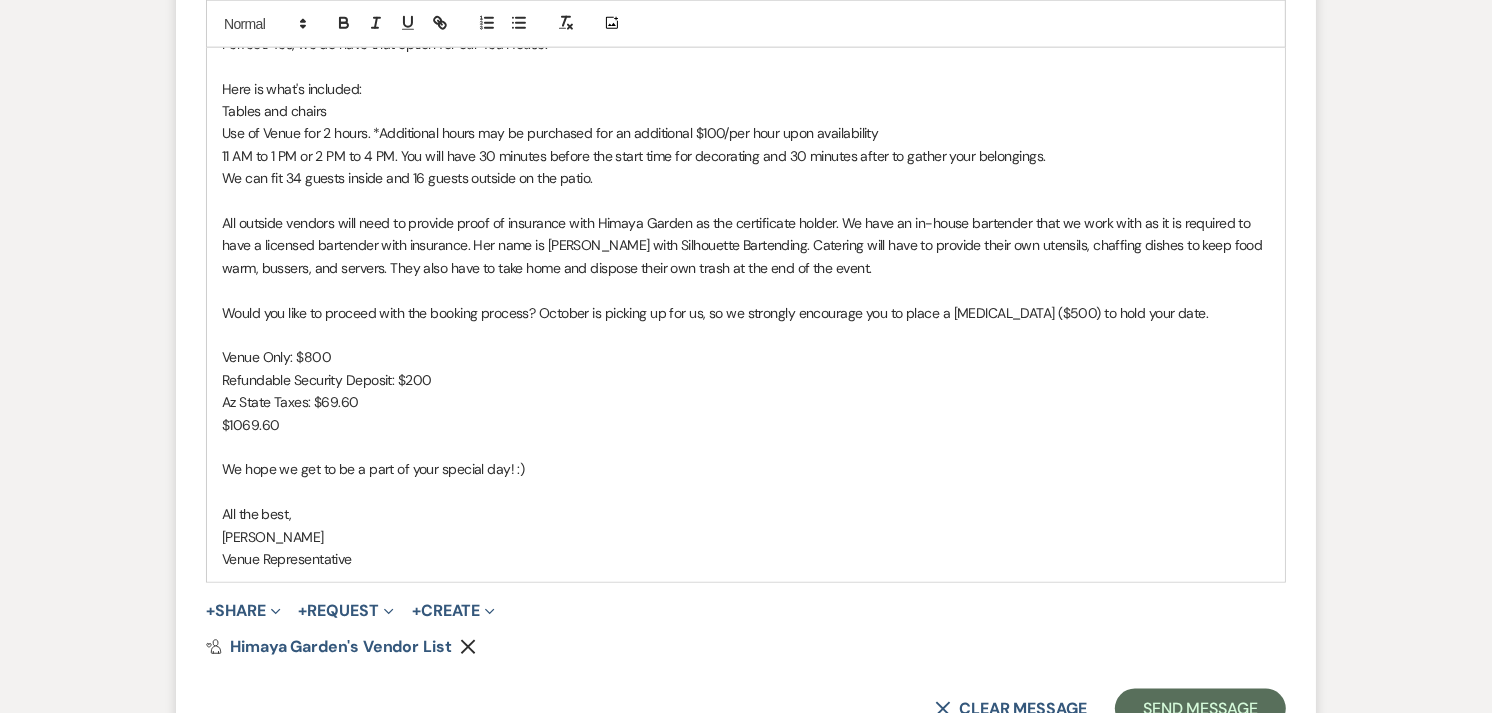 click on "All outside vendors will need to provide proof of insurance with Himaya Garden as the certificate holder. We have an in-house bartender that we work with as it is required to have a licensed bartender with insurance. Her name is Stephanie with Silhouette Bartending. Catering will have to provide their own utensils, chaffing dishes to keep food warm, bussers, and servers. They also have to take home and dispose their own trash at the end of the event." at bounding box center [746, 245] 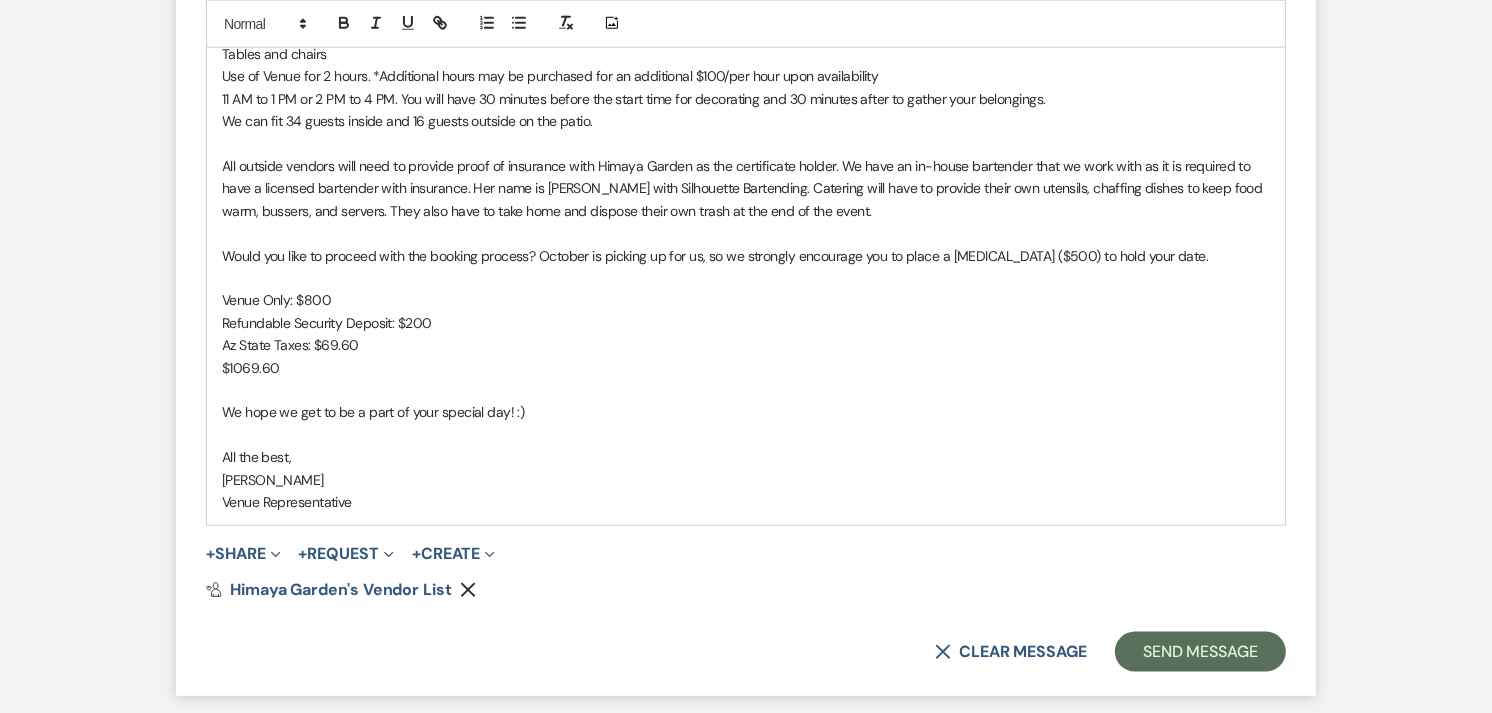 scroll, scrollTop: 2417, scrollLeft: 0, axis: vertical 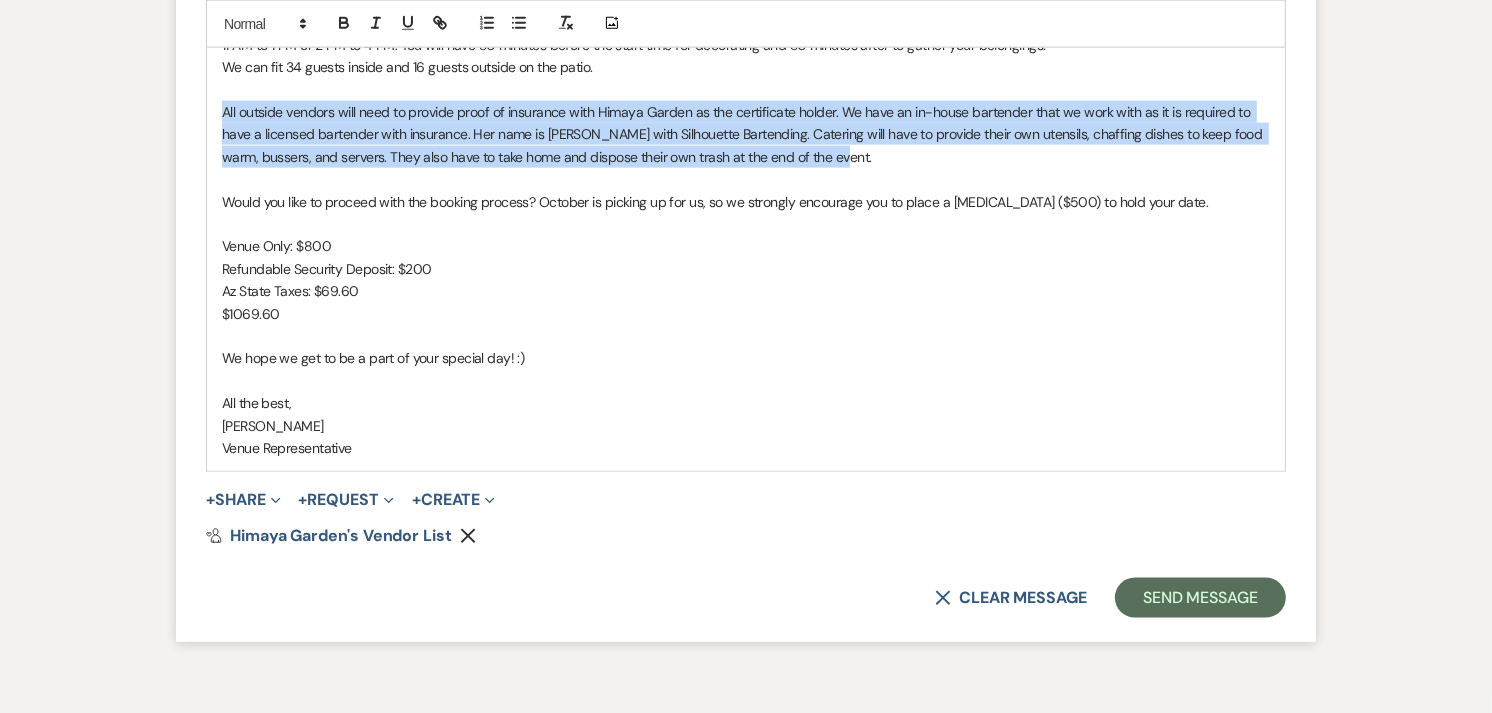 drag, startPoint x: 847, startPoint y: 160, endPoint x: 177, endPoint y: 105, distance: 672.25366 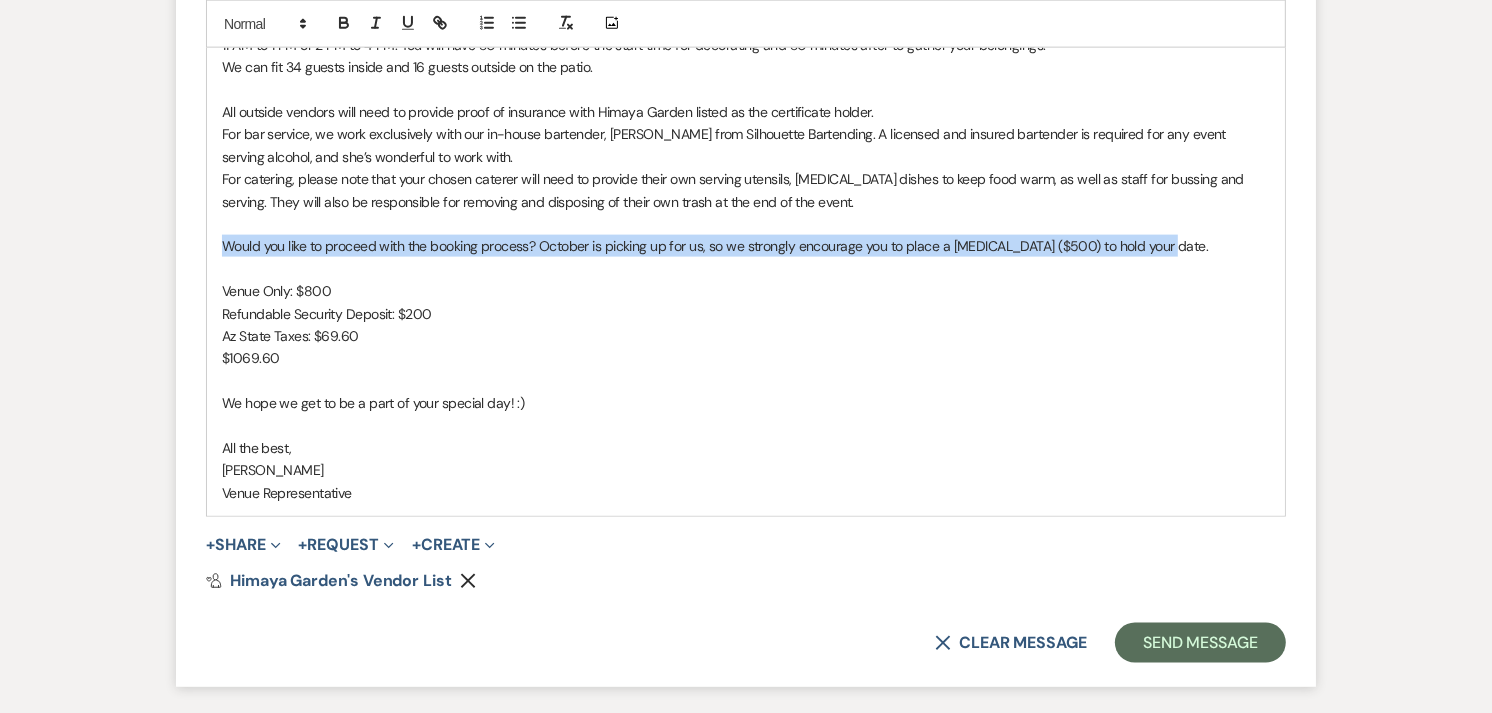 drag, startPoint x: 223, startPoint y: 242, endPoint x: 1178, endPoint y: 243, distance: 955.00055 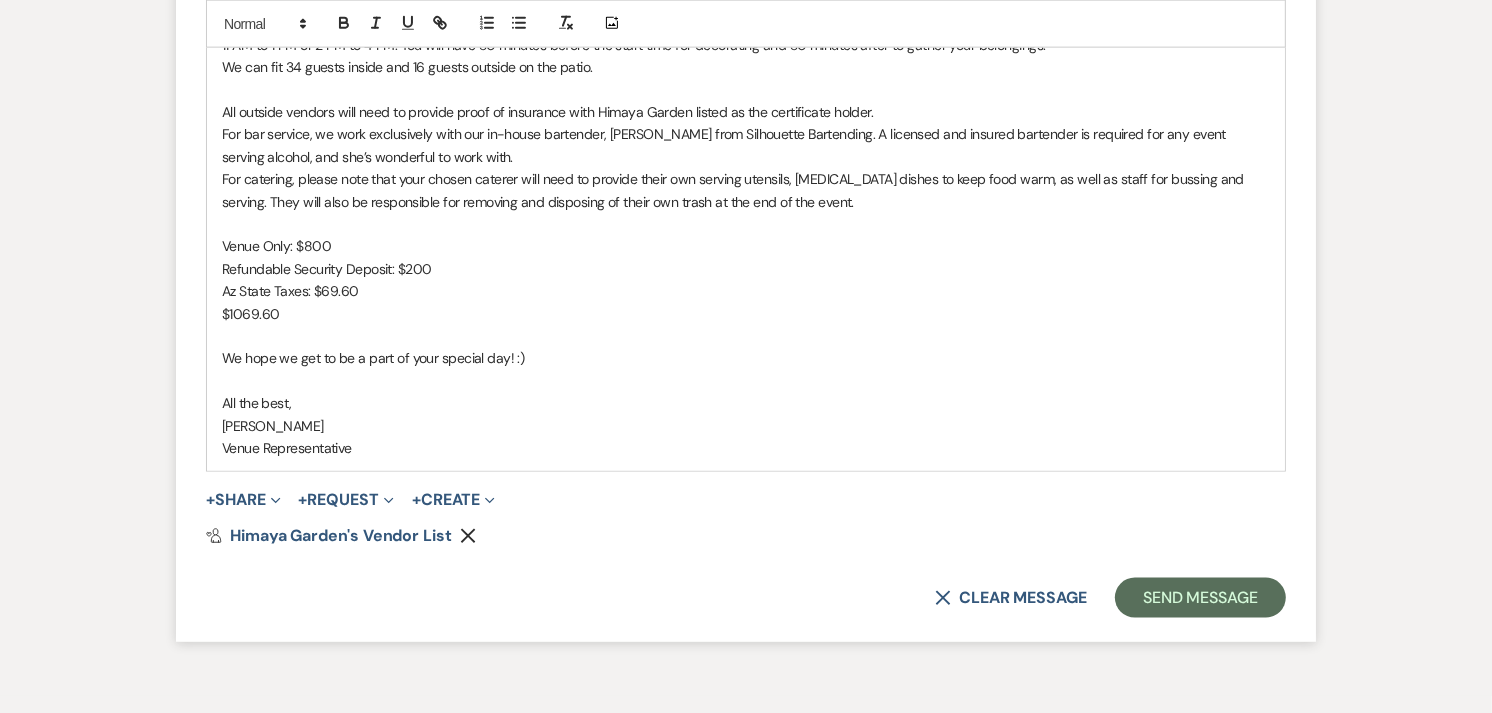 click on "$1069.60" at bounding box center [746, 314] 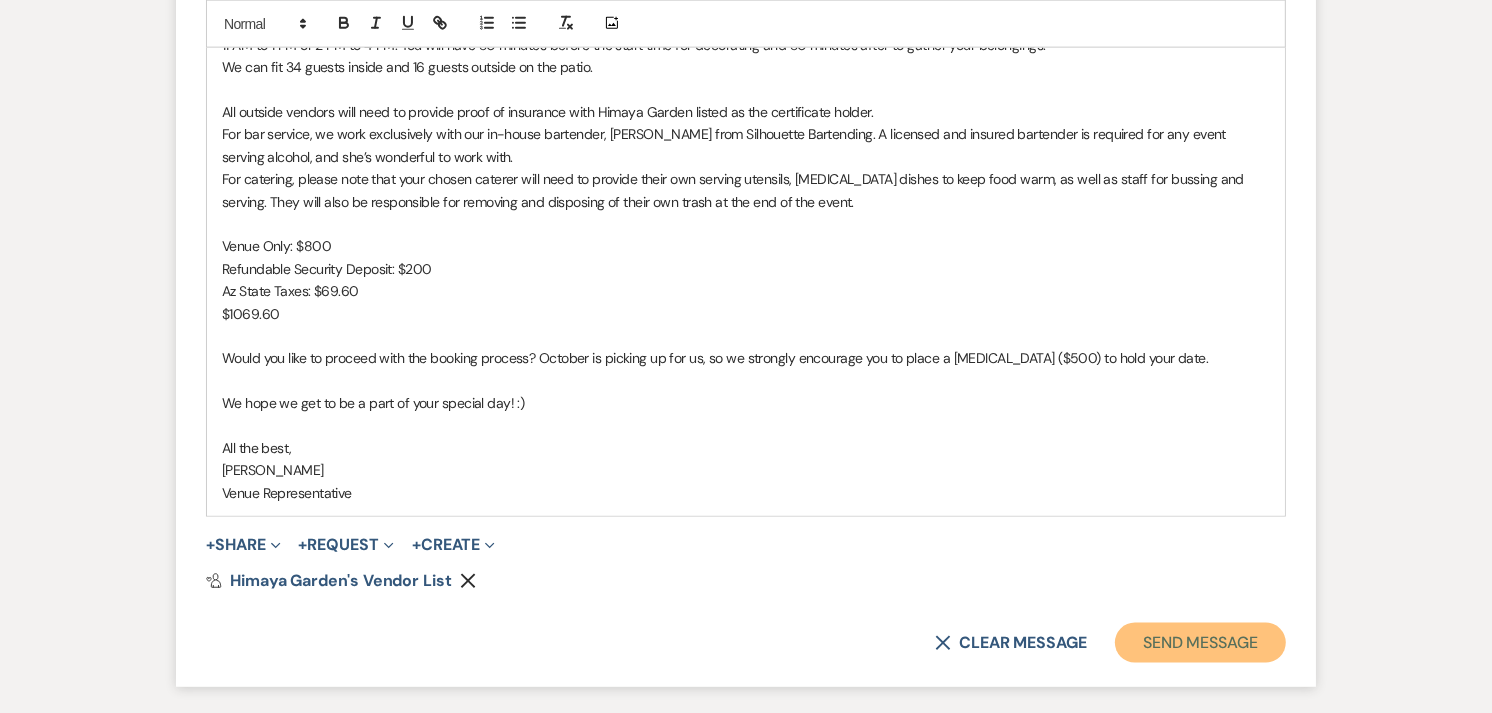click on "Send Message" at bounding box center (1200, 643) 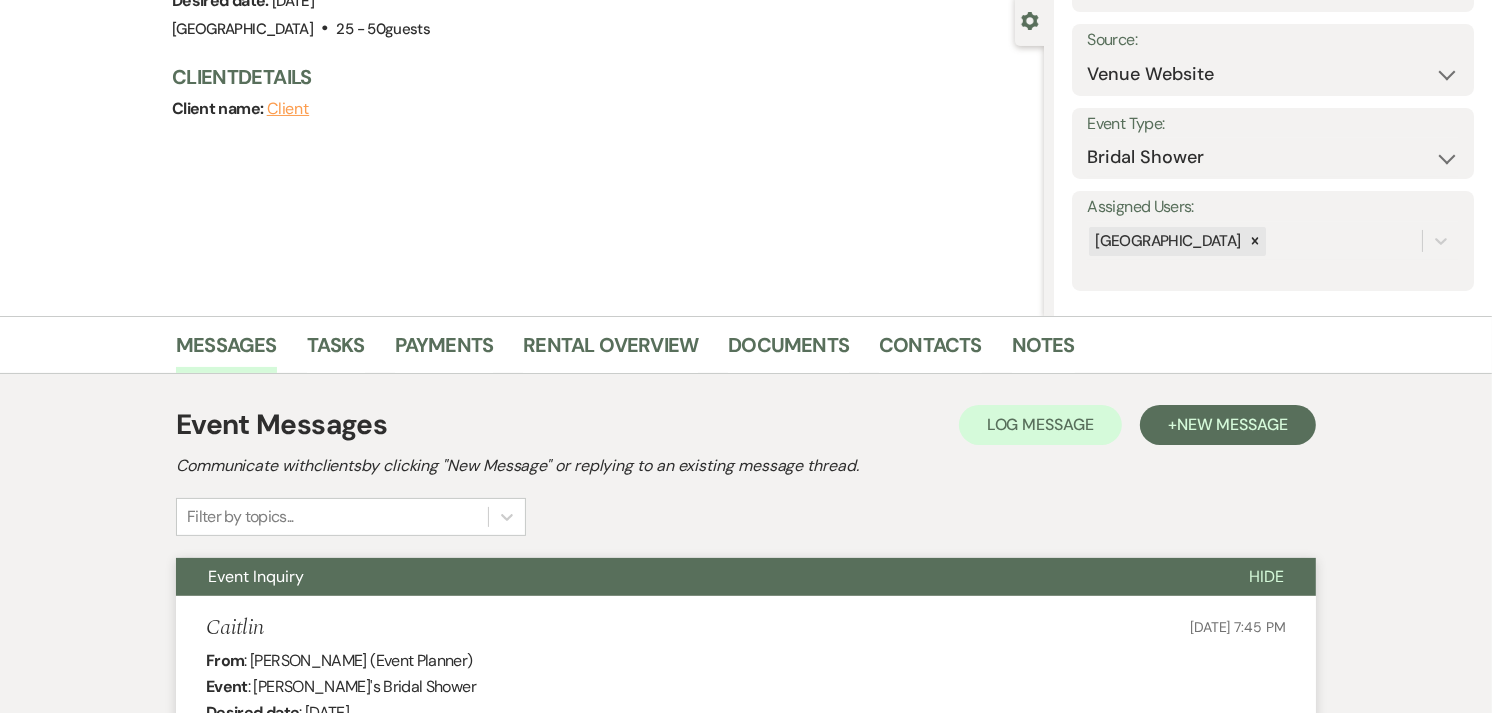 scroll, scrollTop: 0, scrollLeft: 0, axis: both 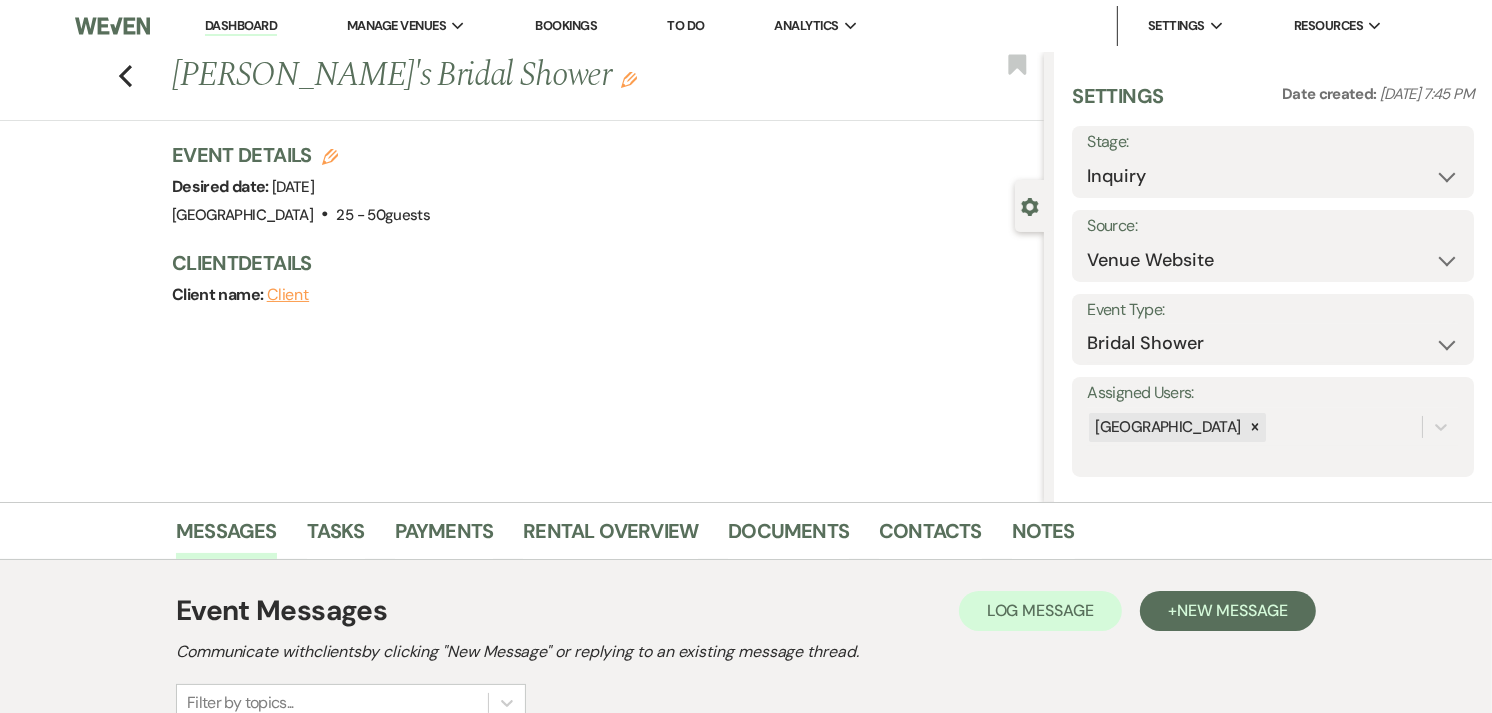 click on "Dashboard" at bounding box center (241, 26) 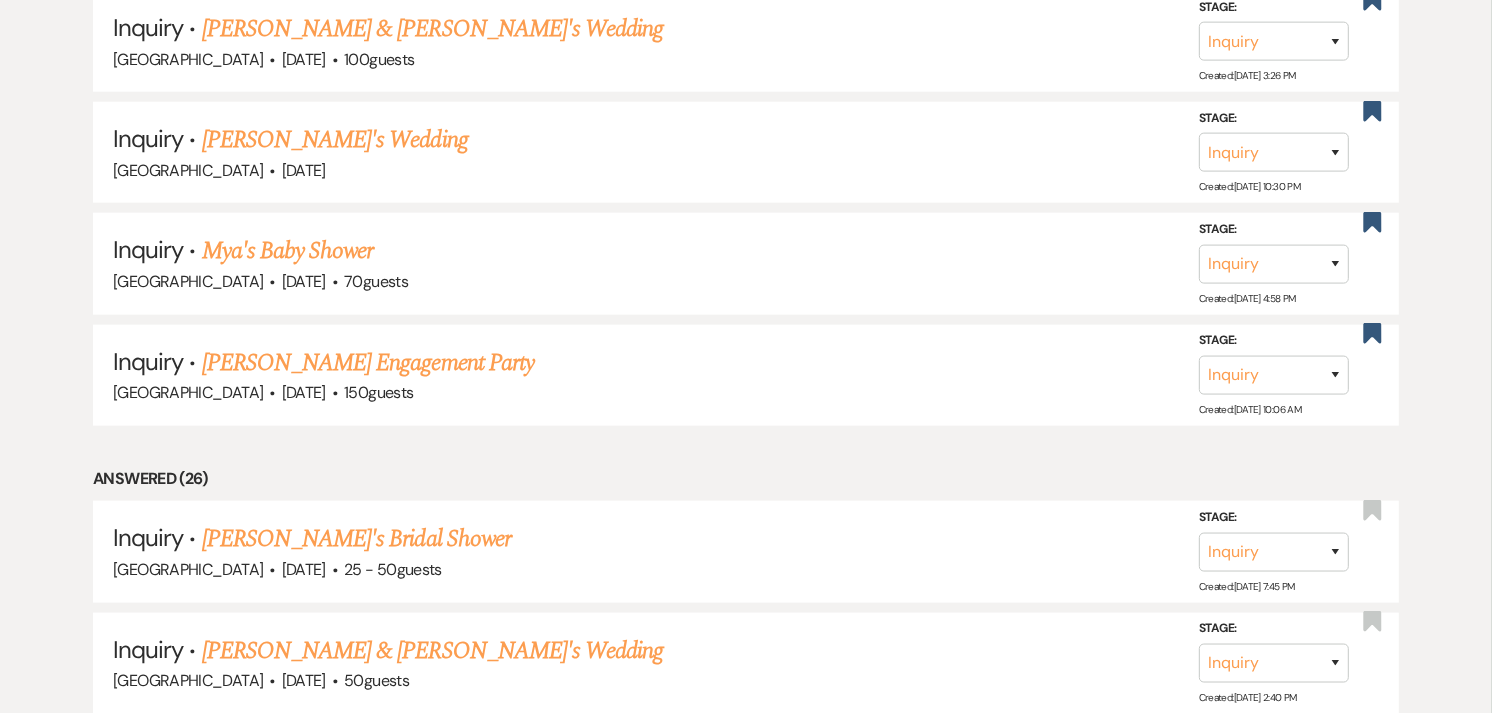 scroll, scrollTop: 2111, scrollLeft: 0, axis: vertical 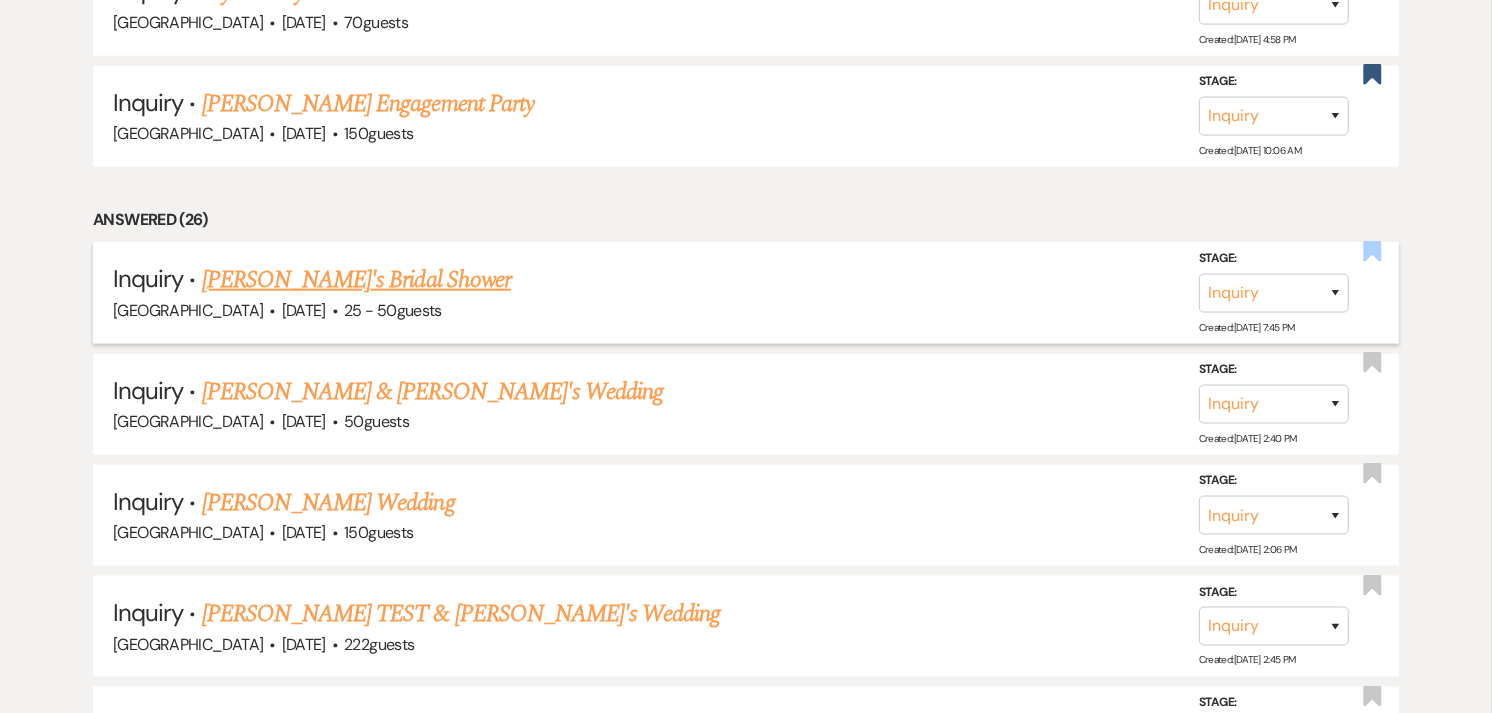 click on "Bookmark" 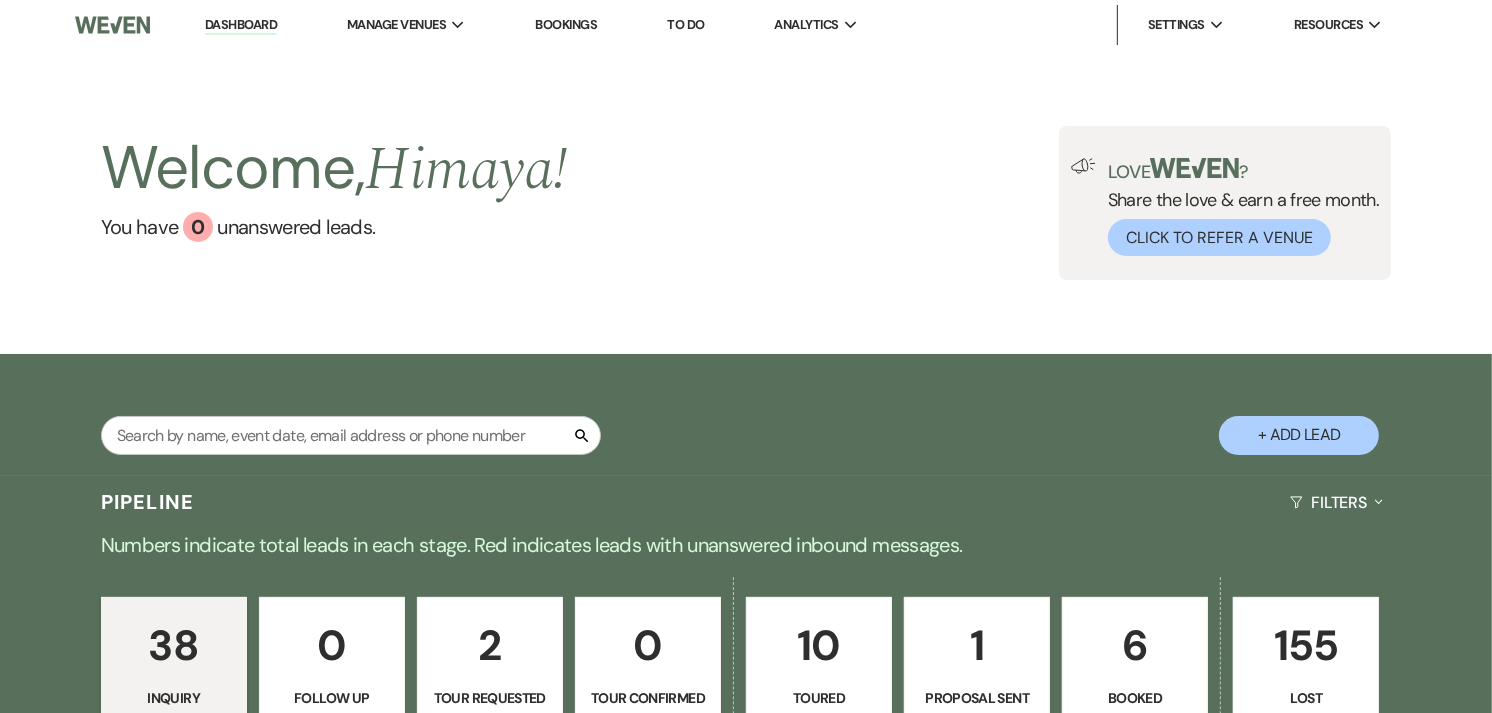 scroll, scrollTop: 0, scrollLeft: 0, axis: both 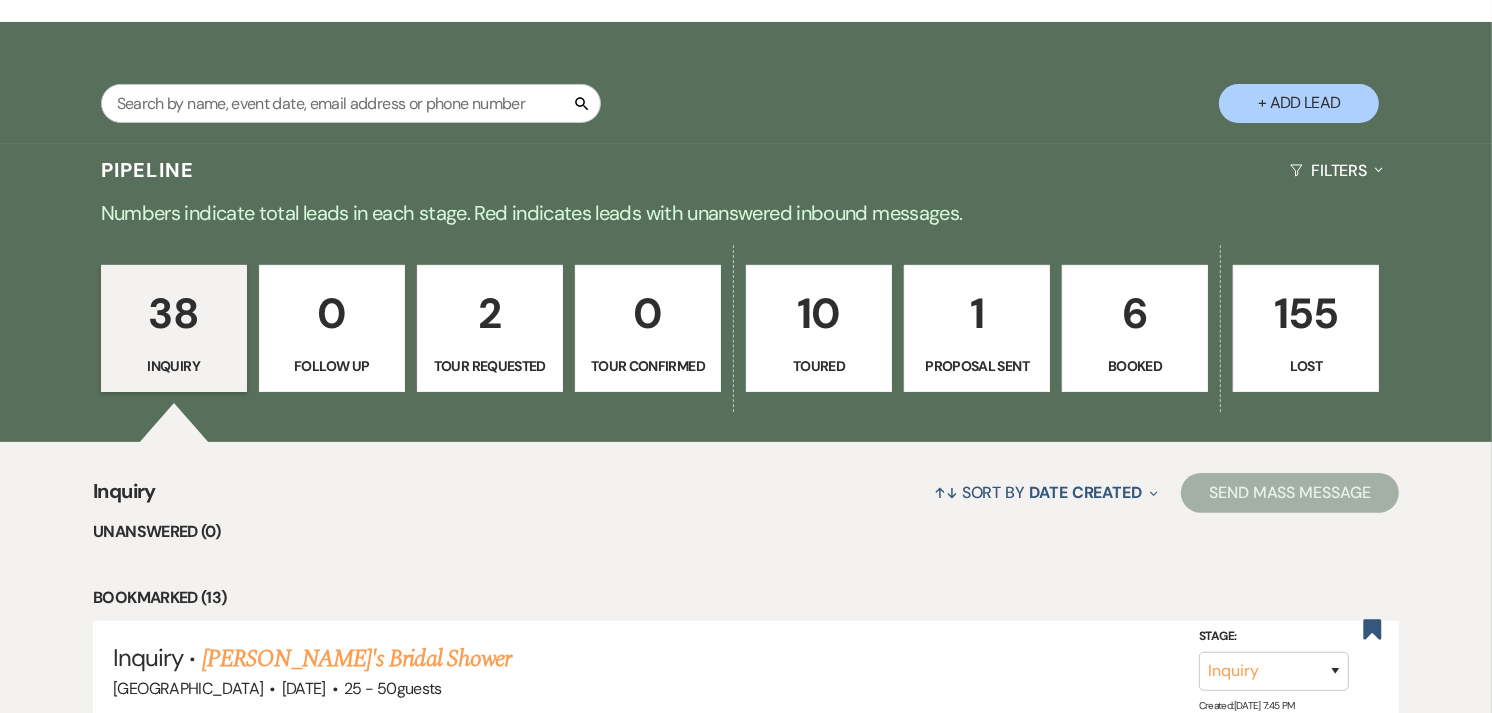 click on "10" at bounding box center [819, 313] 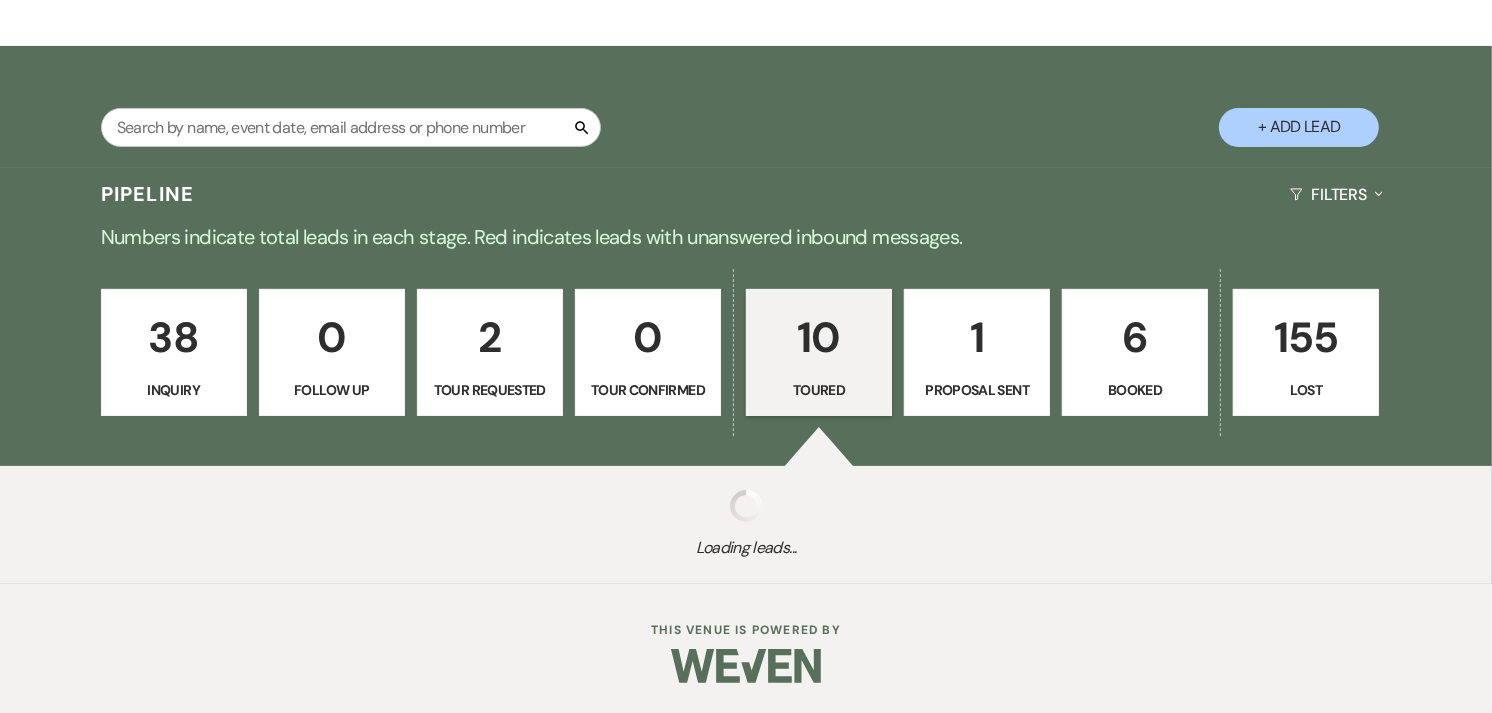 select on "5" 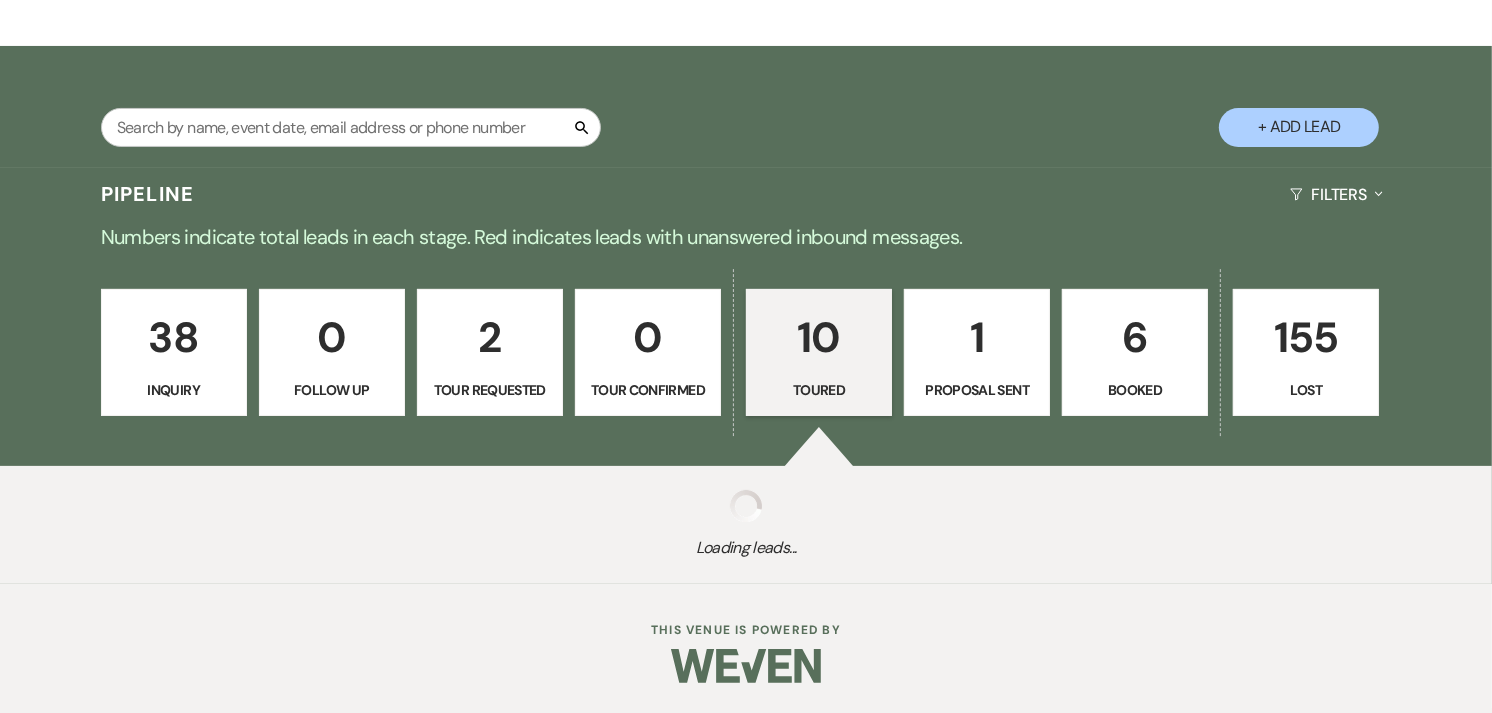 select on "5" 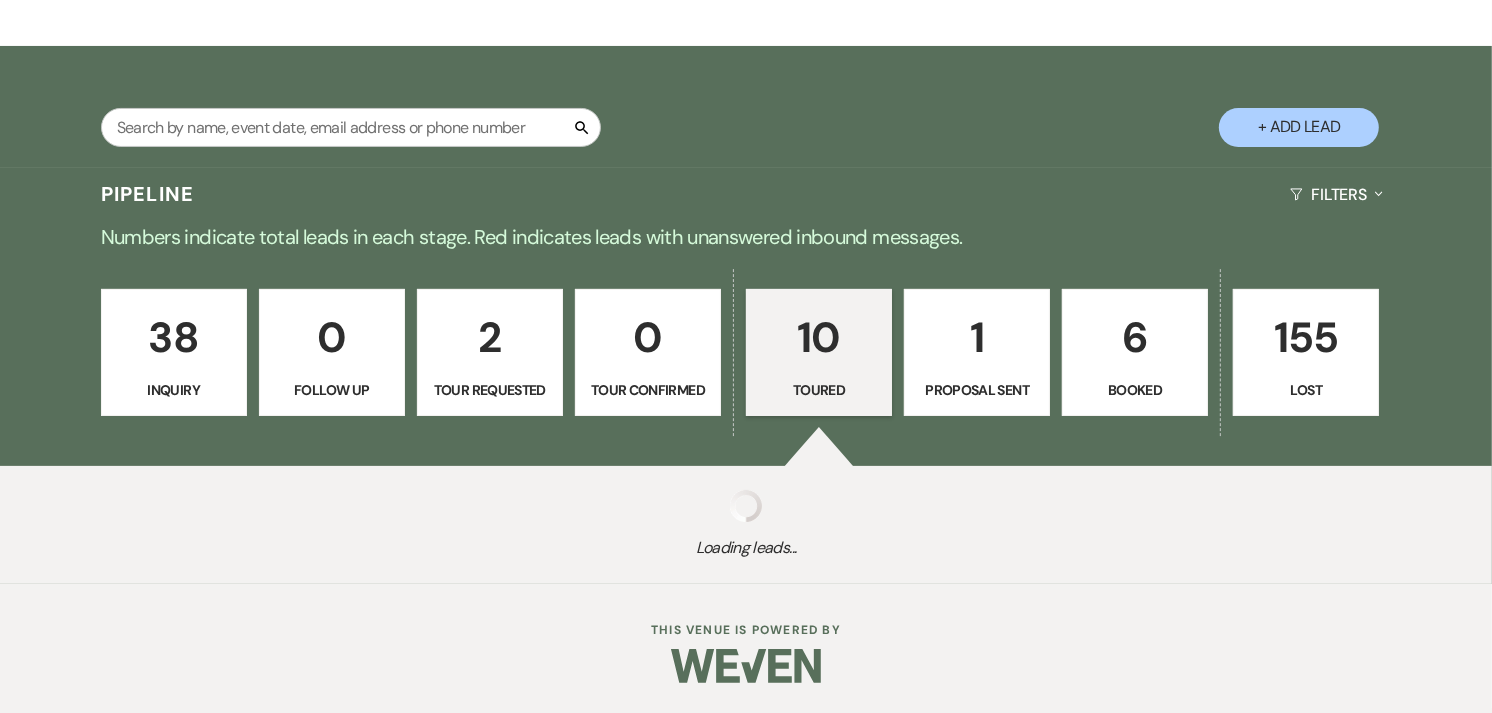 select on "5" 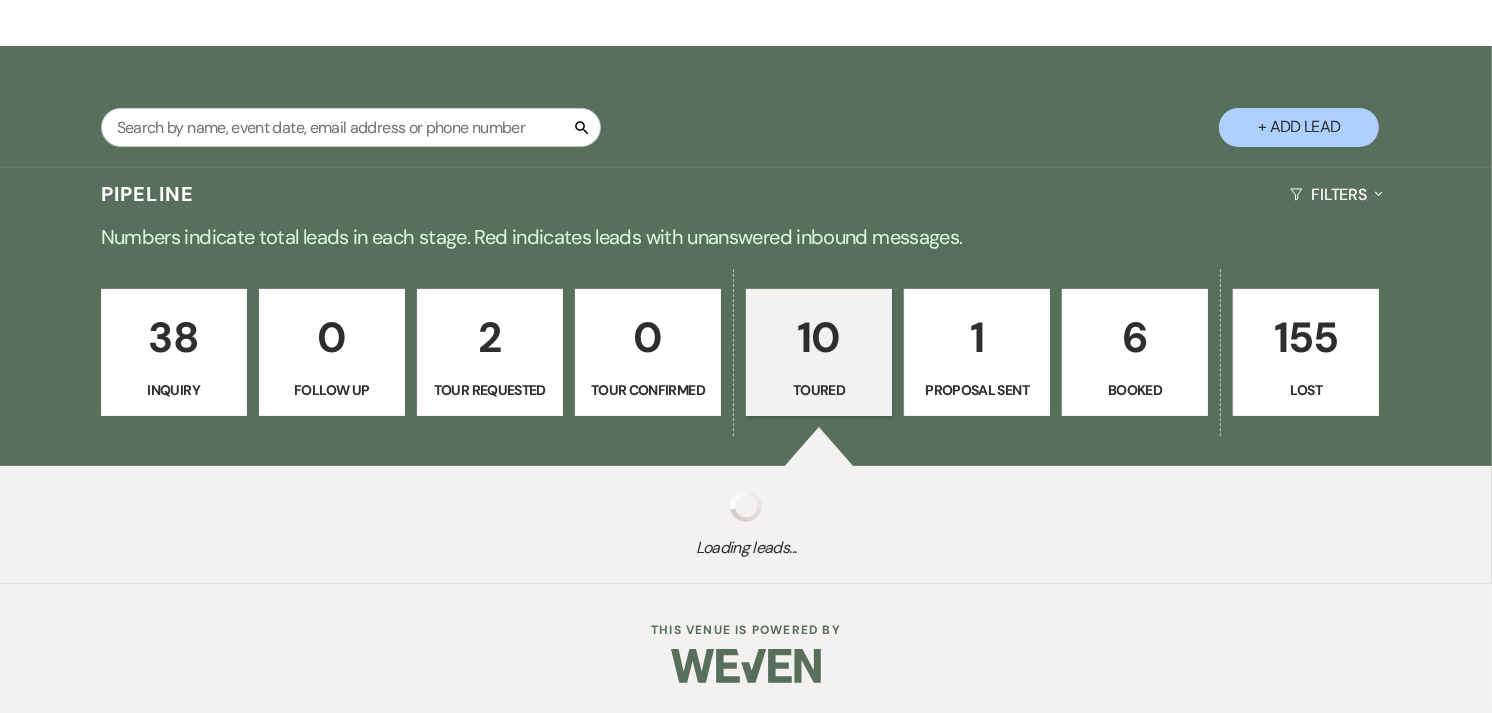 select on "5" 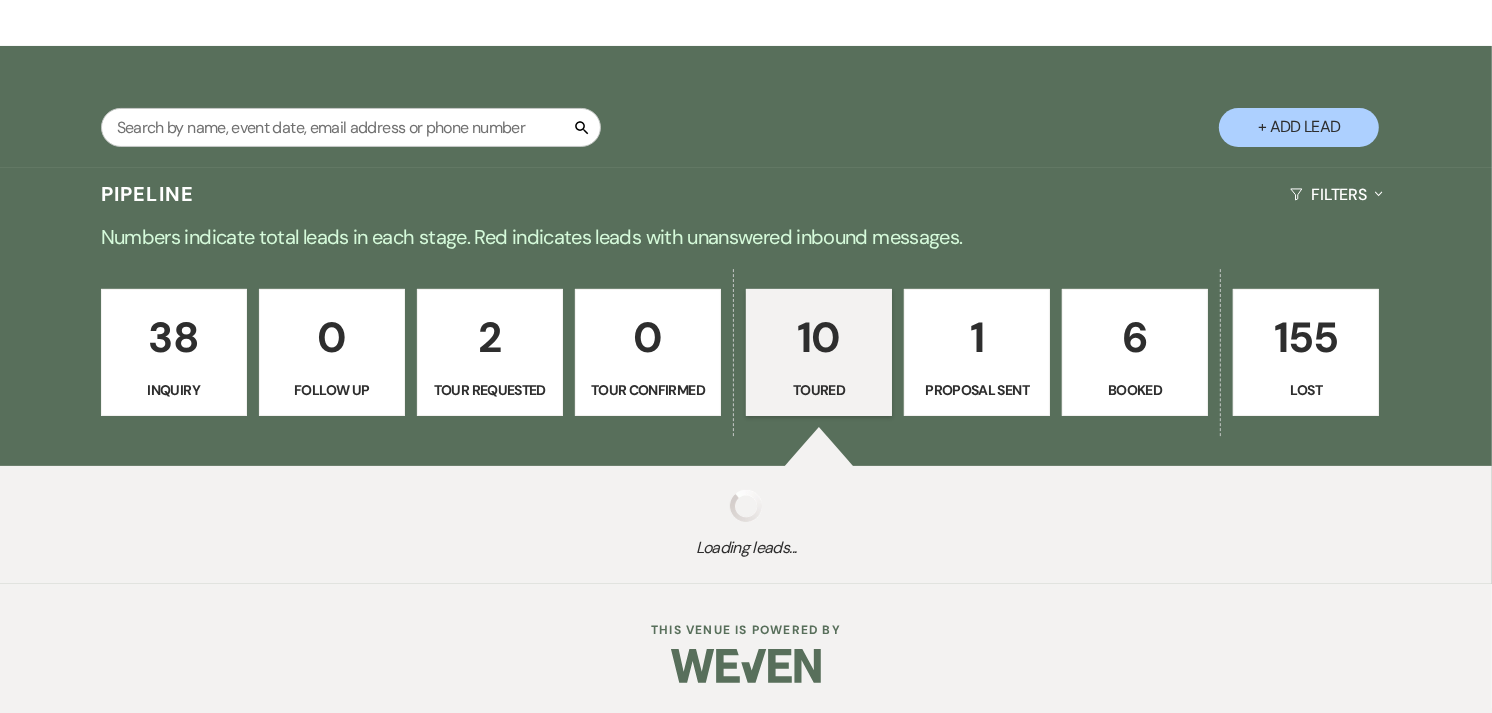 select on "5" 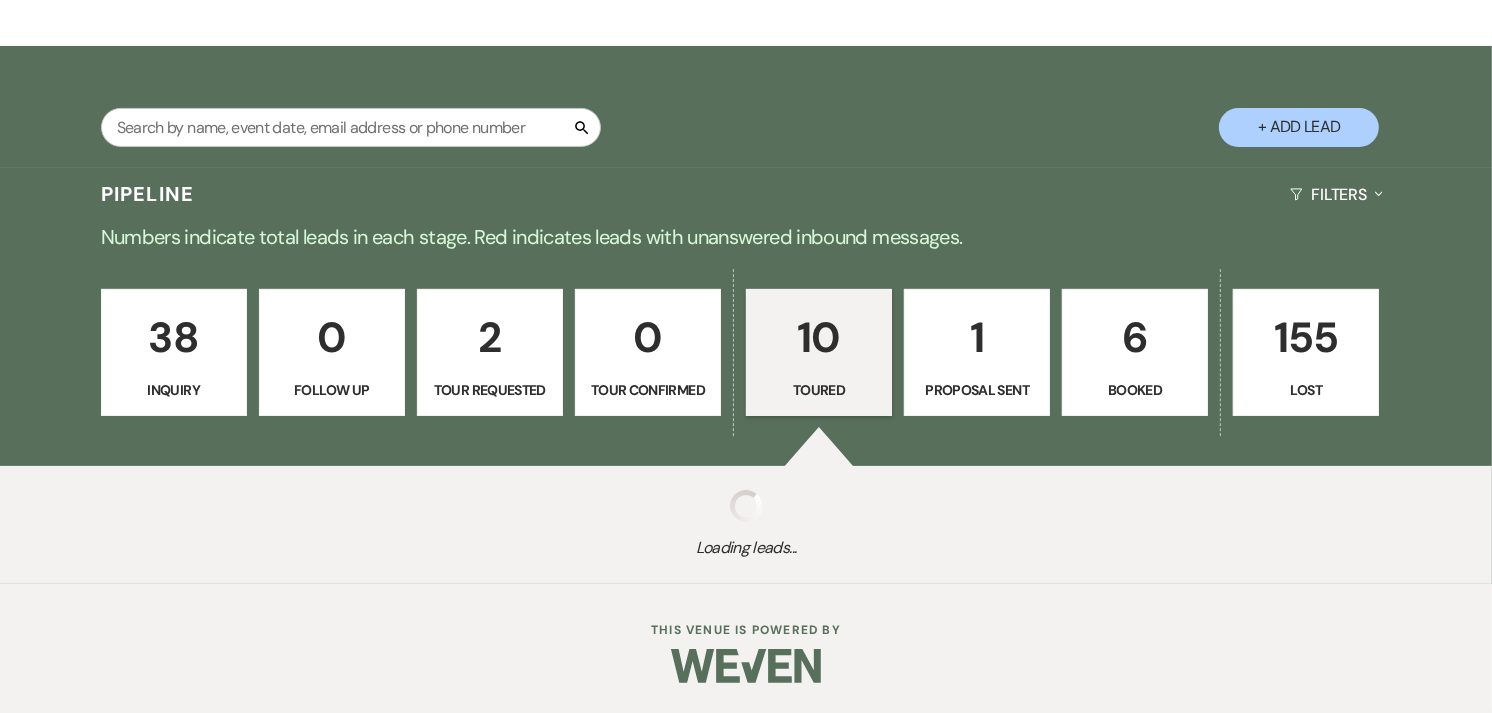 select on "5" 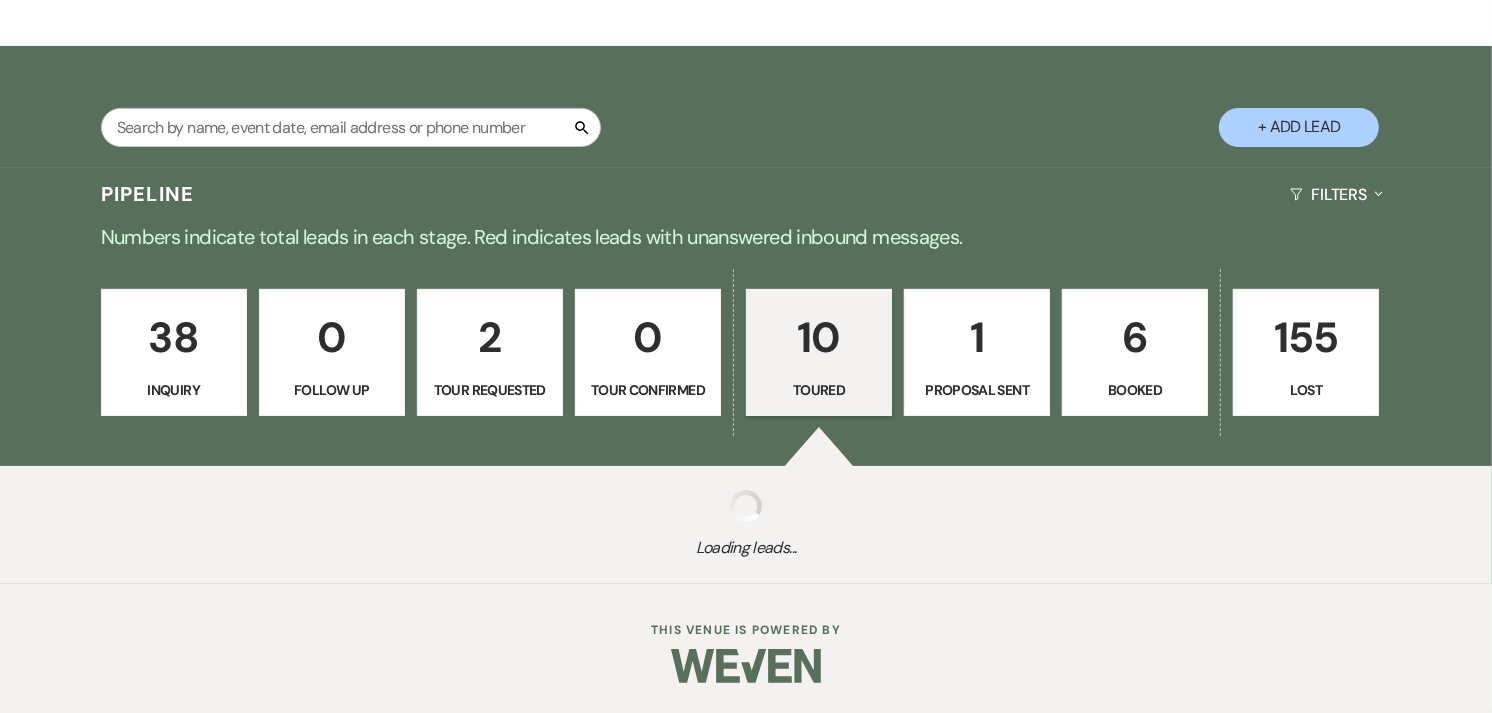 select on "5" 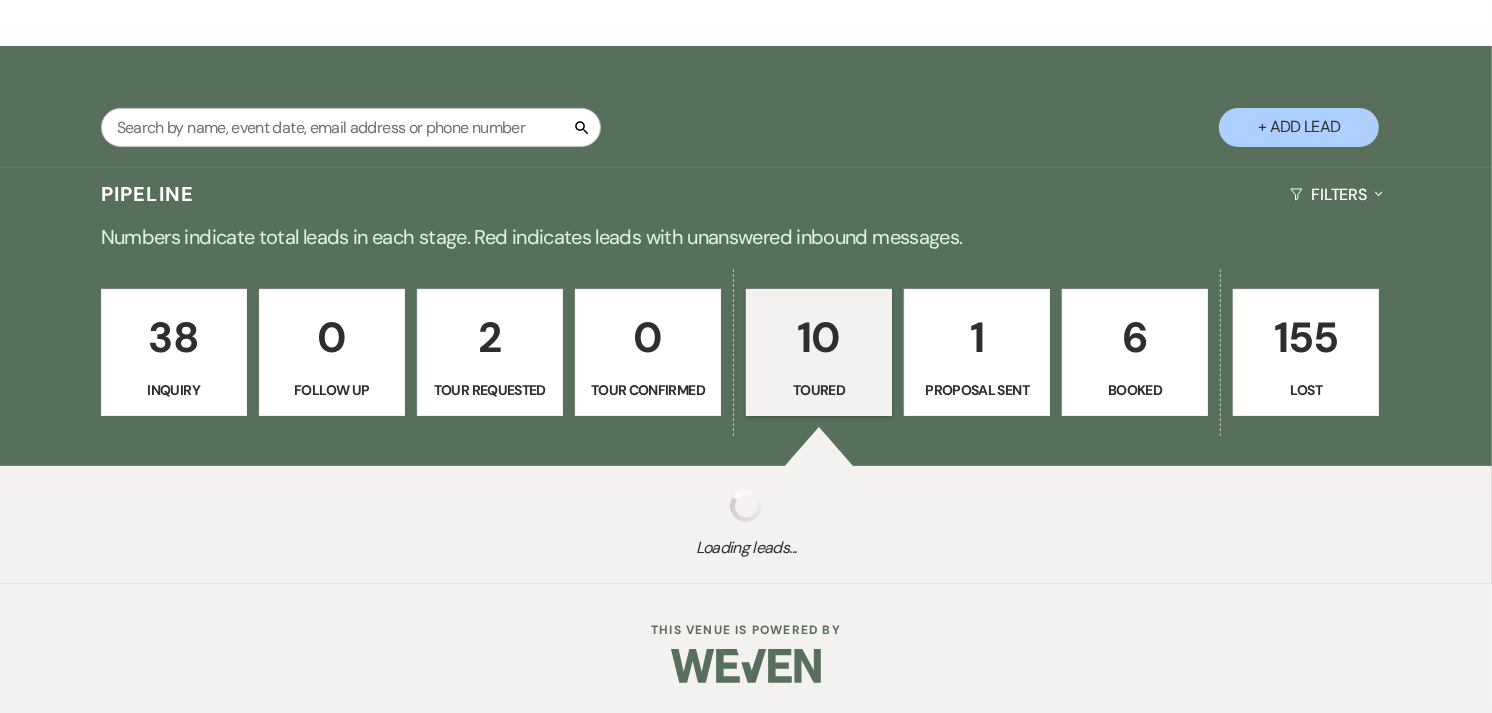 select on "5" 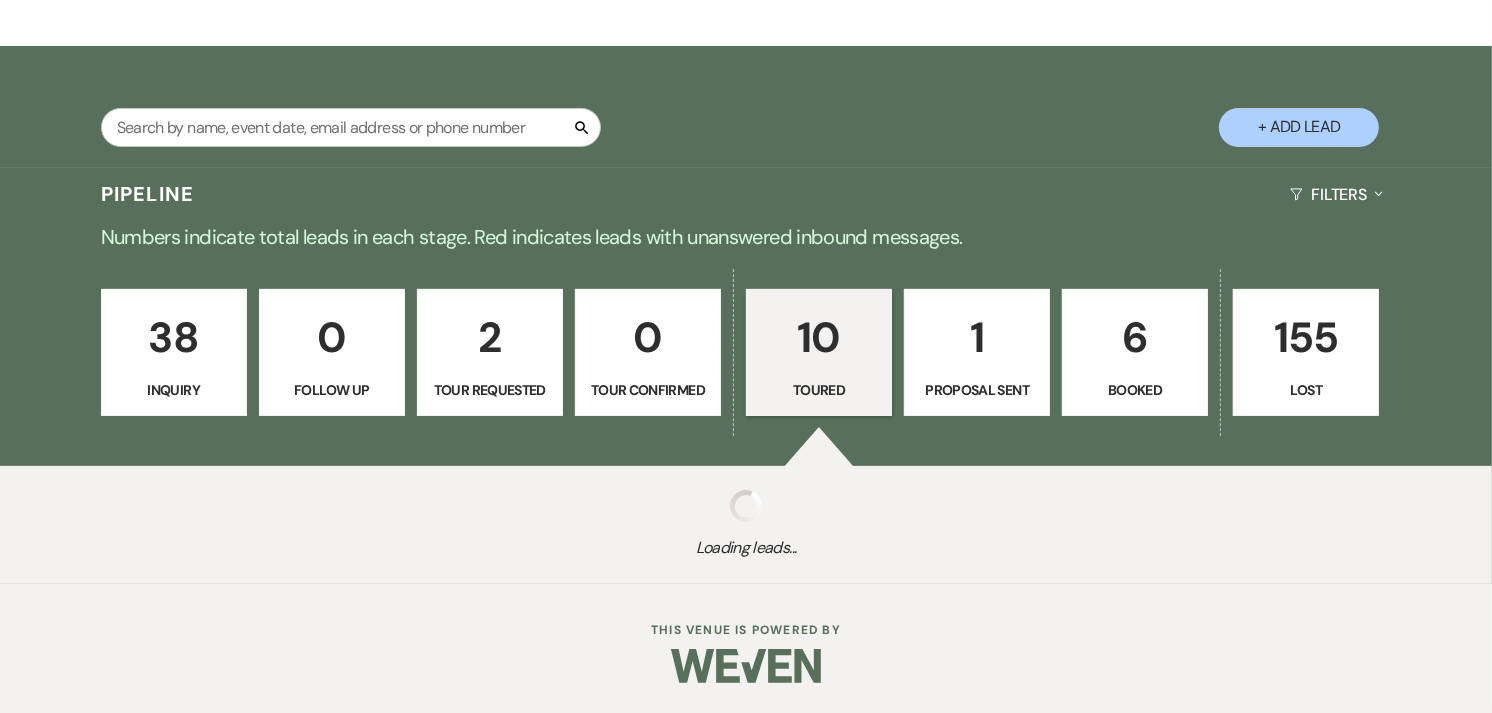select on "5" 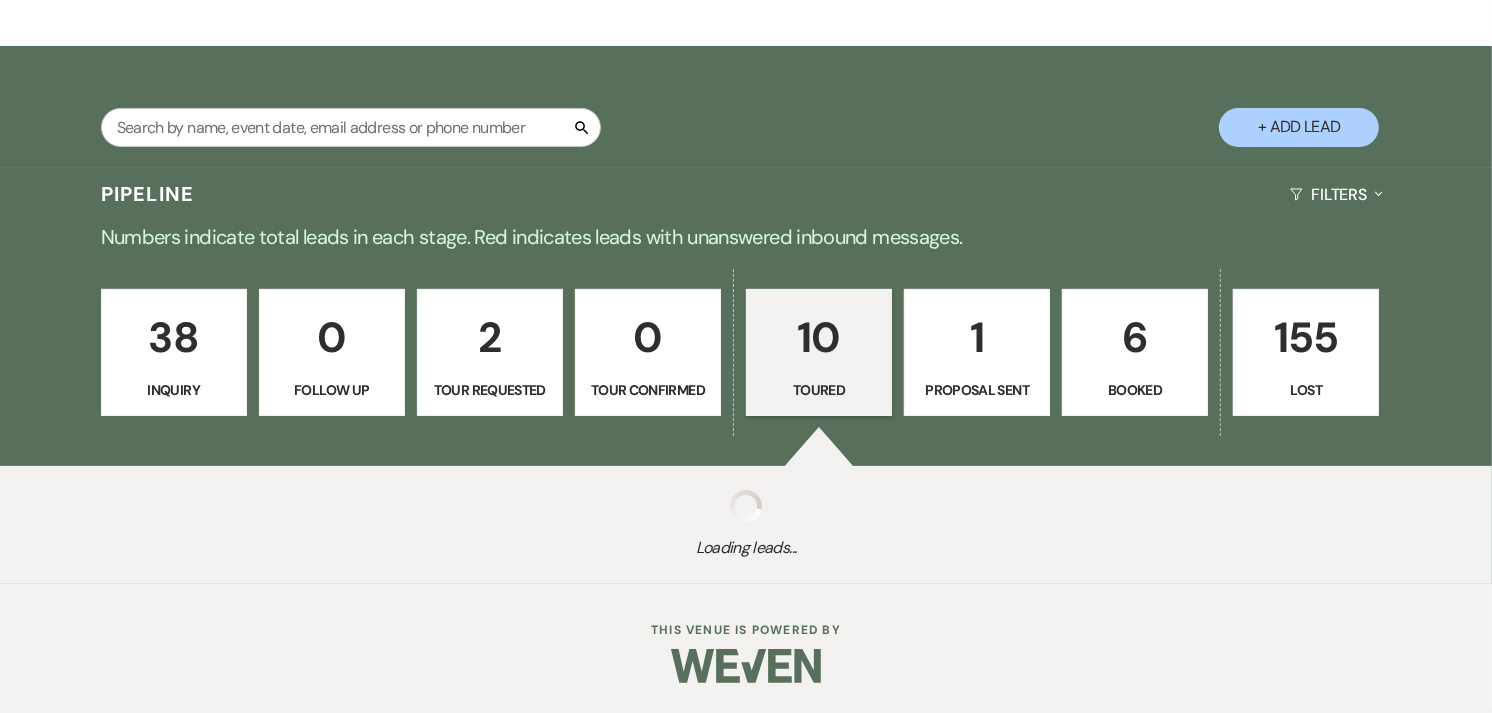 select on "5" 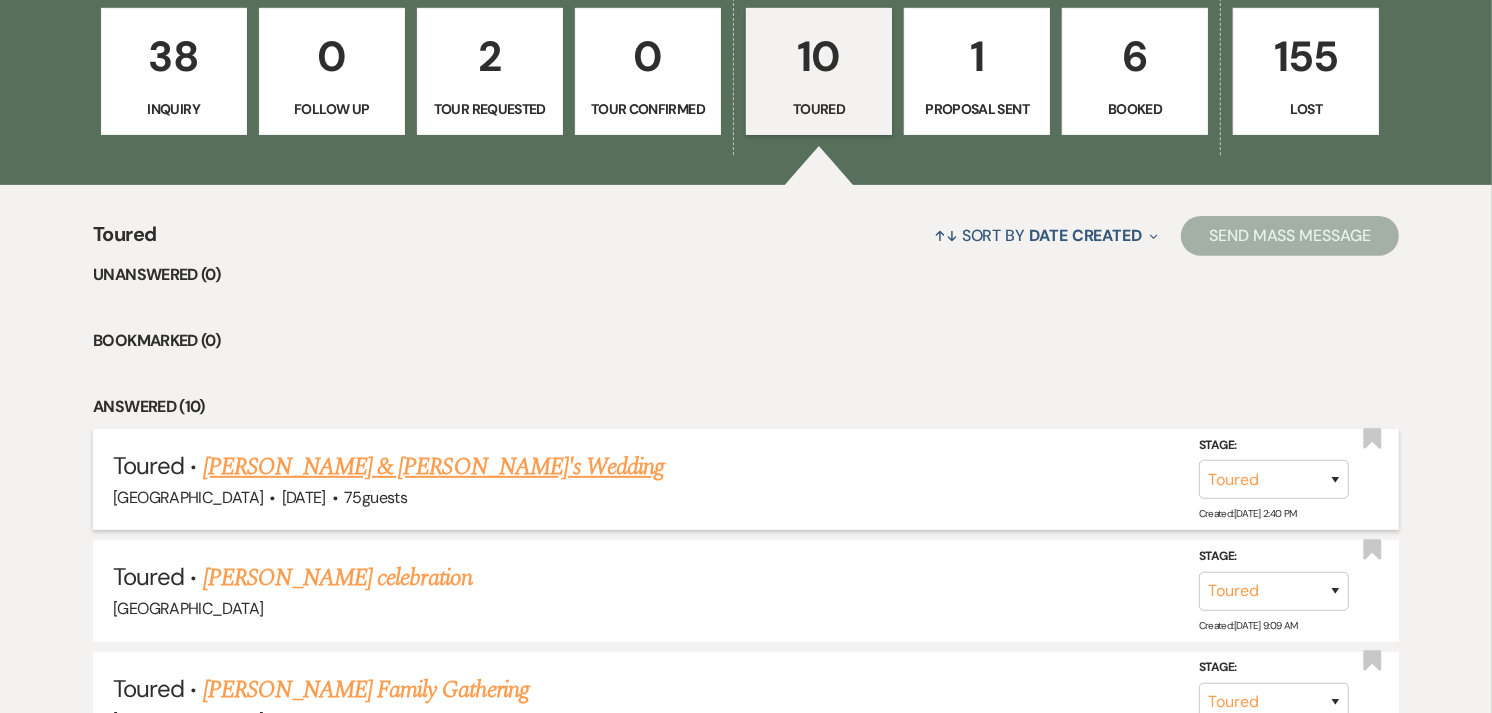 scroll, scrollTop: 666, scrollLeft: 0, axis: vertical 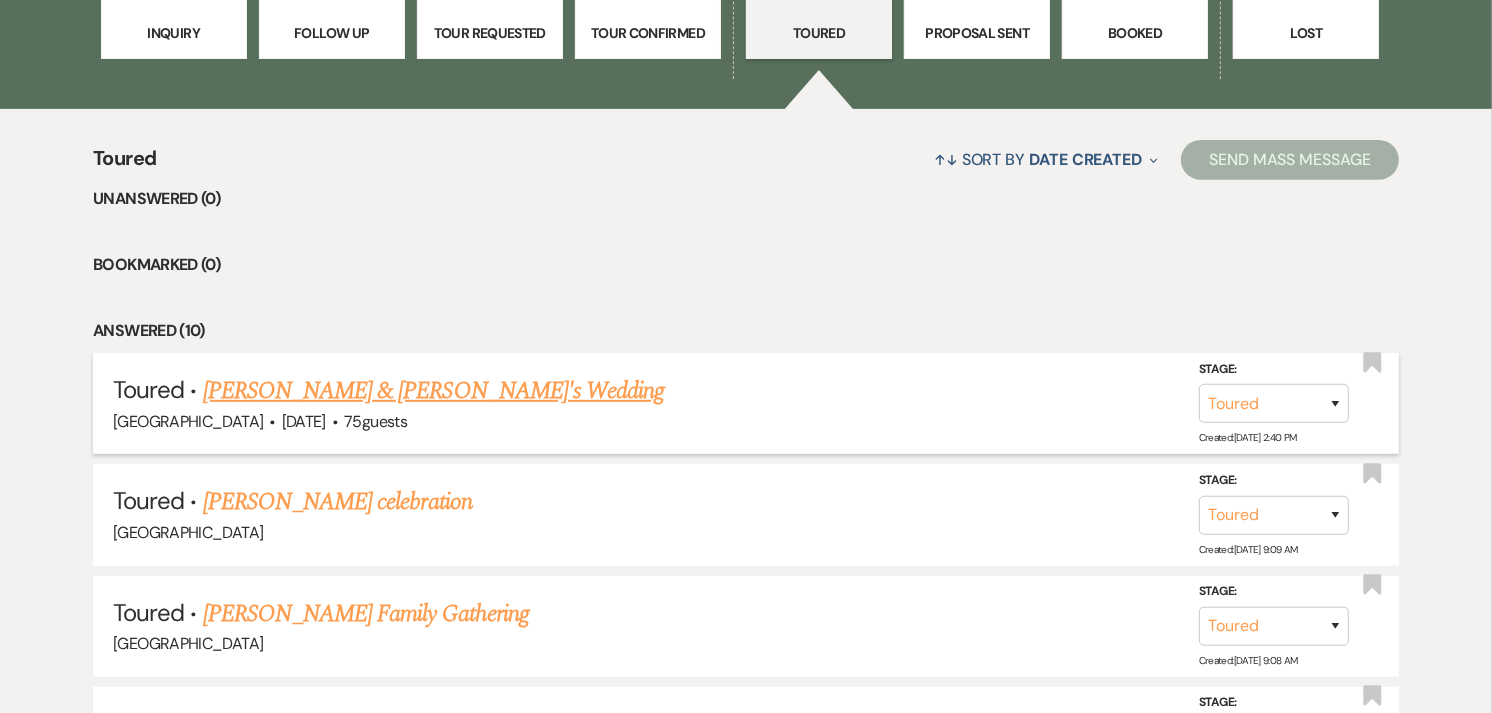 click on "Karissa Bass & Fiance's Wedding" at bounding box center (434, 391) 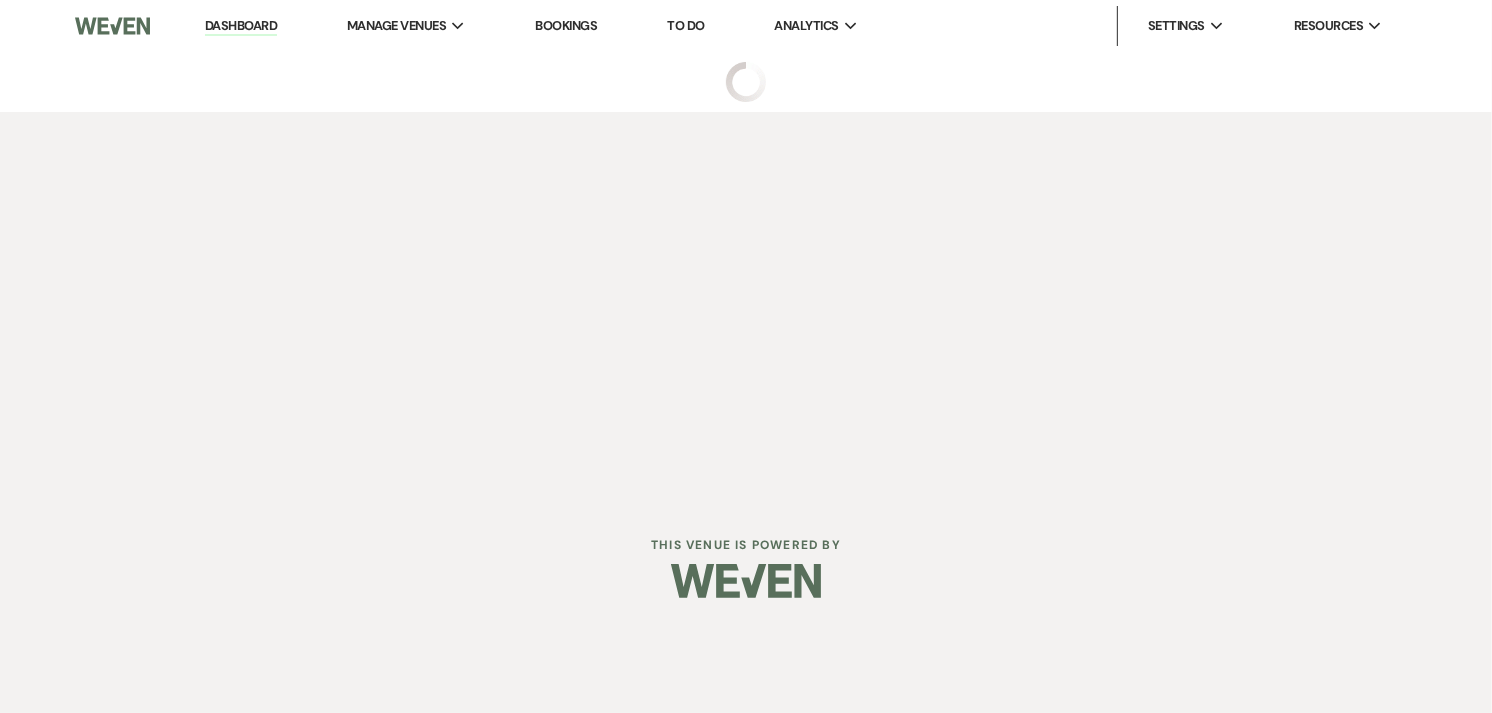 scroll, scrollTop: 0, scrollLeft: 0, axis: both 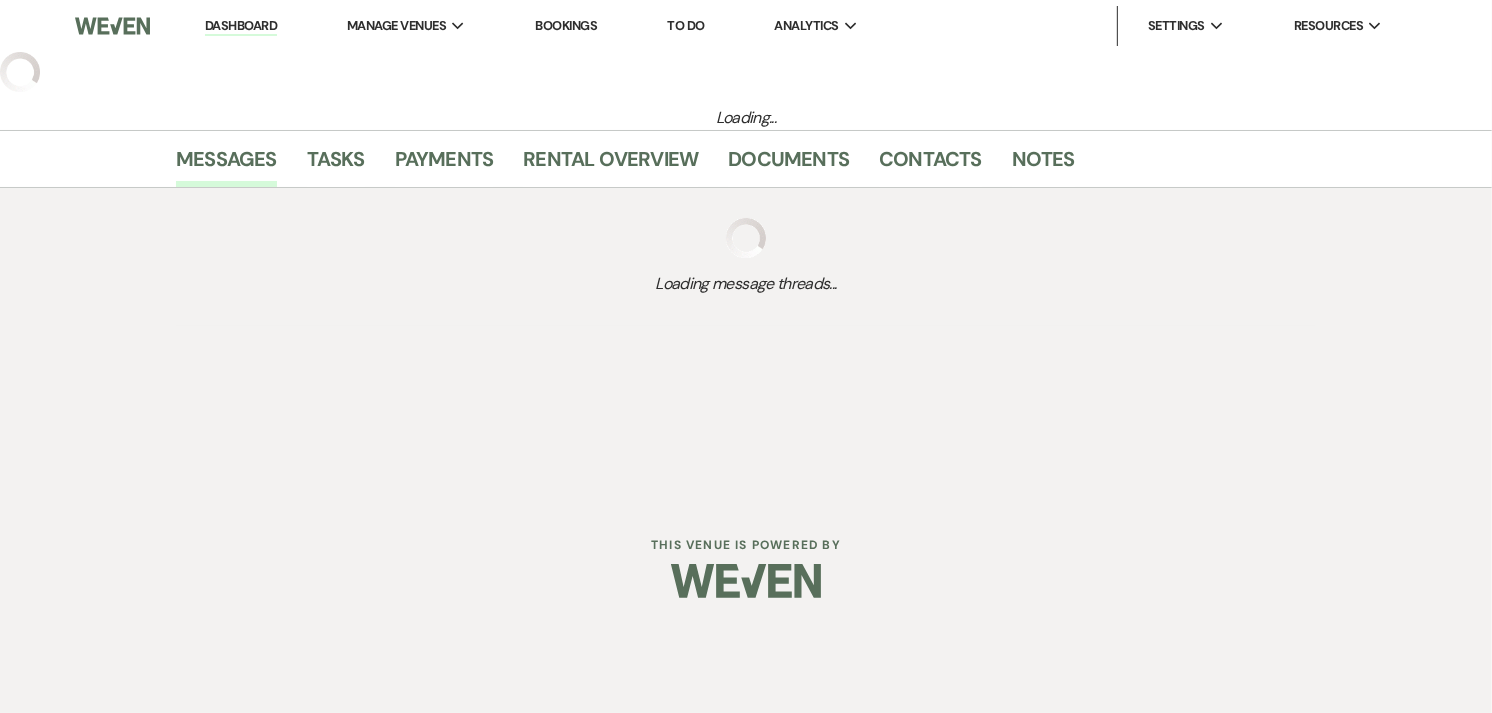 select on "5" 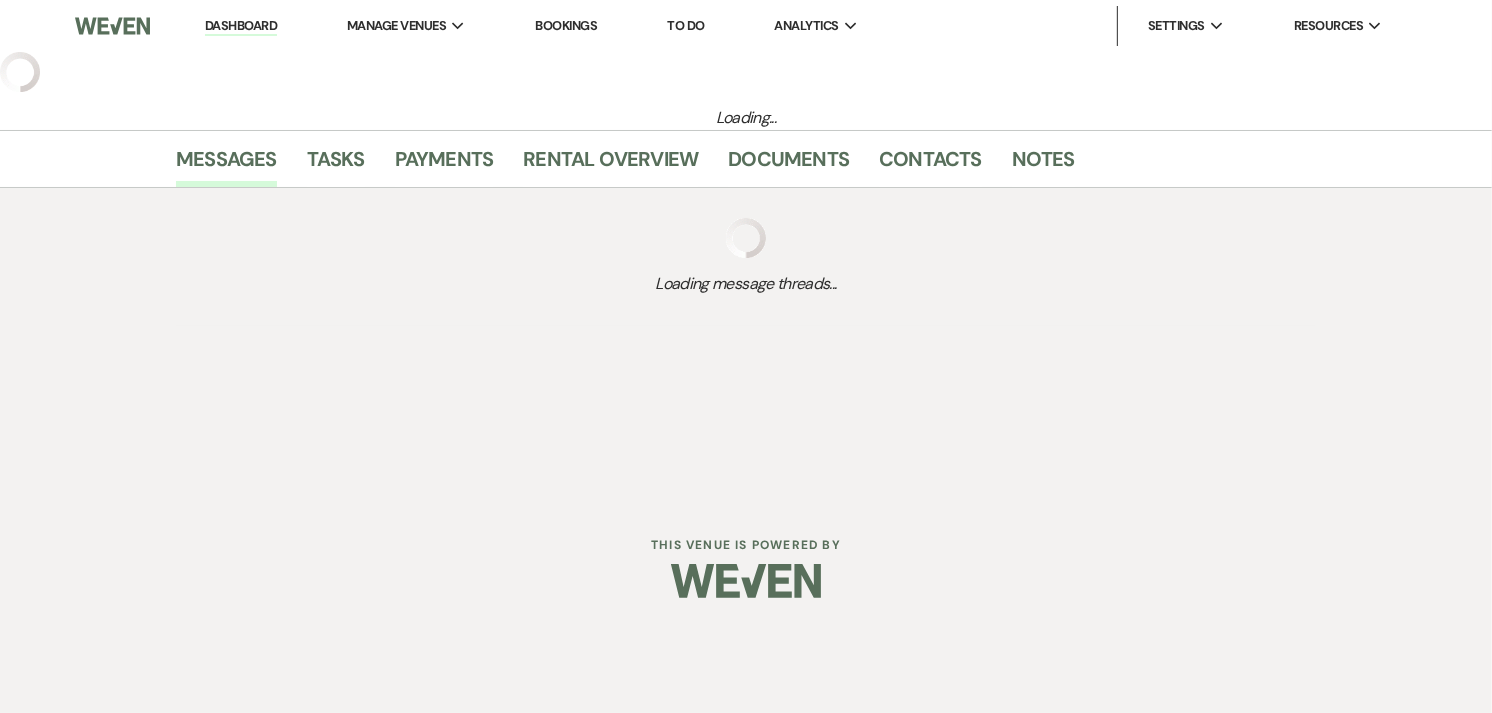 select on "5" 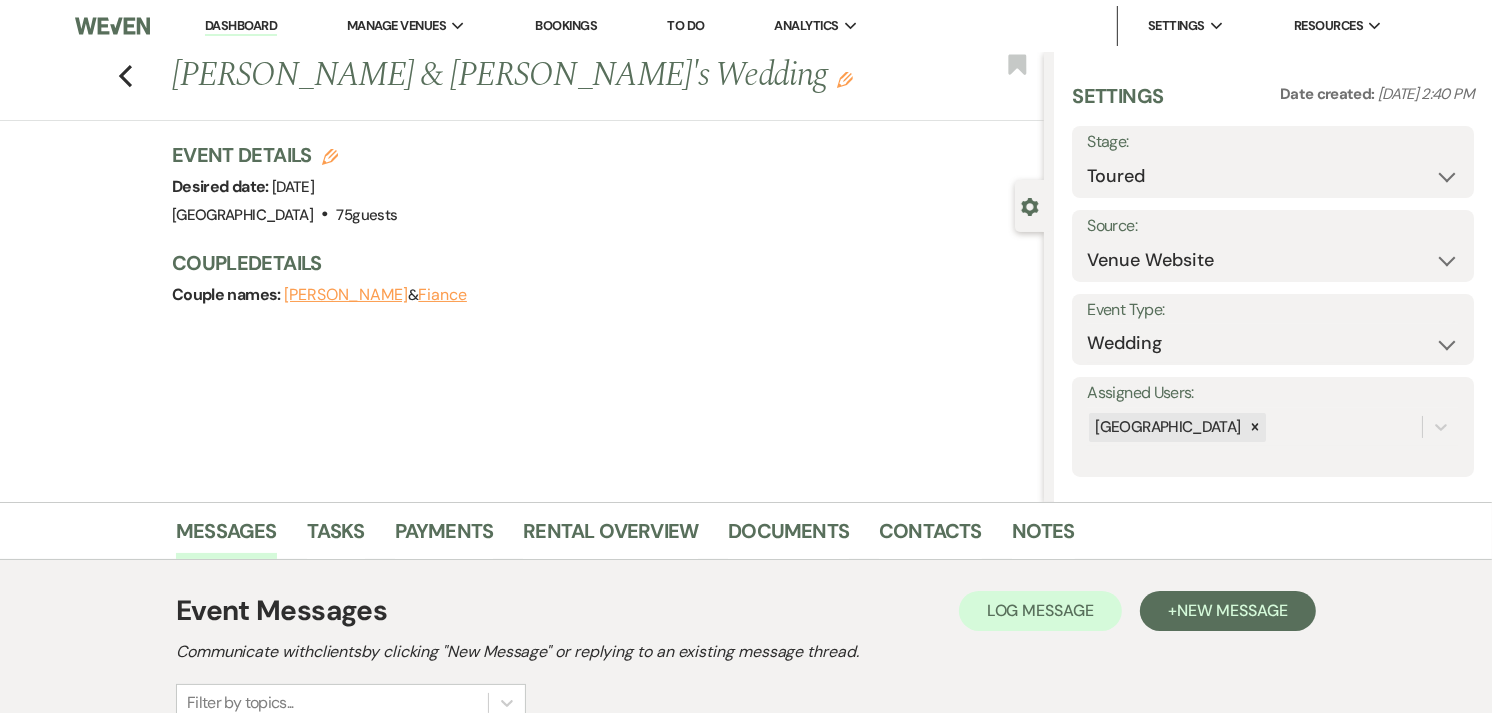 scroll, scrollTop: 353, scrollLeft: 0, axis: vertical 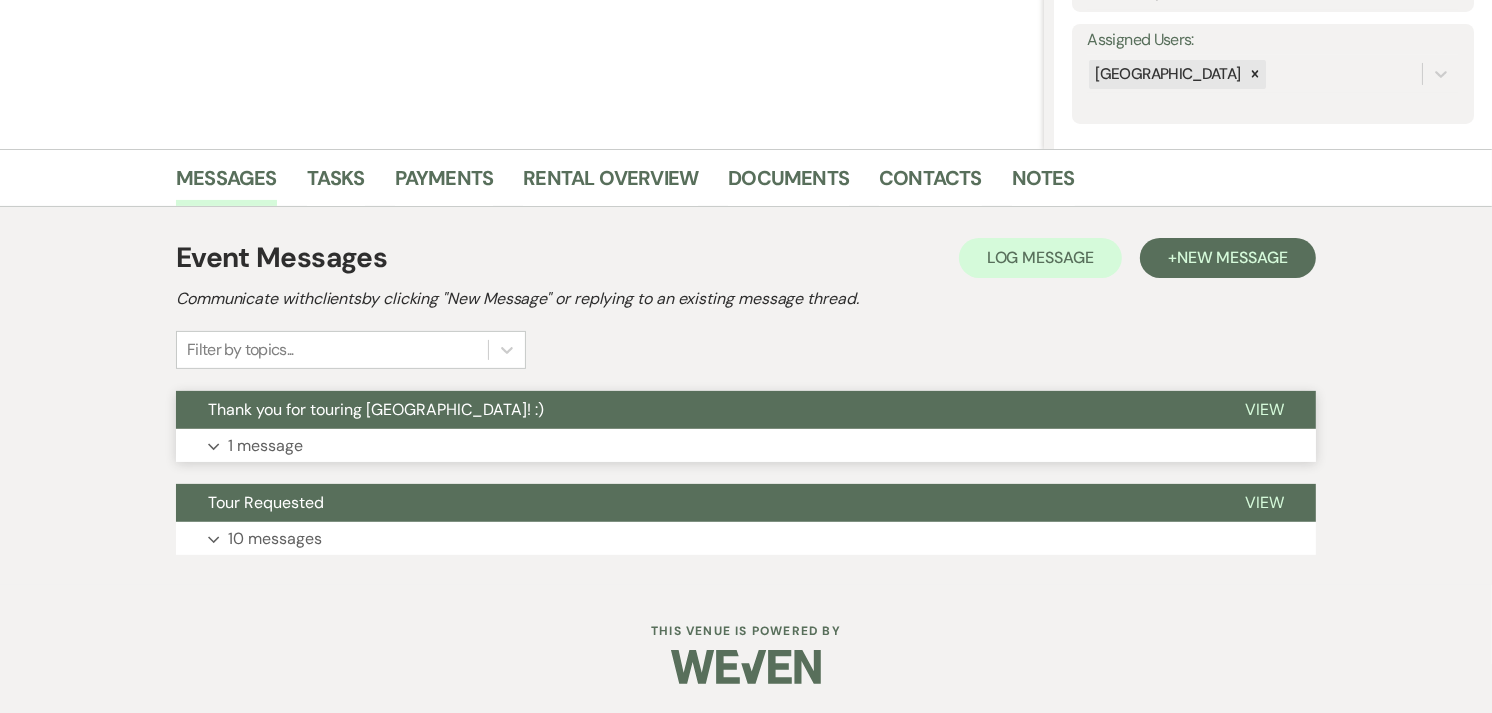 click on "Expand 1 message" at bounding box center [746, 446] 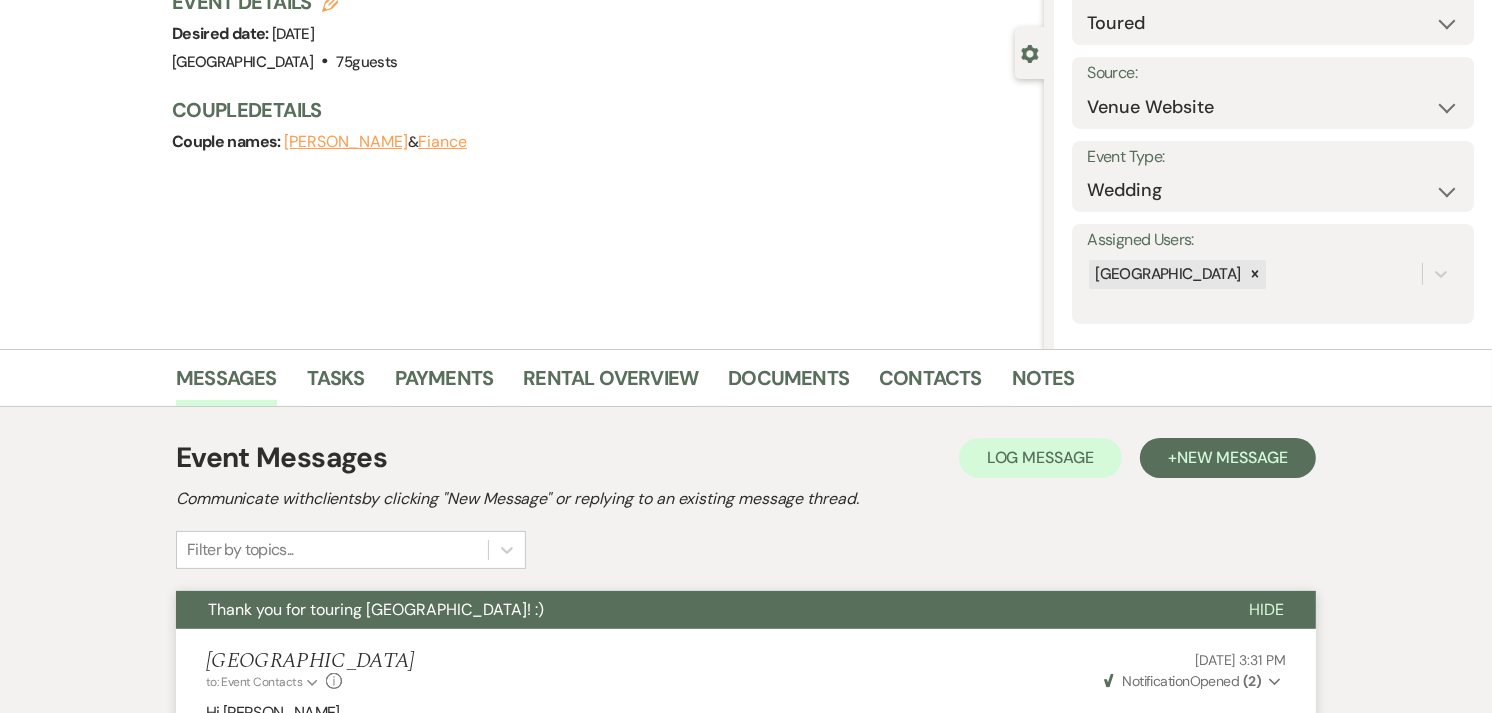 scroll, scrollTop: 0, scrollLeft: 0, axis: both 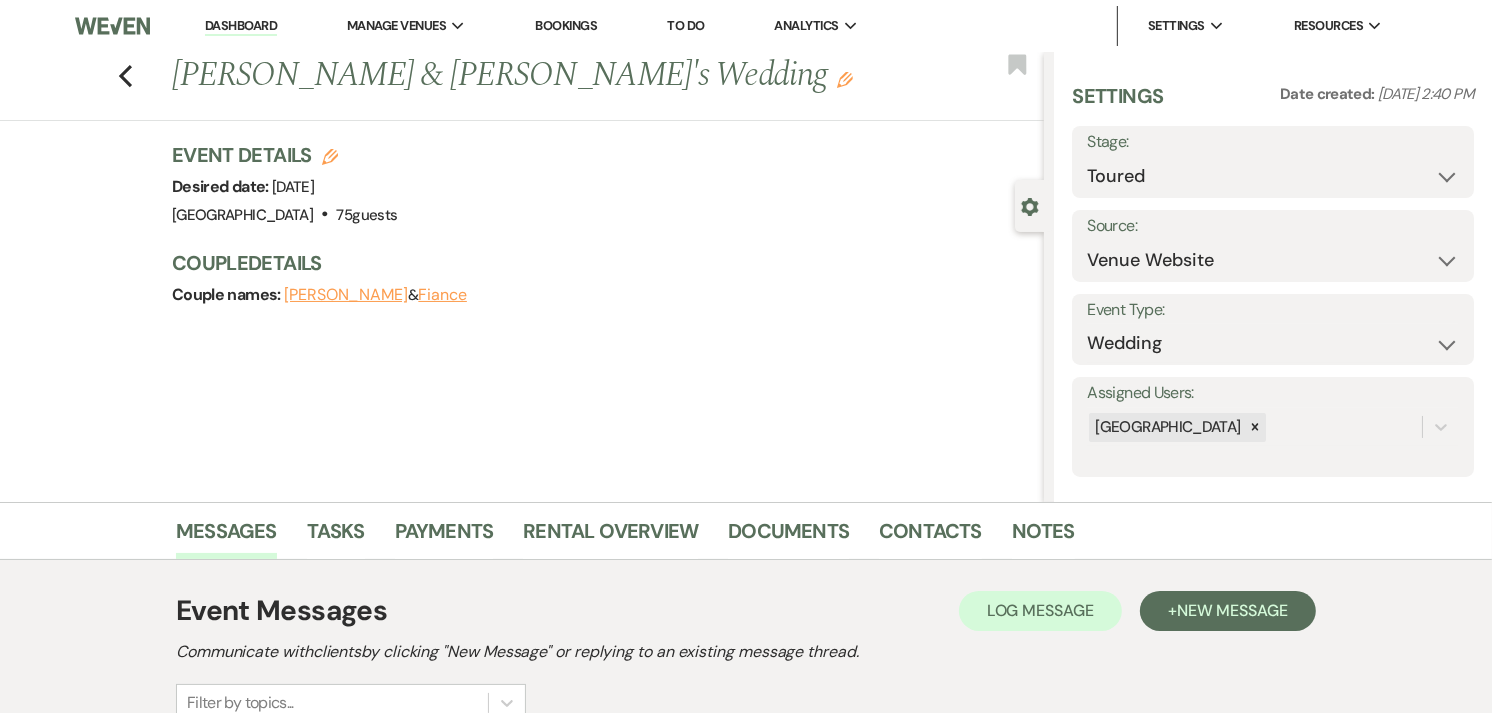 click on "Dashboard" at bounding box center [241, 26] 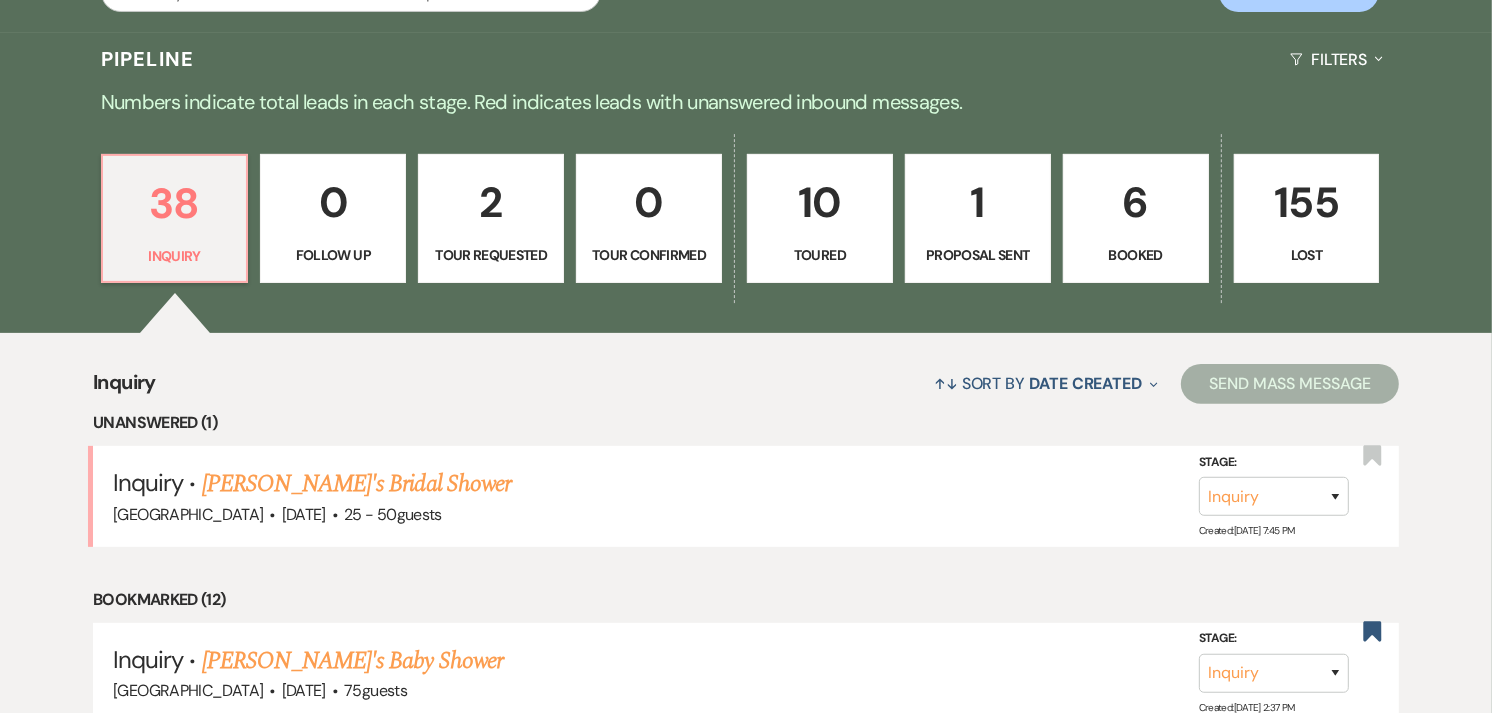 scroll, scrollTop: 0, scrollLeft: 0, axis: both 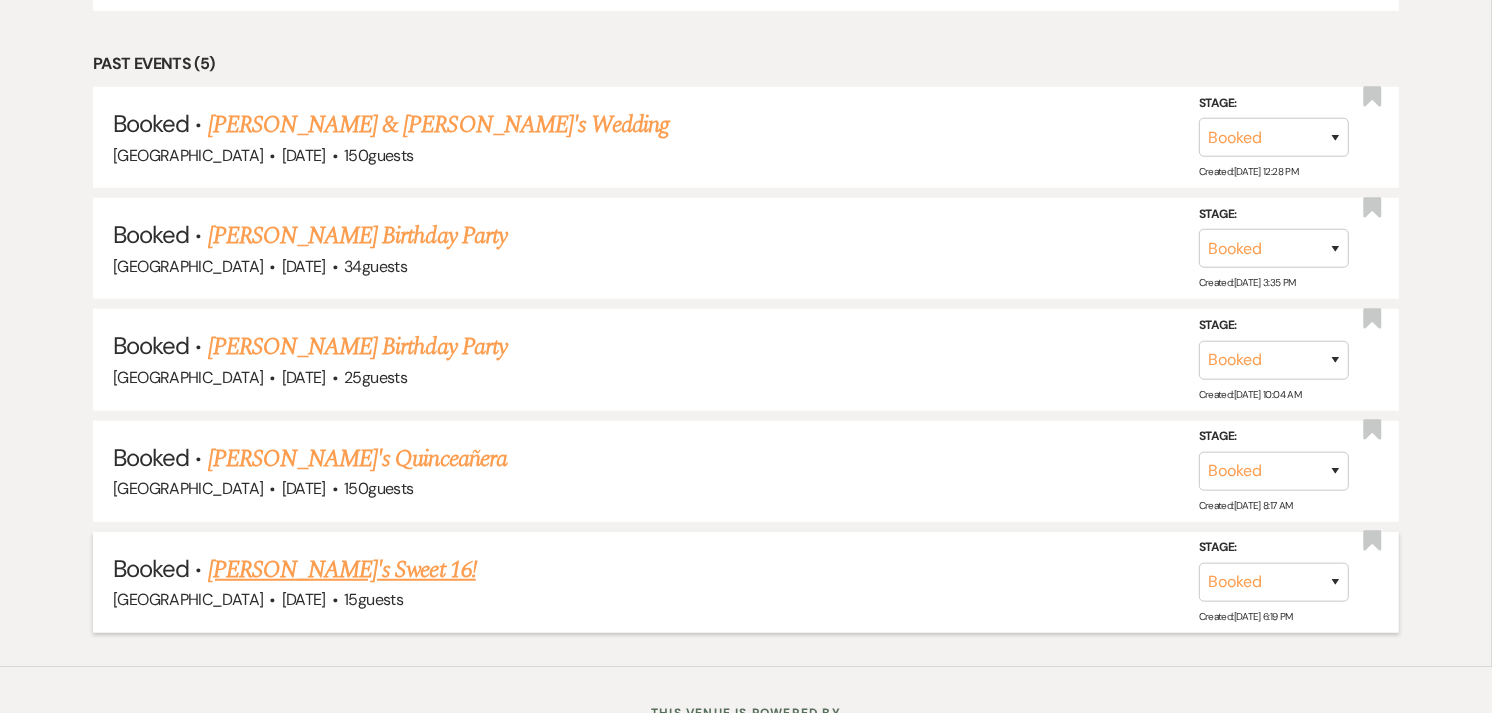 click on "Emma's Sweet 16!" at bounding box center [342, 570] 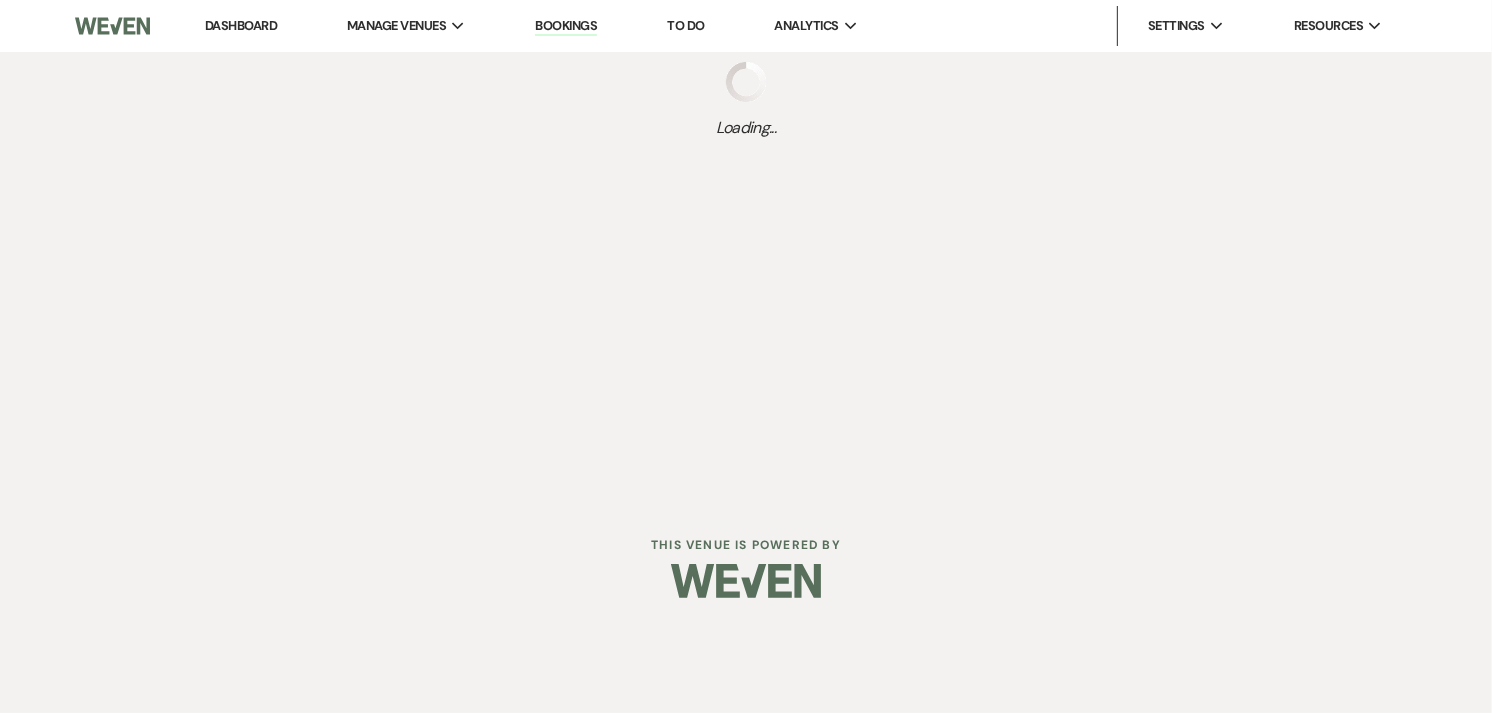 scroll, scrollTop: 0, scrollLeft: 0, axis: both 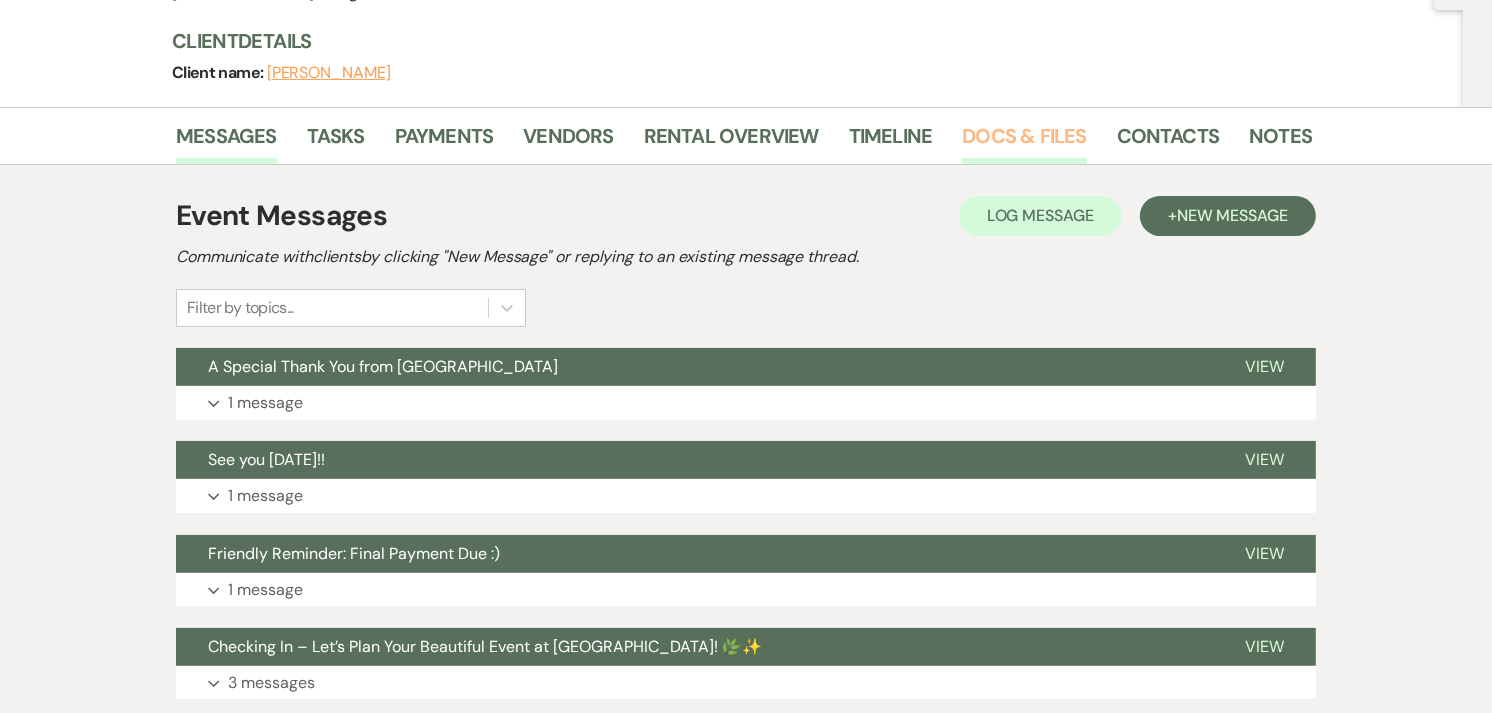 click on "Docs & Files" at bounding box center (1024, 142) 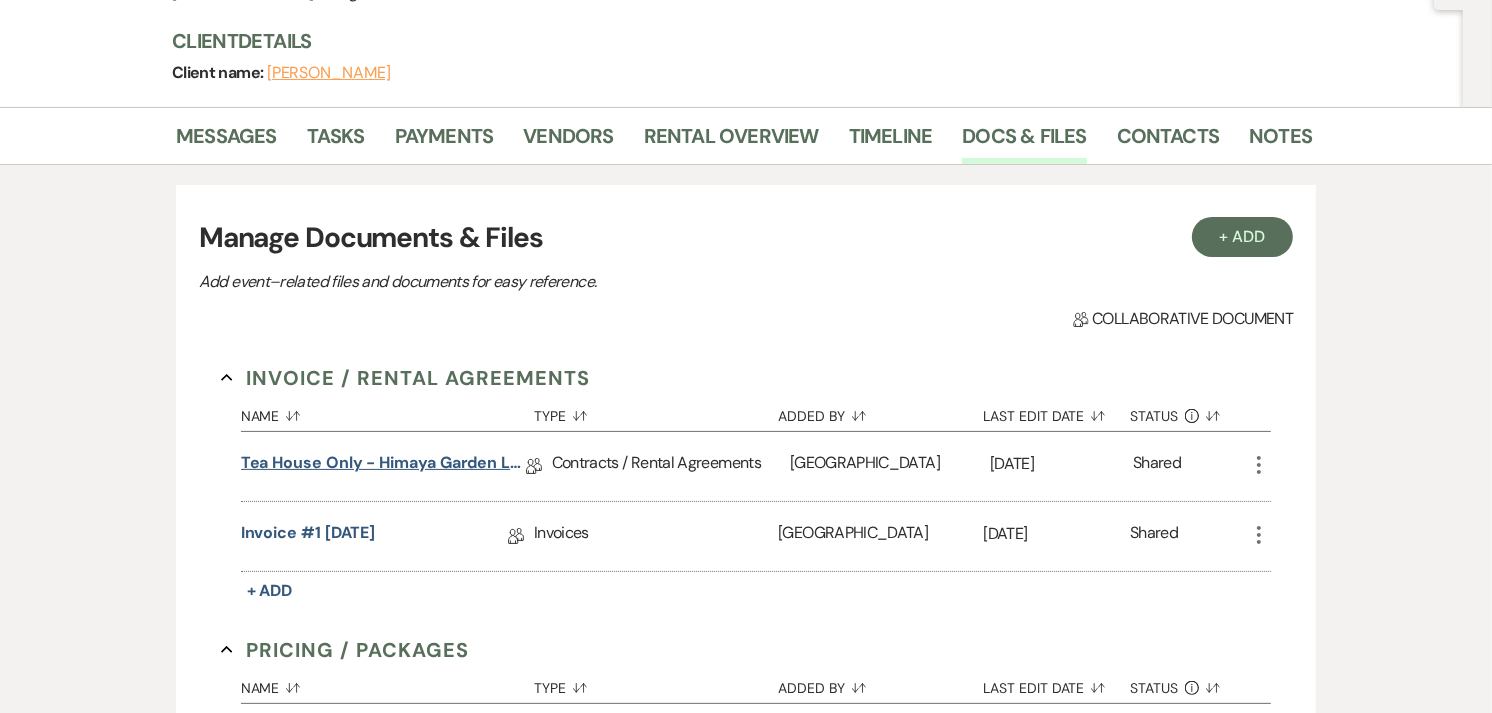 click on "Tea House Only - Himaya Garden LLC Event Rental Agreement" at bounding box center (383, 466) 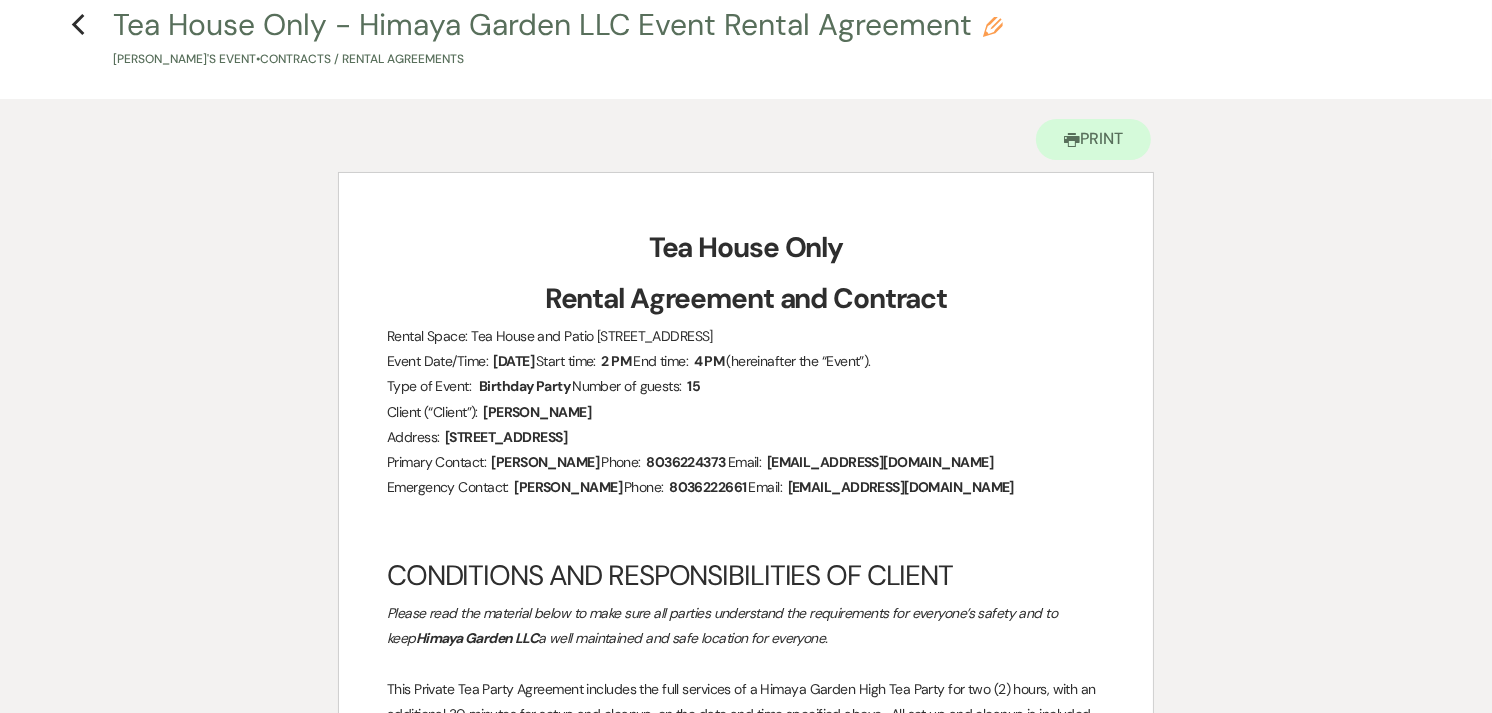 scroll, scrollTop: 0, scrollLeft: 0, axis: both 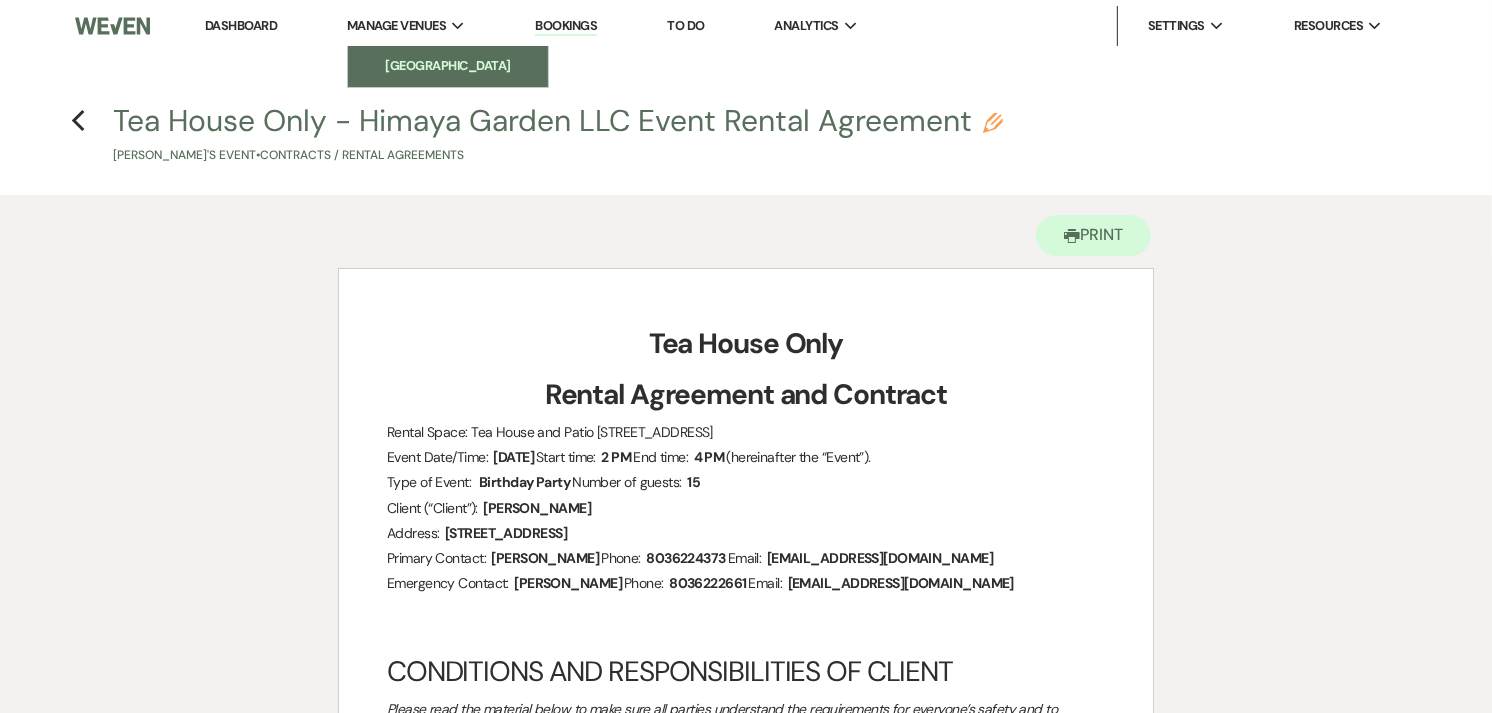 click on "[GEOGRAPHIC_DATA]" at bounding box center [448, 66] 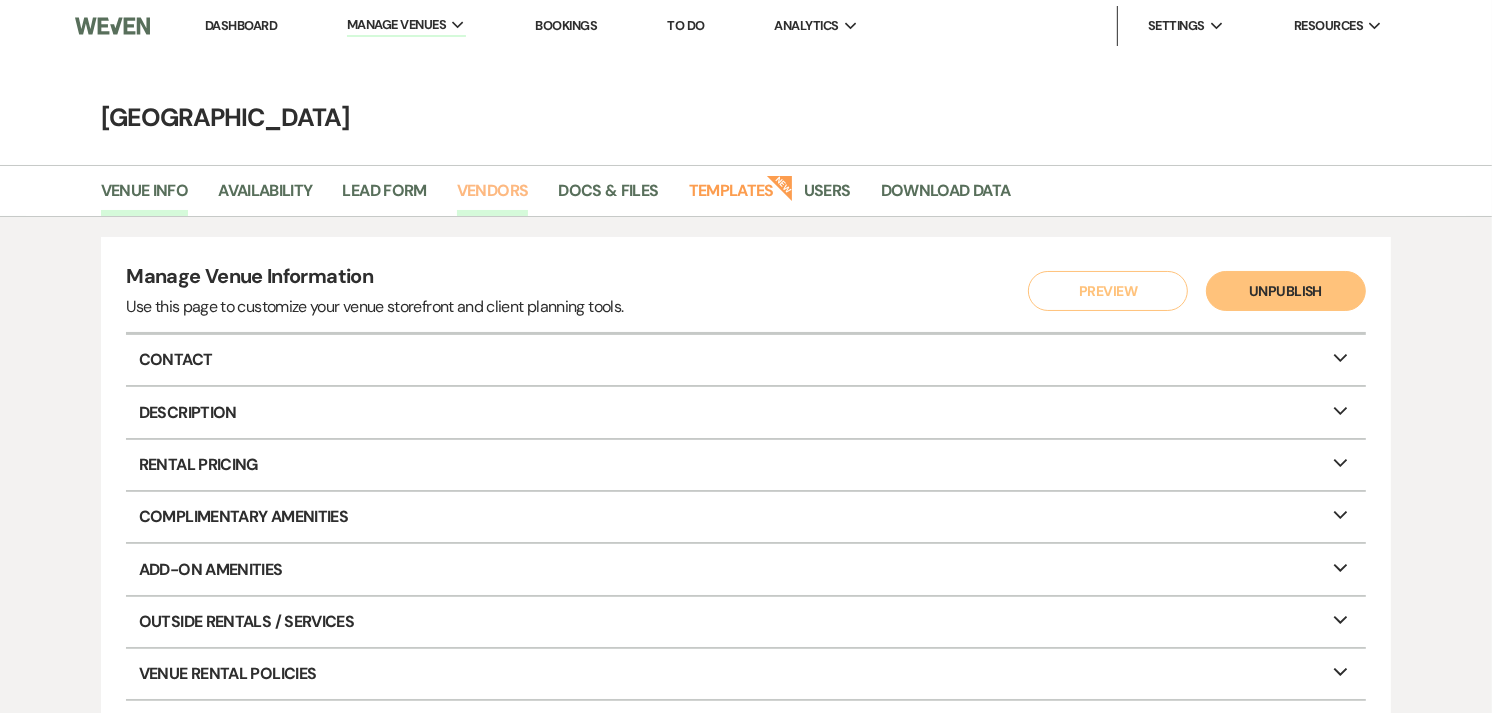 click on "Vendors" at bounding box center (493, 197) 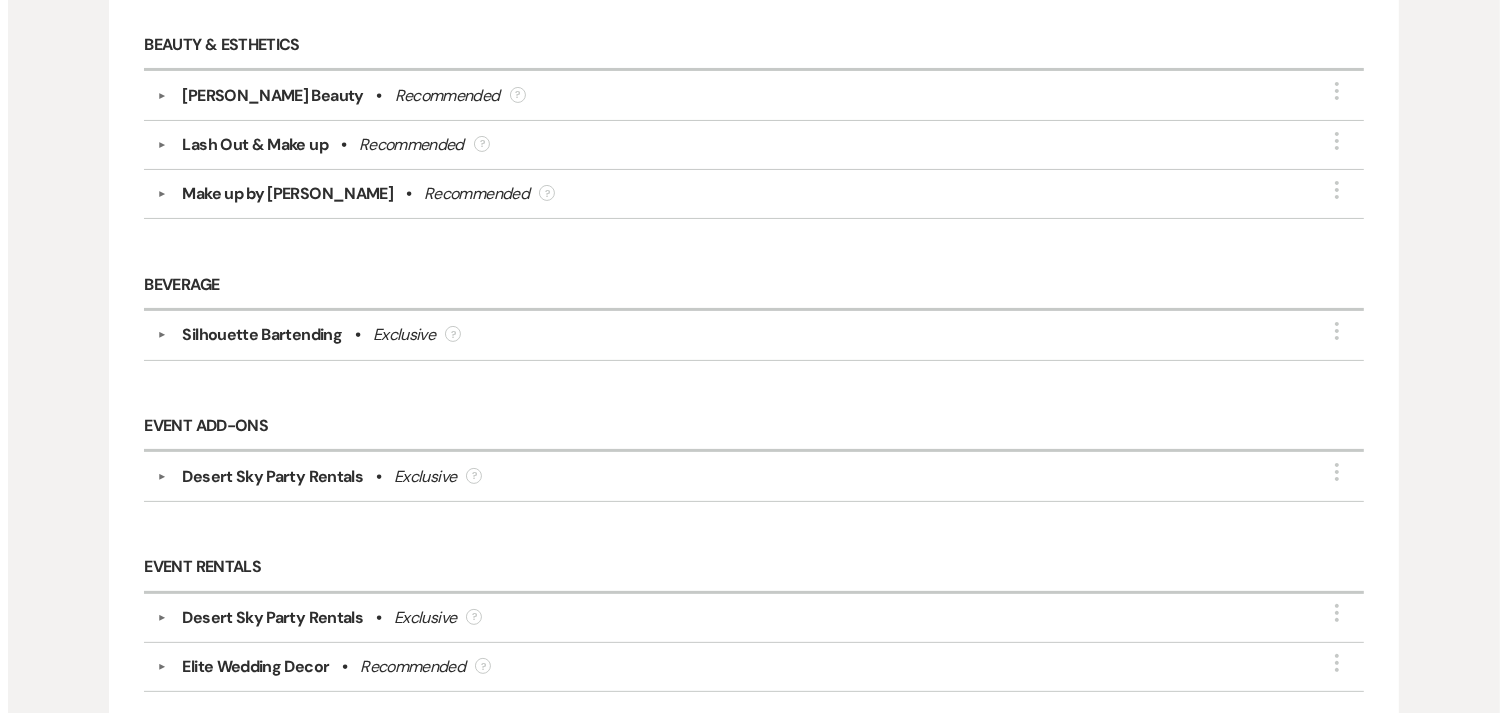 scroll, scrollTop: 0, scrollLeft: 0, axis: both 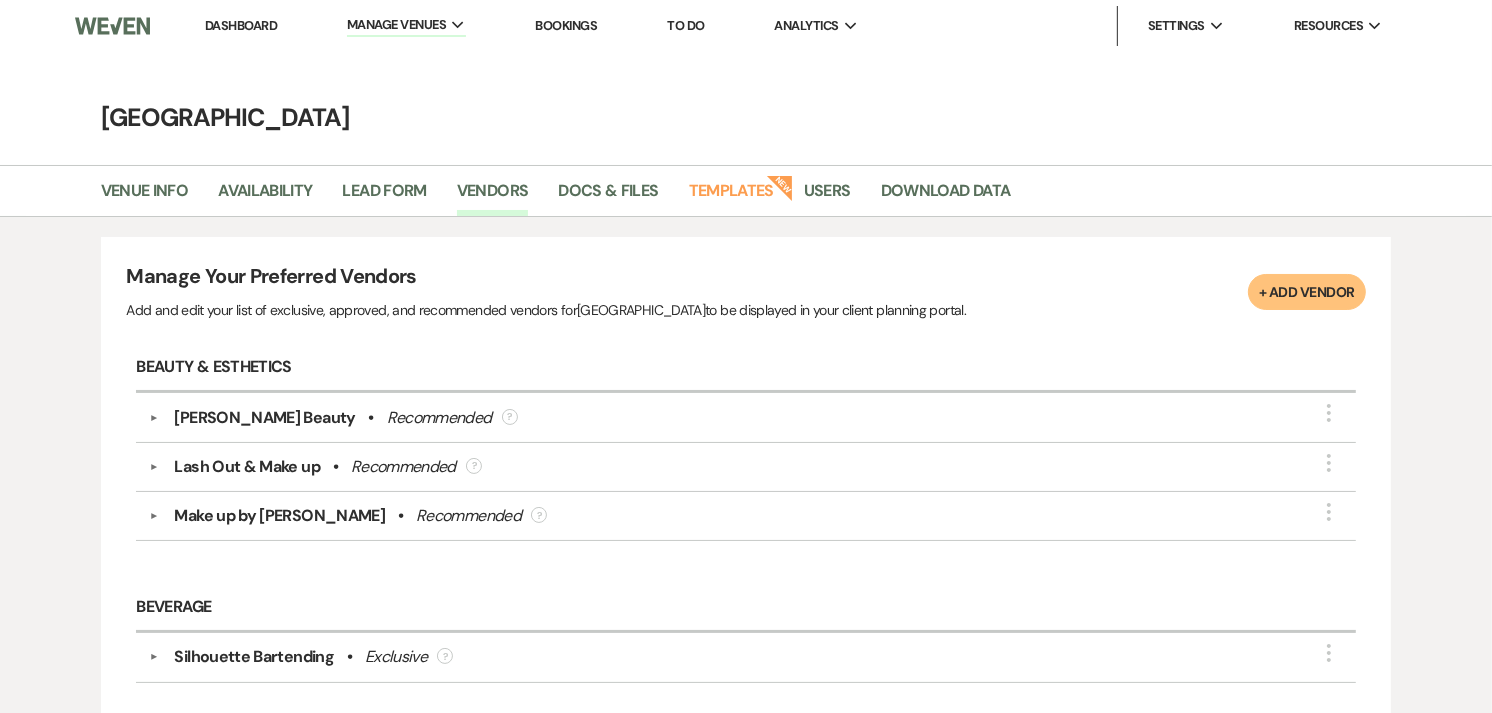 click on "+ Add Vendor" at bounding box center [1306, 292] 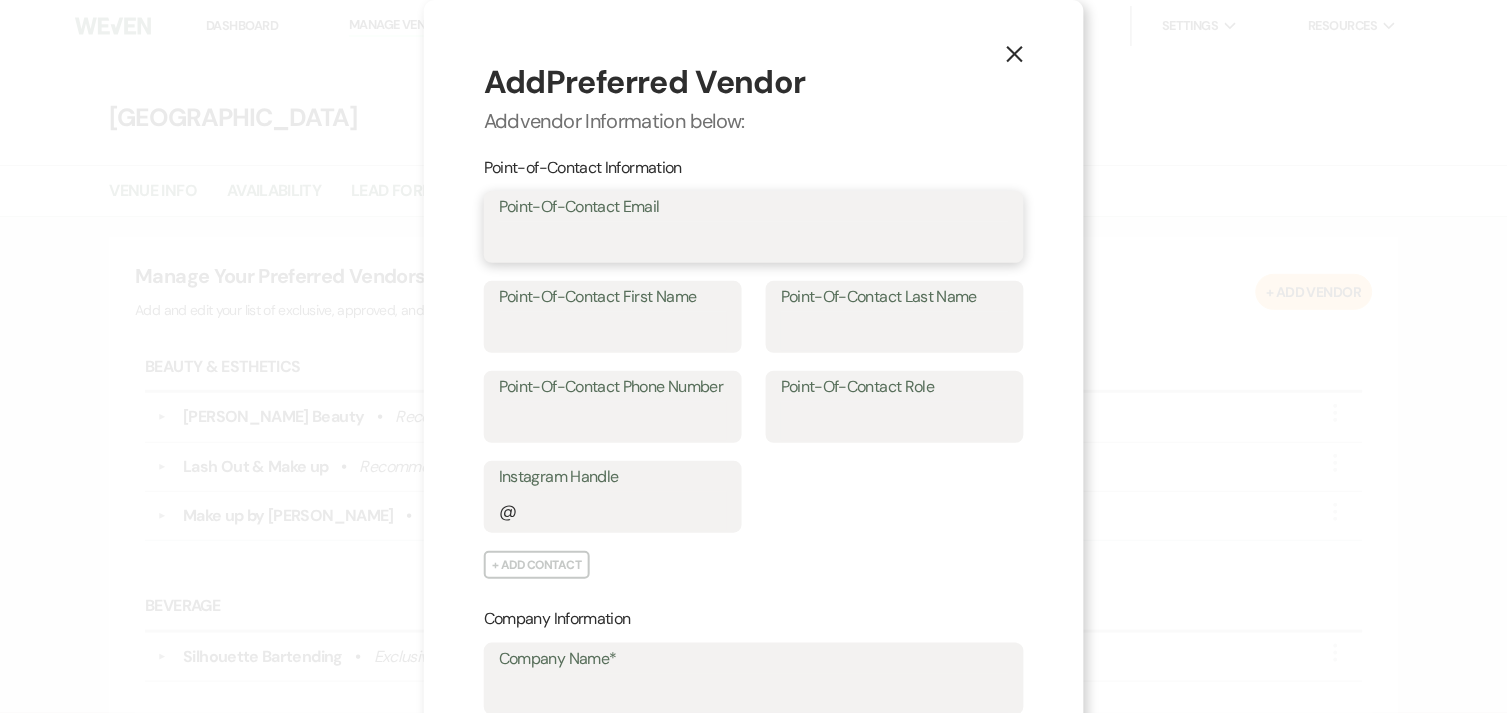 click on "Point-Of-Contact Email" at bounding box center (754, 241) 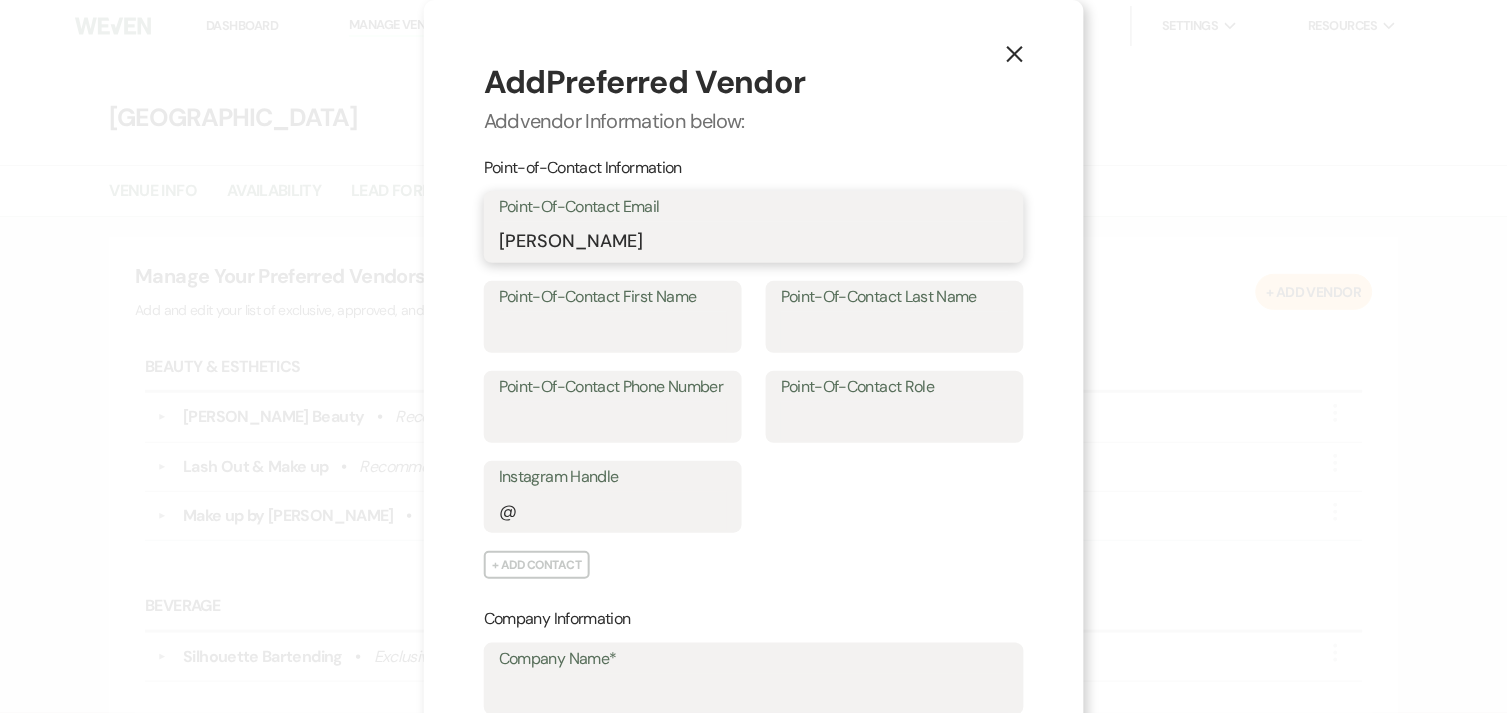 type on "olivia@desertskypartyrentals.com" 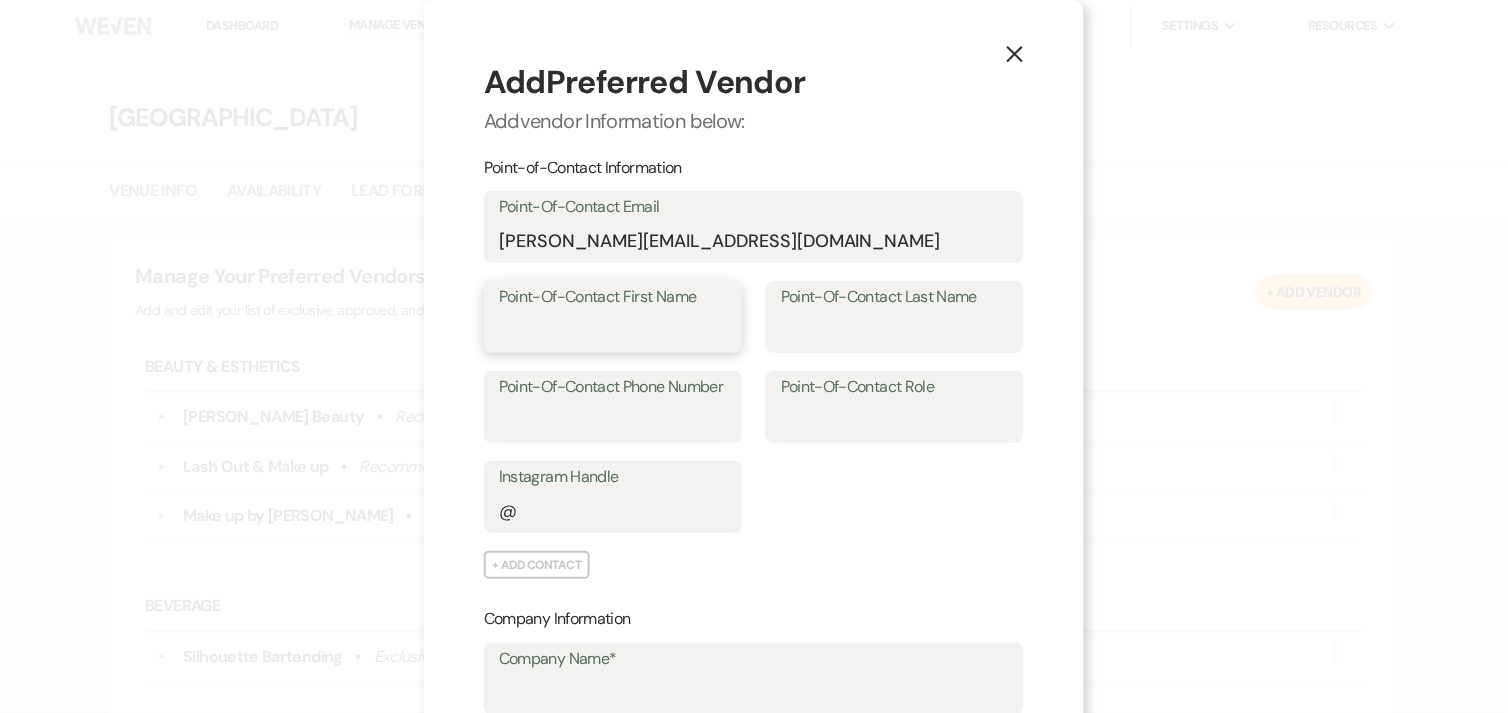 type on "Olivia" 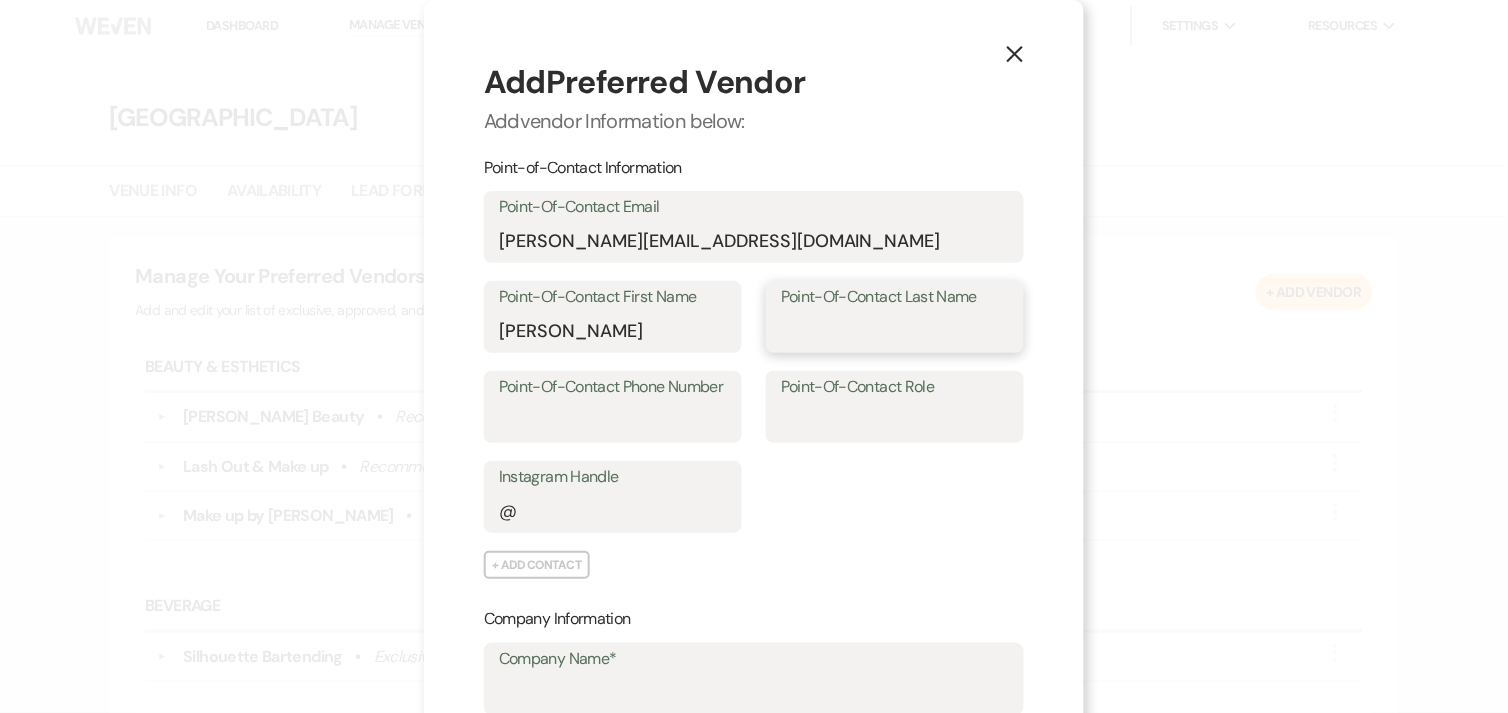 type on "Romero" 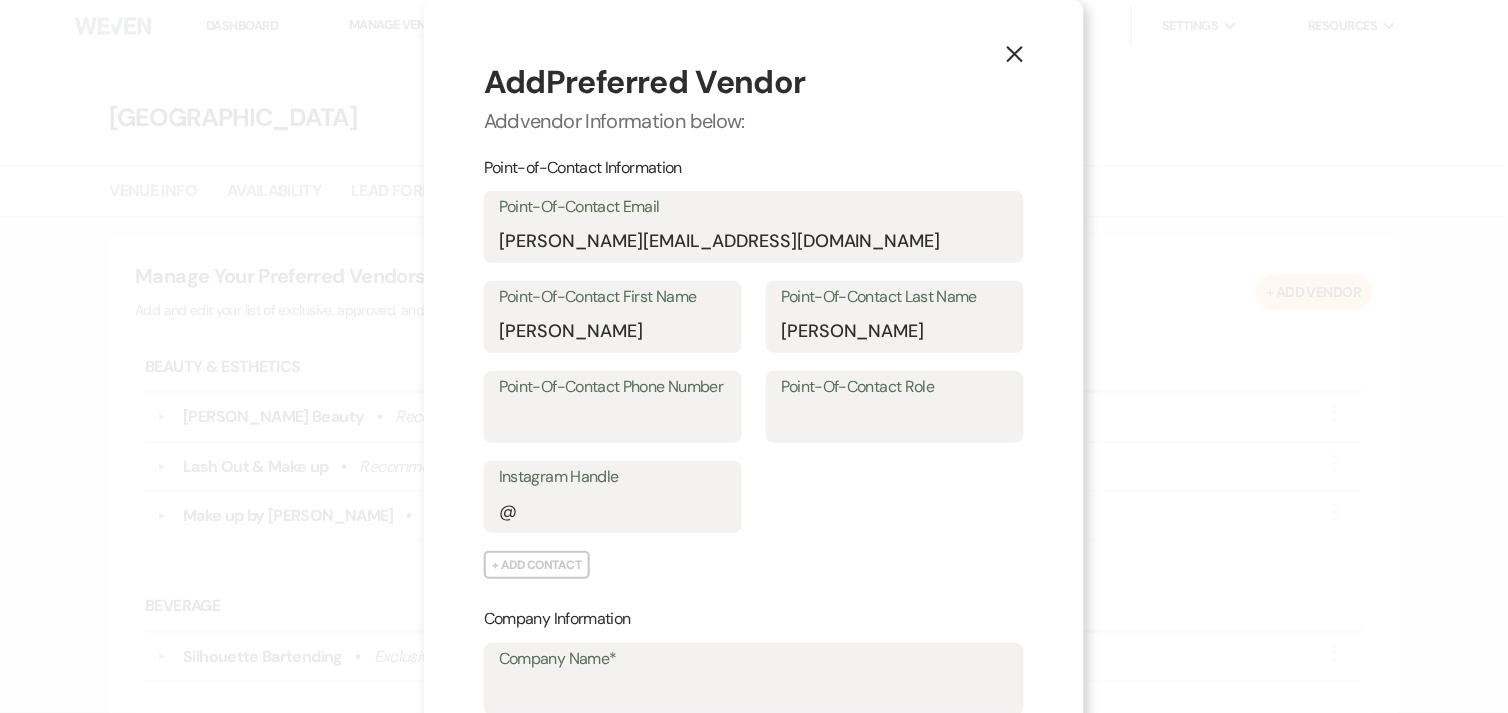 type on "olivia@desertskypartyrentals.com" 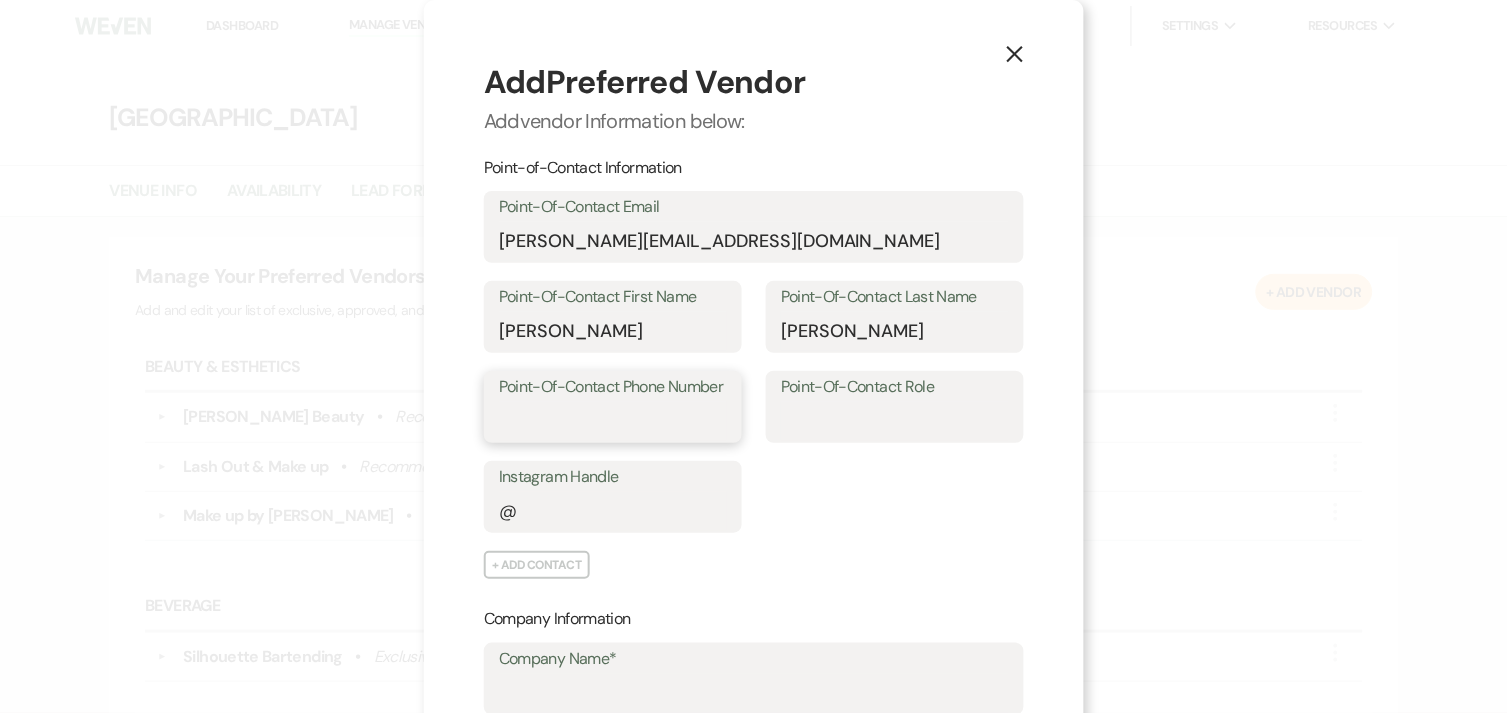 click on "Point-Of-Contact Phone Number" at bounding box center [613, 421] 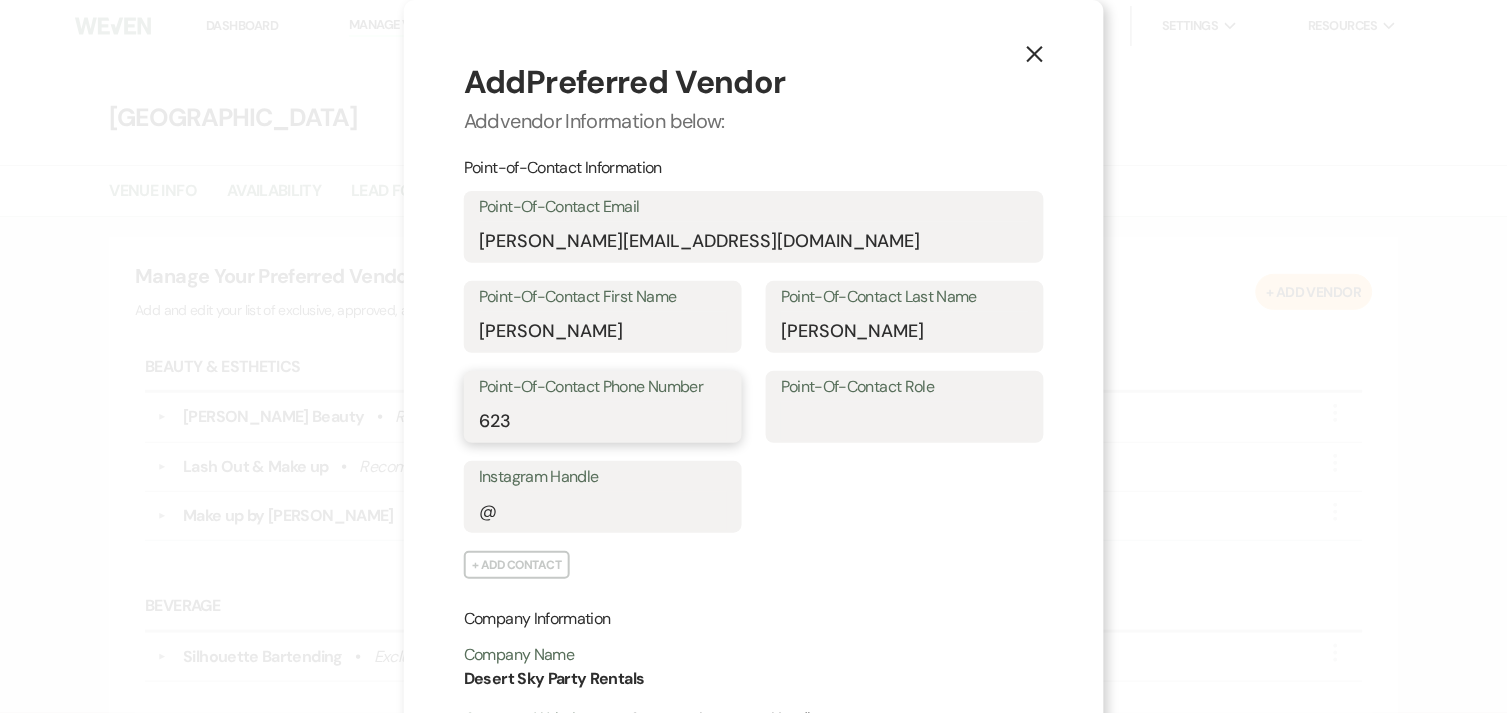 type on "6232598247" 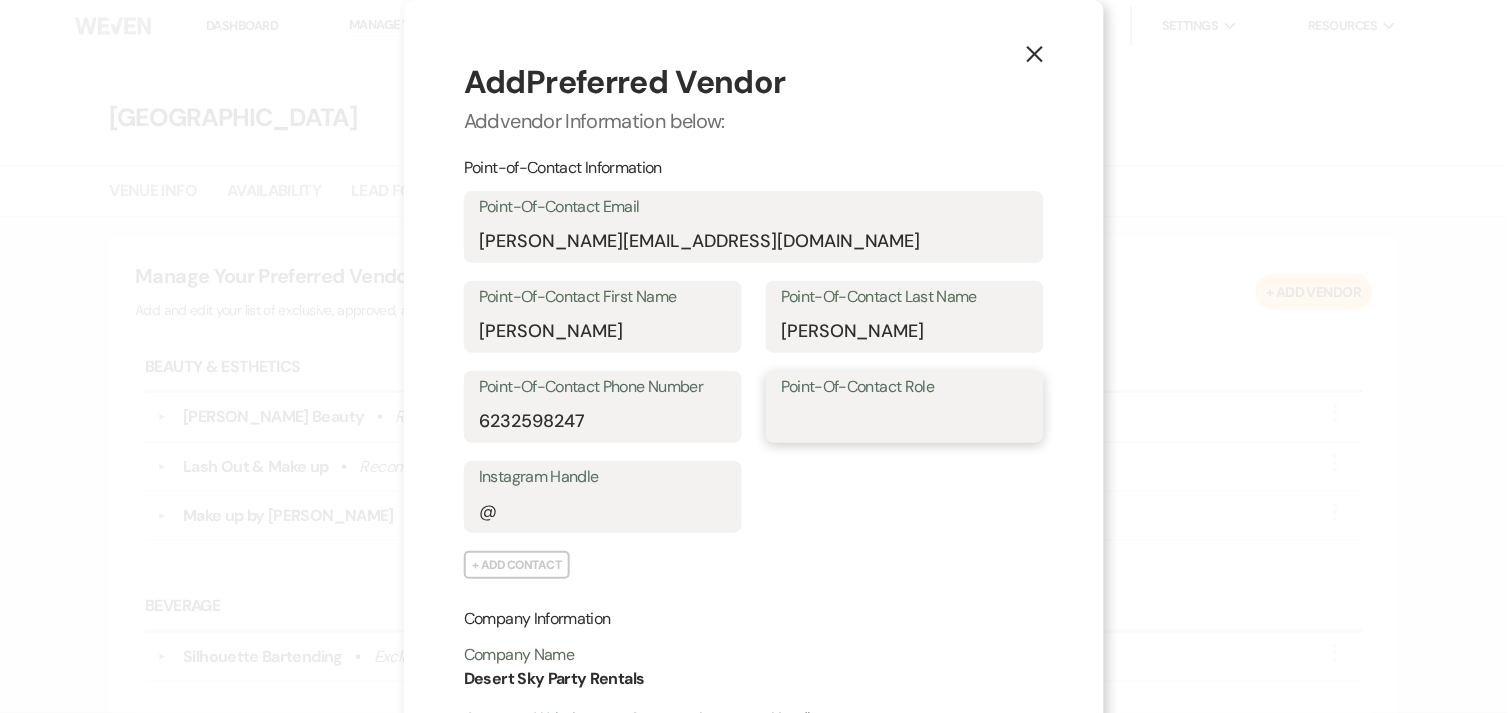 click on "Point-Of-Contact Role" at bounding box center (905, 421) 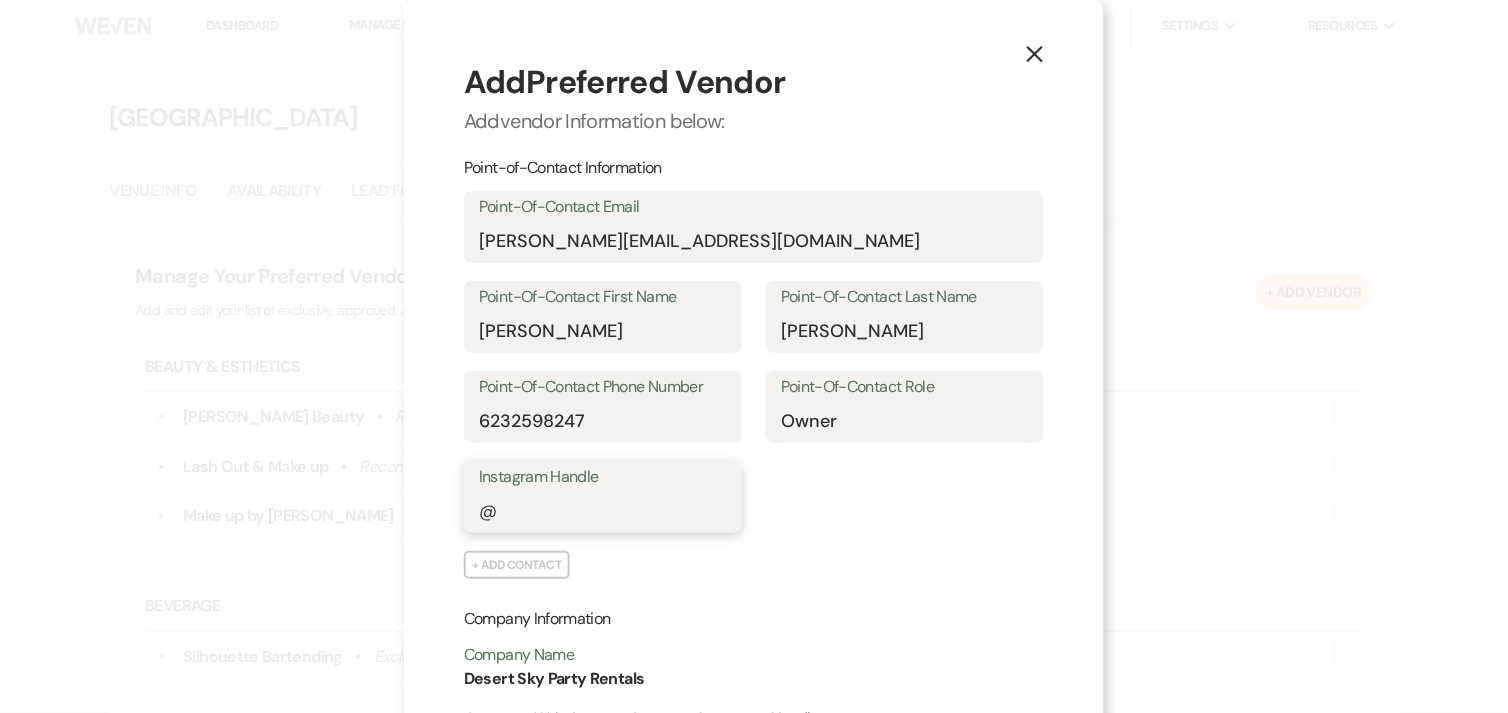 click on "Instagram Handle" at bounding box center (603, 511) 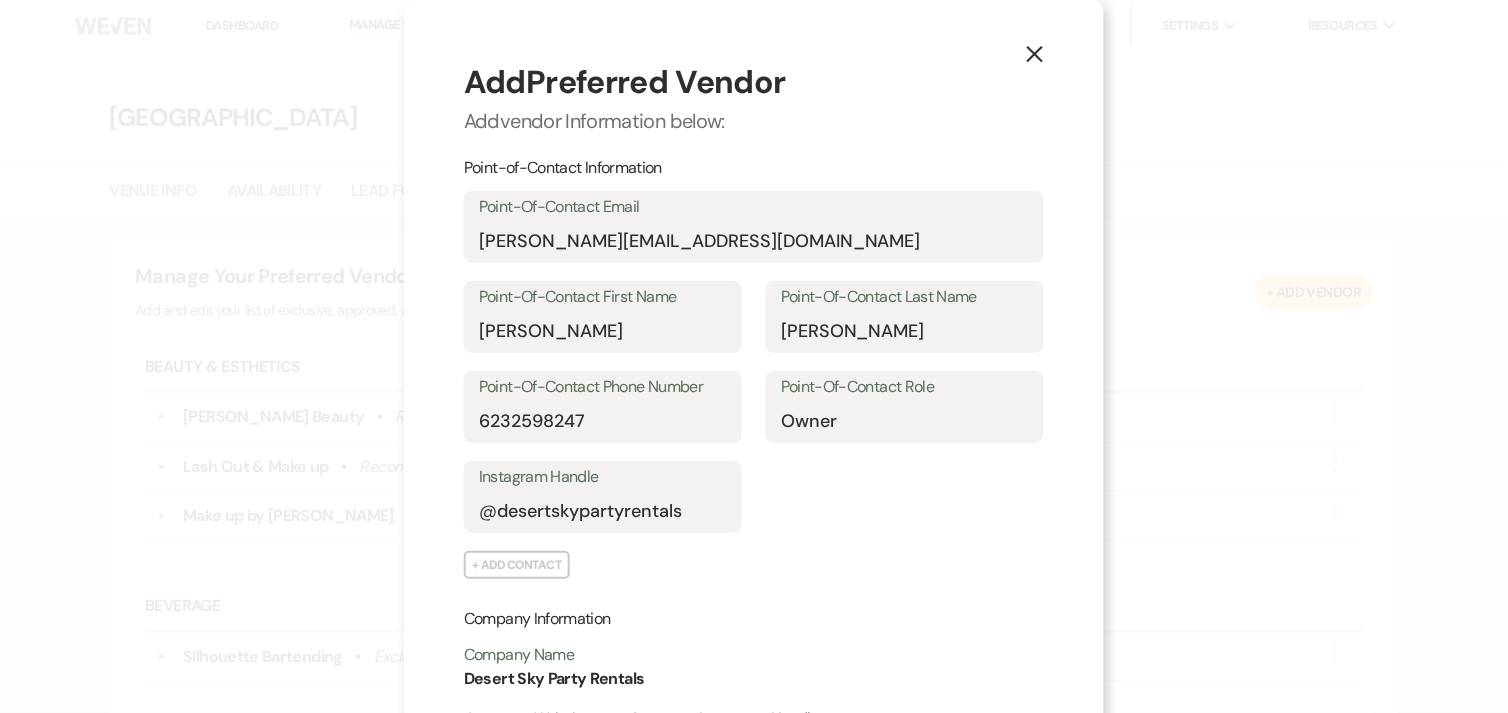 click on "Point-of-Contact Information Point-Of-Contact Email olivia@desertskypartyrentals.com Point-Of-Contact First Name Olivia Point-Of-Contact Last Name Romero Point-Of-Contact Phone Number 6232598247 Point-Of-Contact Role Owner Instagram Handle @ desertskypartyrentals" at bounding box center [754, 345] 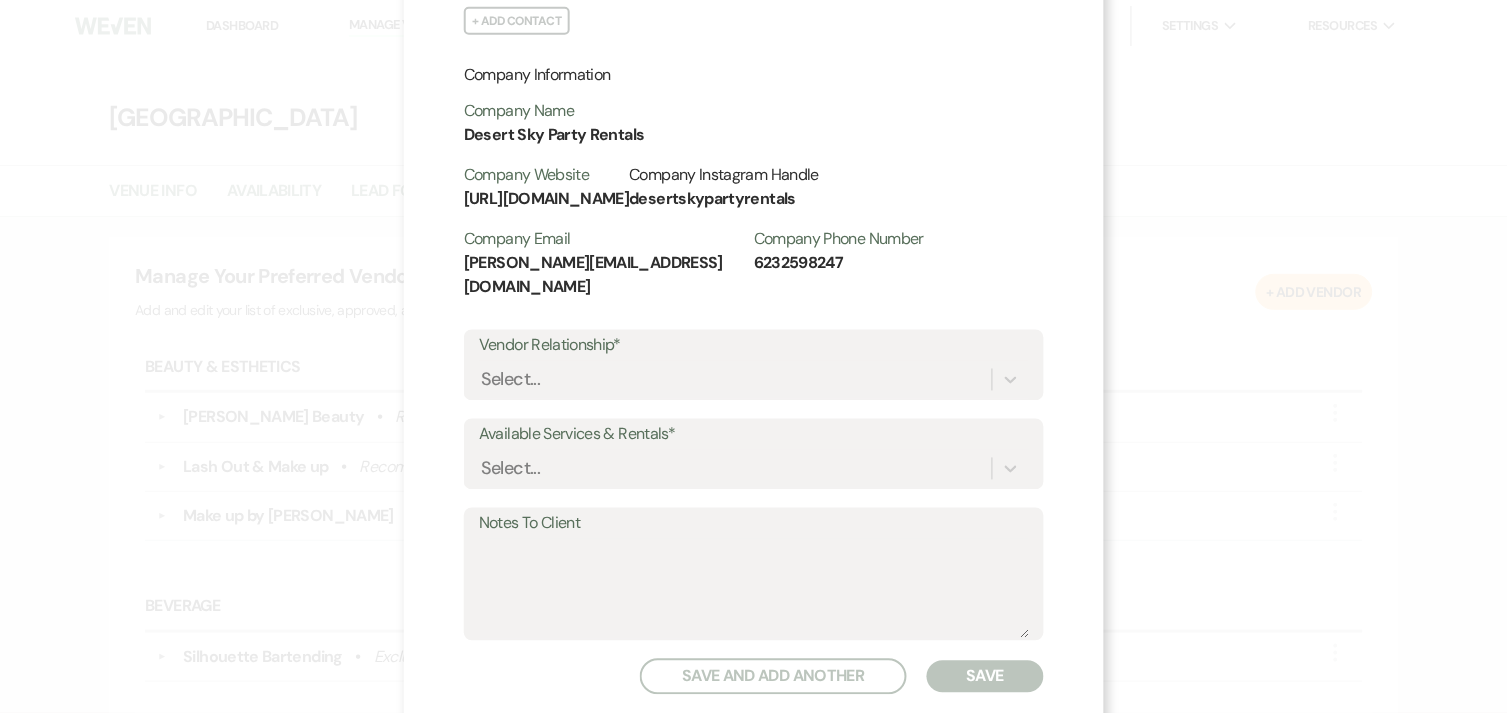 scroll, scrollTop: 555, scrollLeft: 0, axis: vertical 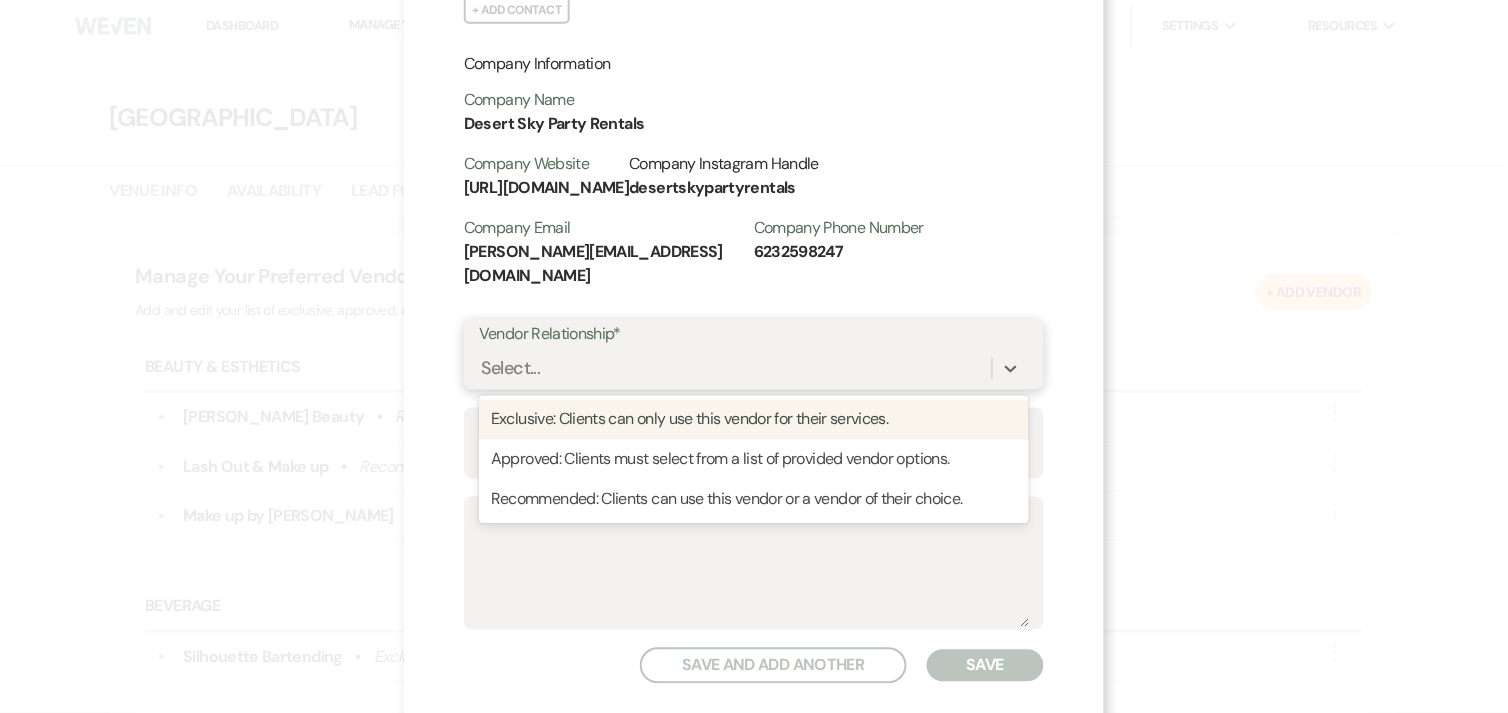 click on "Select..." at bounding box center [735, 369] 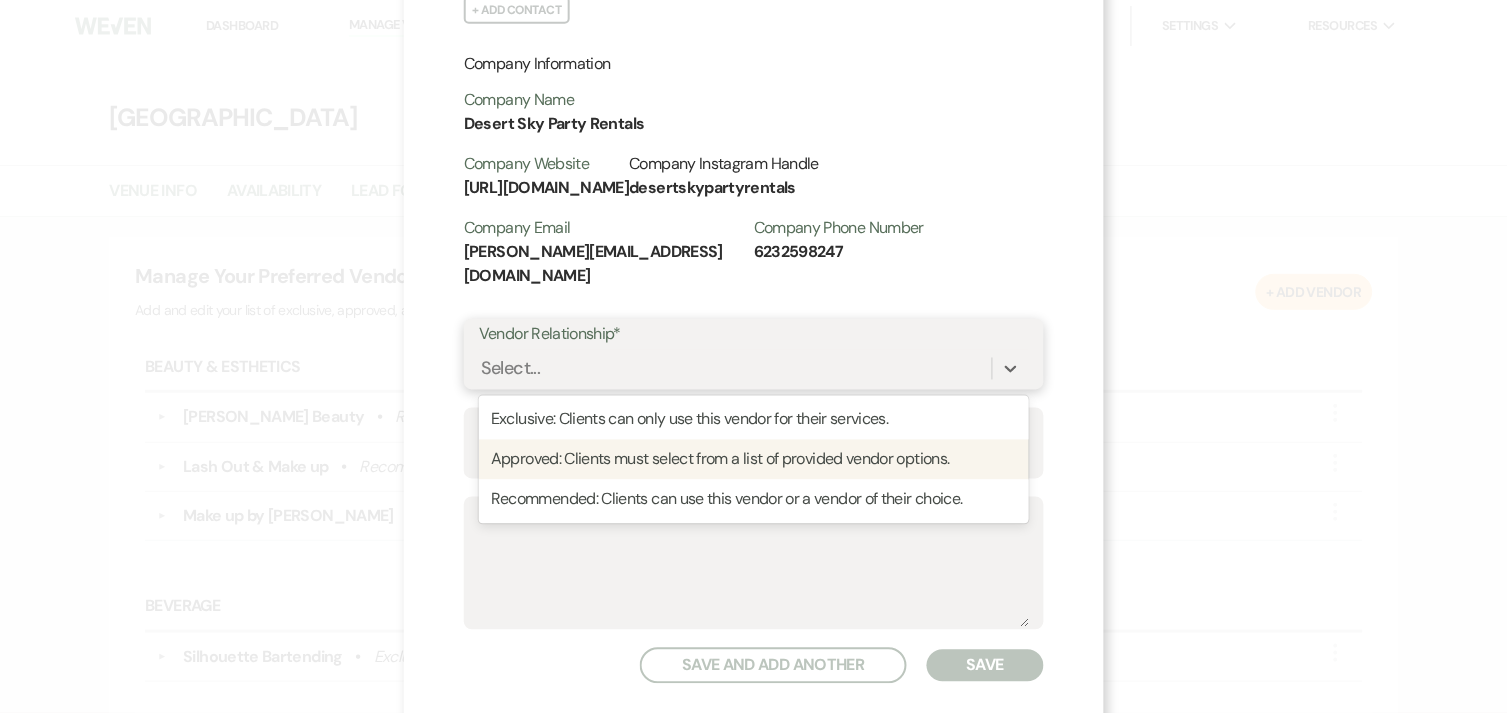 click on "Approved: Clients must select from a list of provided vendor options." at bounding box center [754, 460] 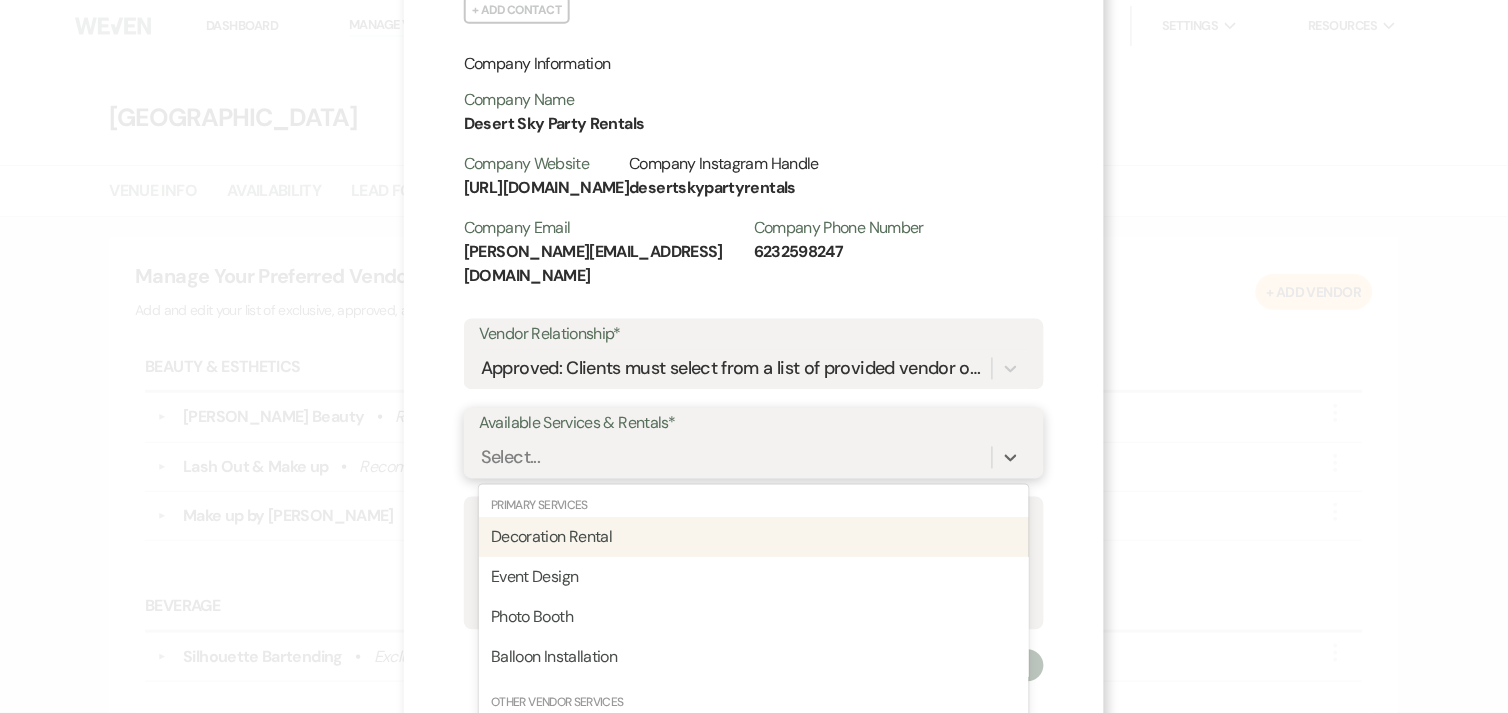 click on "option Decoration Rental focused, 0 of 2. 95 results available. Use Up and Down to choose options, press Enter to select the currently focused option, press Escape to exit the menu, press Tab to select the option and exit the menu. Select... Primary Services Decoration Rental Event Design Photo Booth Balloon Installation Other Vendor Services Accent Lighting Rental Alterations & Tailoring Animal Entertainment Artist Audio Visual Equipment Bakery, Baked Goods and Desserts Bar Trailer or Beverage Cart Bartending Beauty Services Beverage Delivery Beverage Supplier Camping or RV Sites Catering Catering Equipment Ceremony Music Chair Rental Child Care Custom Painting Custom Printing Custom Signage Custom Wedding Artwork Commissions Dance Floor Day of Coordination Digital Content Creator Dishware Rental DJ Event Planning Favors & Gifts Fireworks Flooring Rental Floral Provider Florist Food Truck Functional Lighting Furniture General Entertainment Generator Rental Glassware Golf Cart Gown Preservation Jewelry" at bounding box center [754, 458] 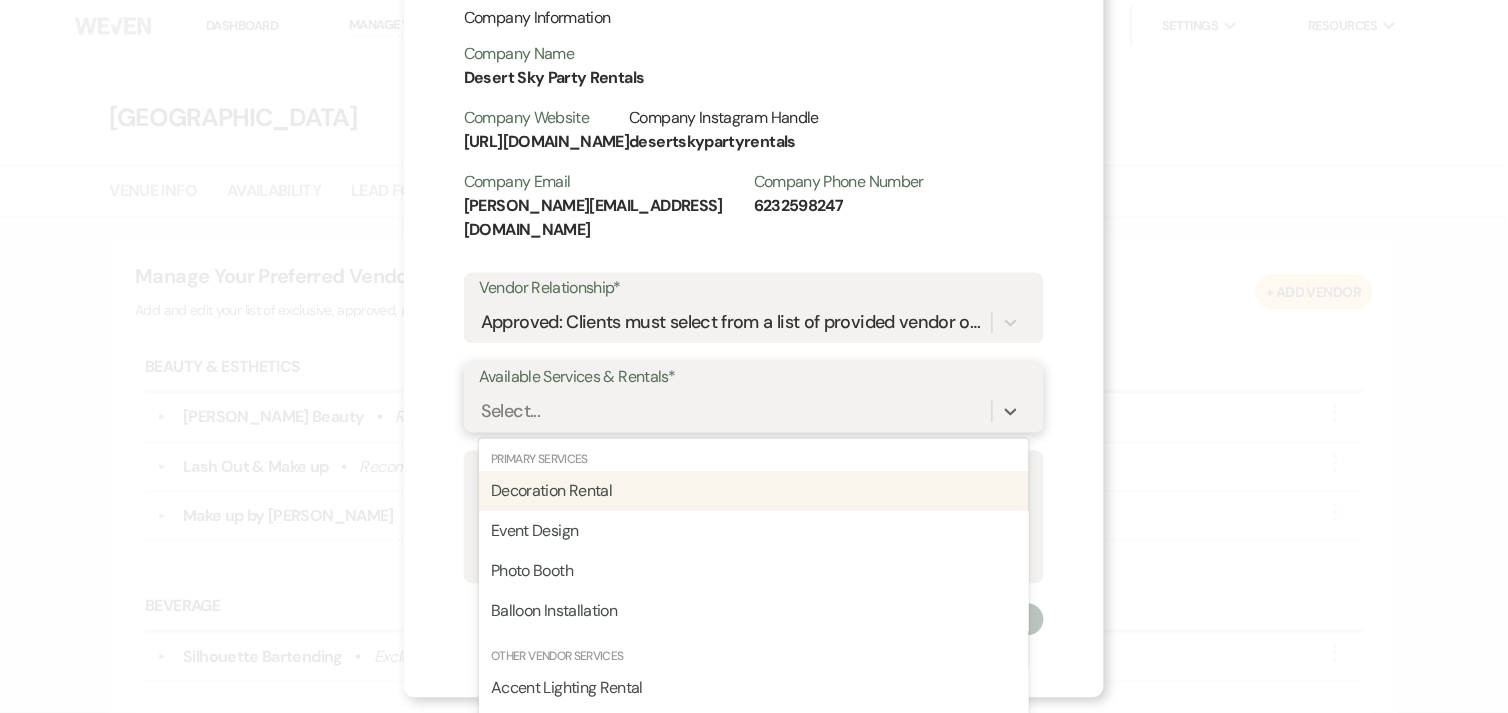 scroll, scrollTop: 111, scrollLeft: 0, axis: vertical 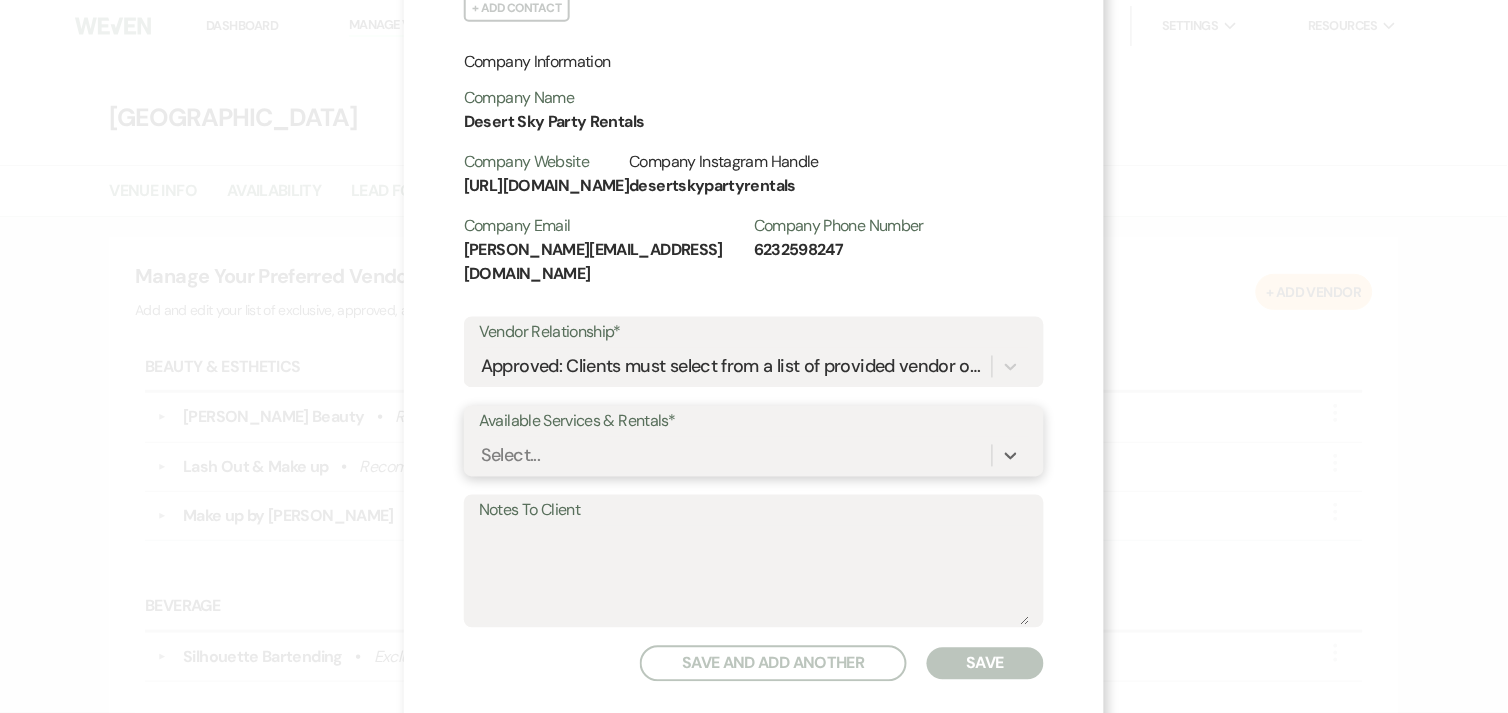 click on "Available Services & Rentals*       0 results available. Select is focused ,type to refine list, press Down to open the menu,  press left to focus selected values Select..." at bounding box center [754, 441] 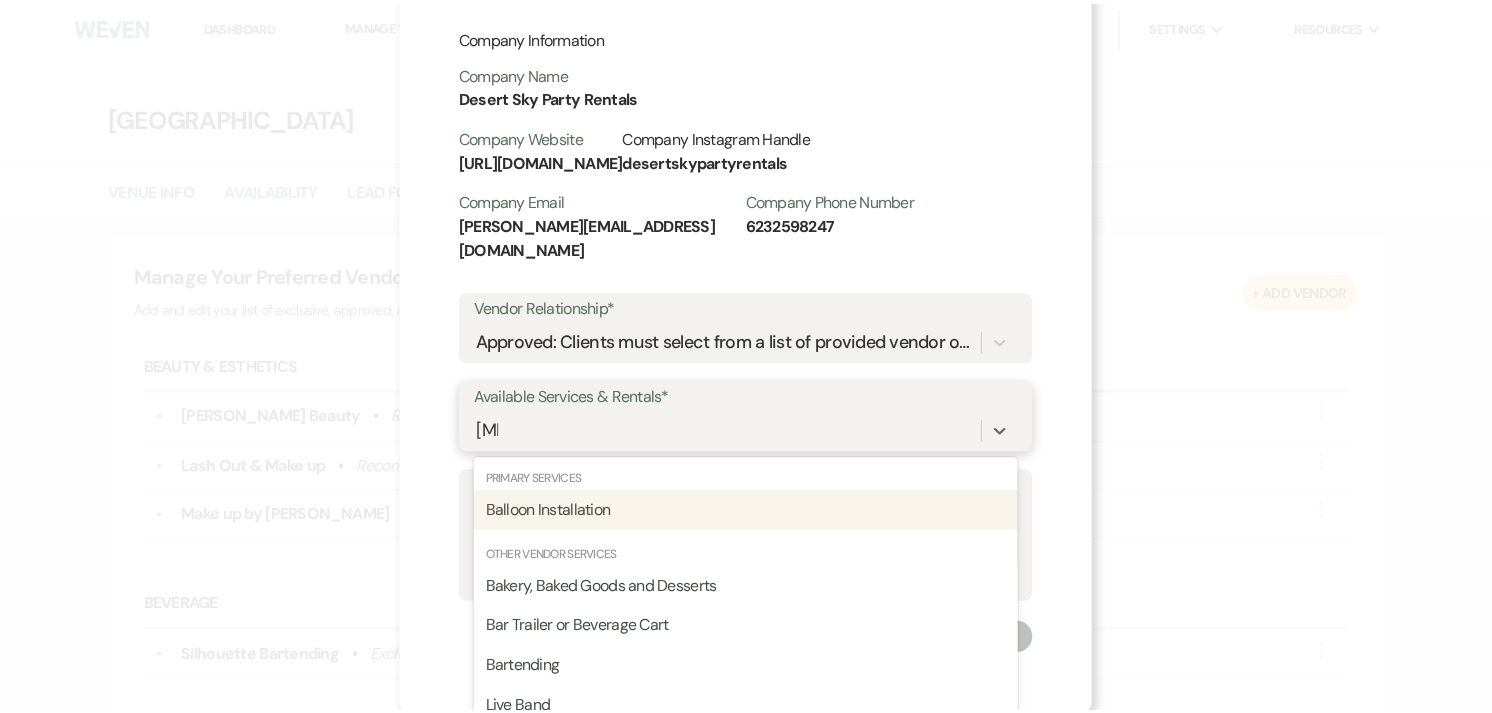 scroll, scrollTop: 557, scrollLeft: 0, axis: vertical 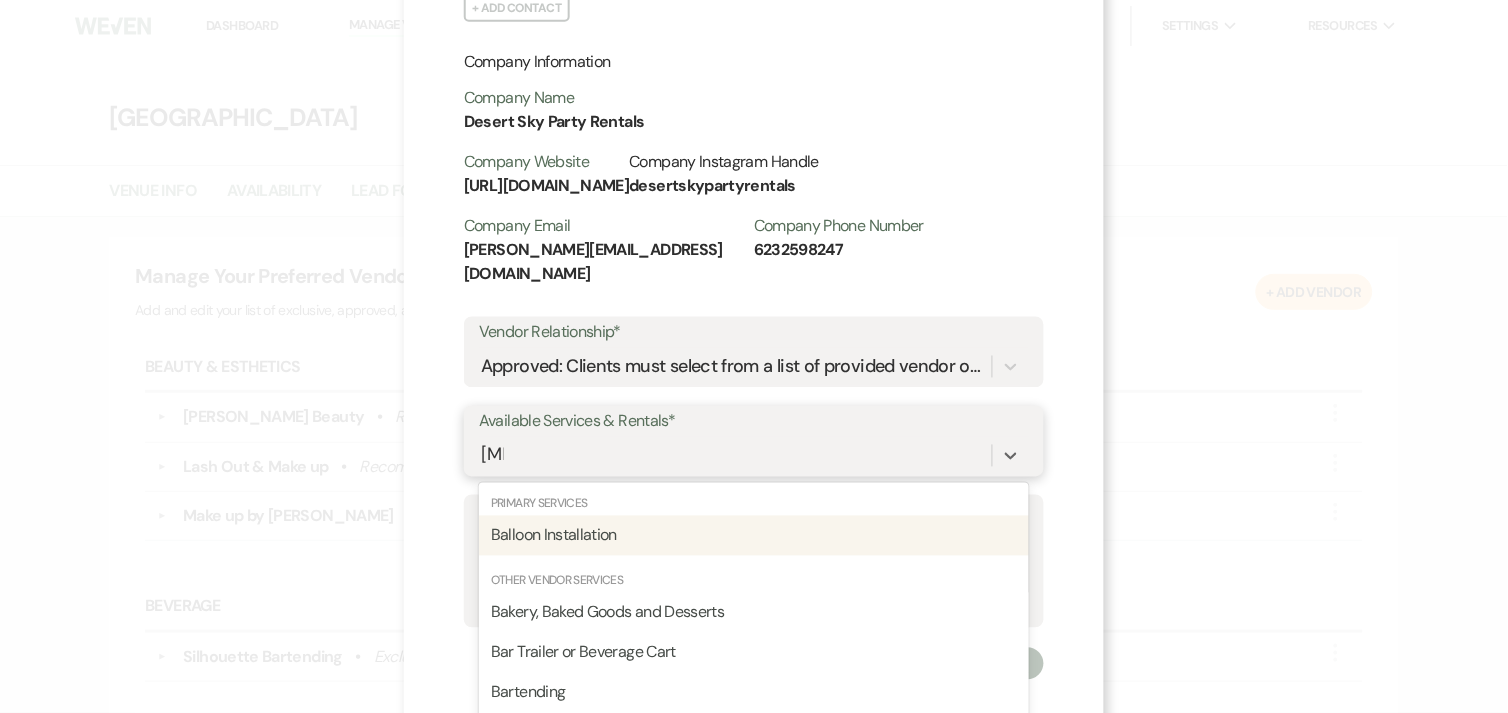 type on "ball" 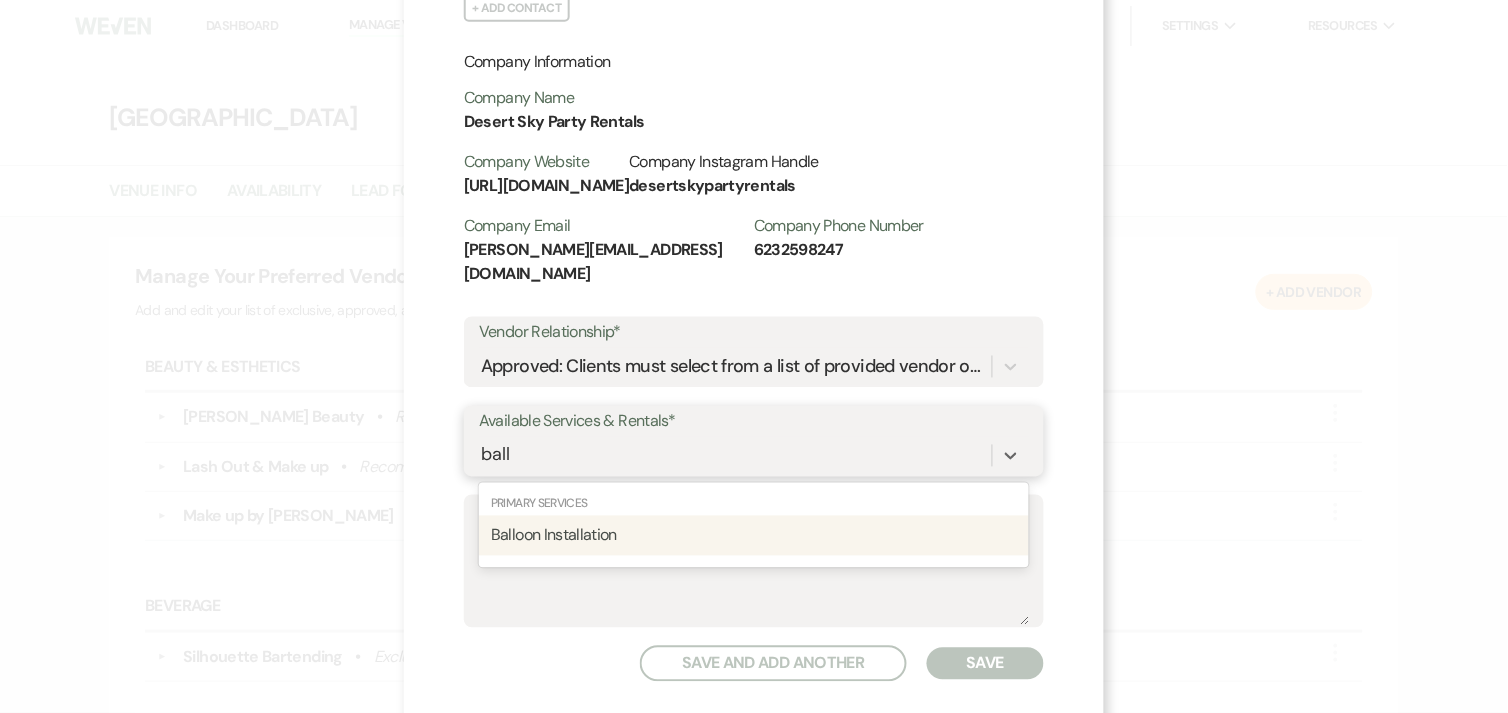 click on "Balloon Installation" at bounding box center (754, 536) 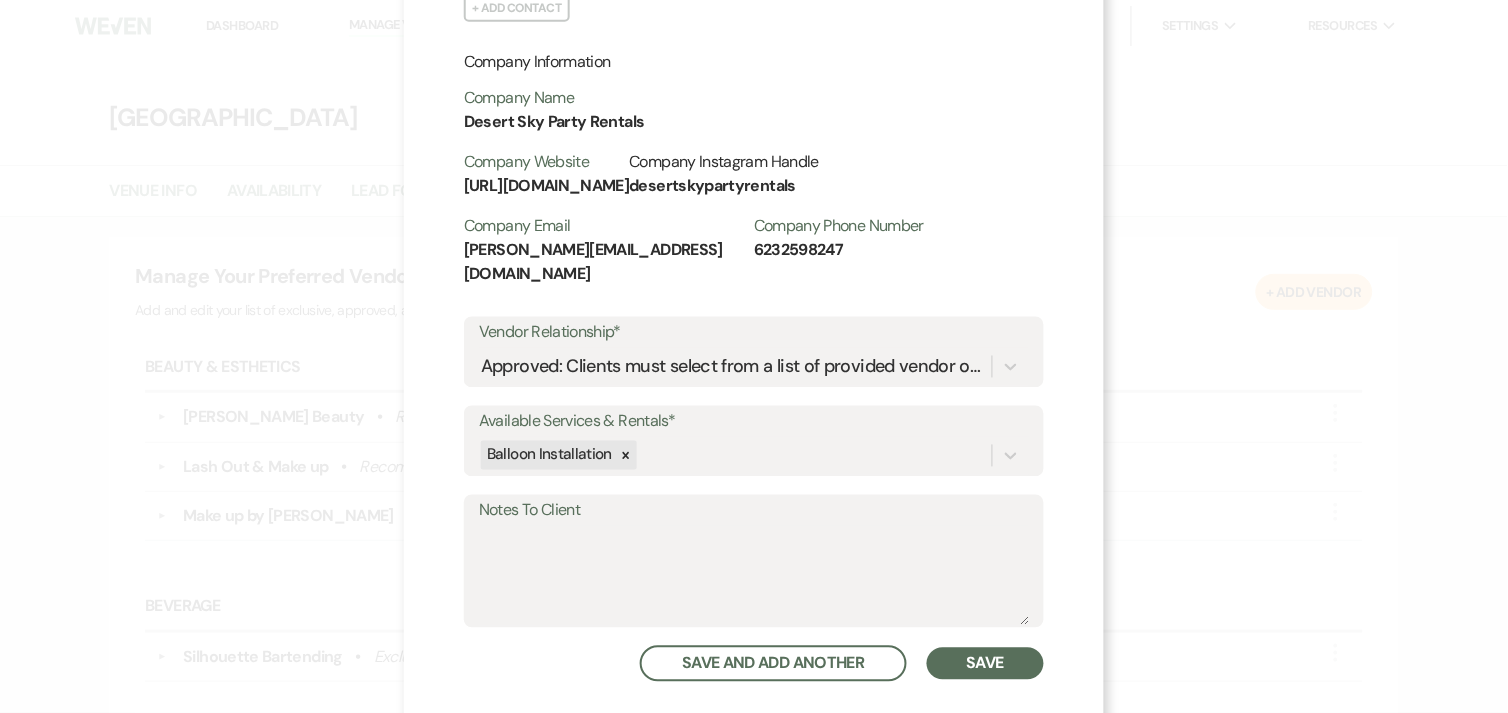 click on "Save" at bounding box center [985, 664] 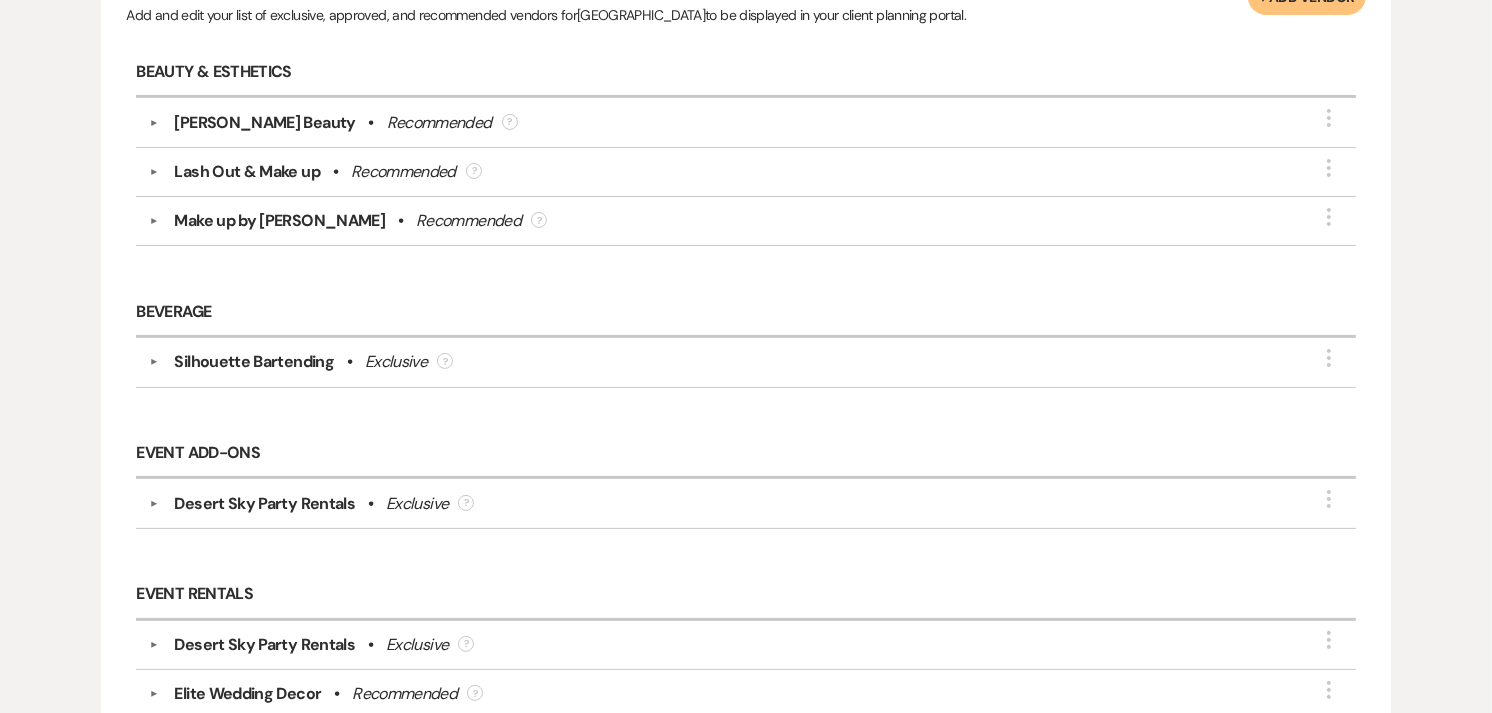 scroll, scrollTop: 0, scrollLeft: 0, axis: both 